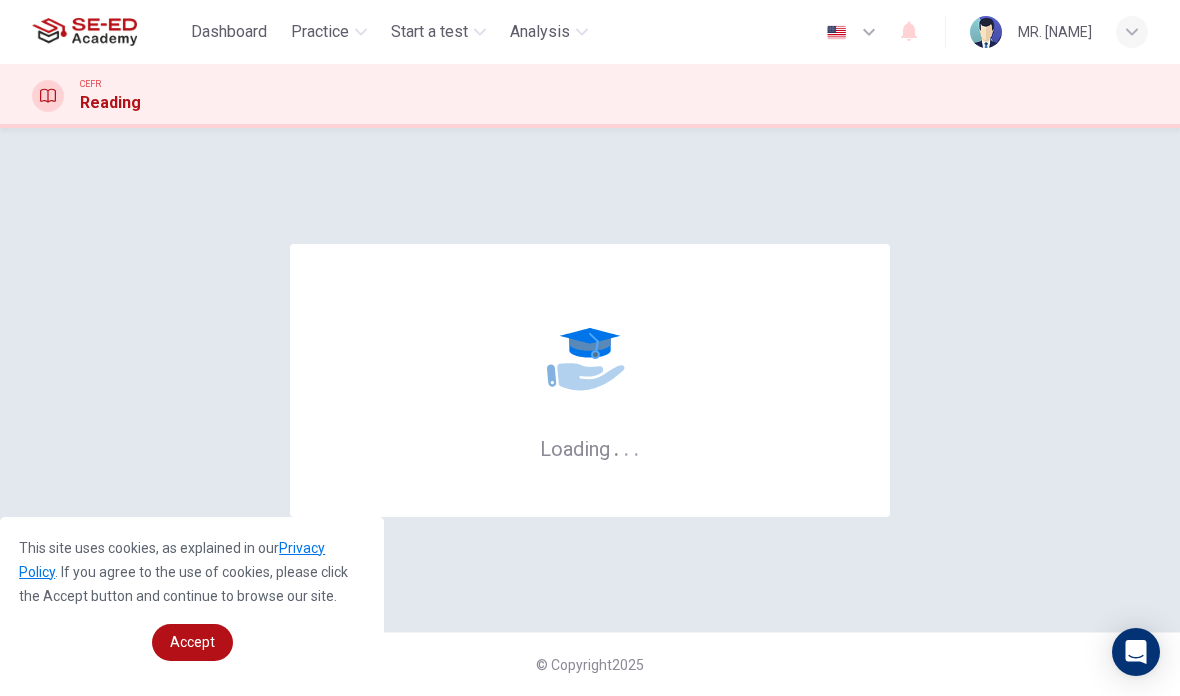 scroll, scrollTop: 0, scrollLeft: 0, axis: both 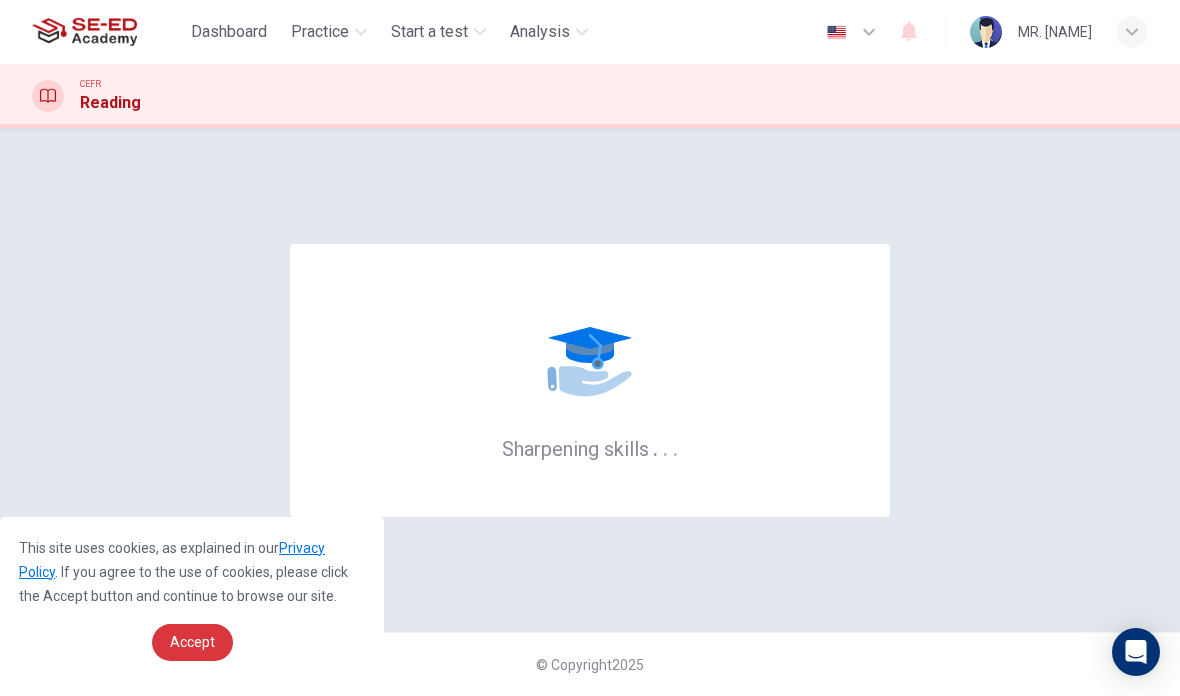 click on "Accept" at bounding box center [192, 642] 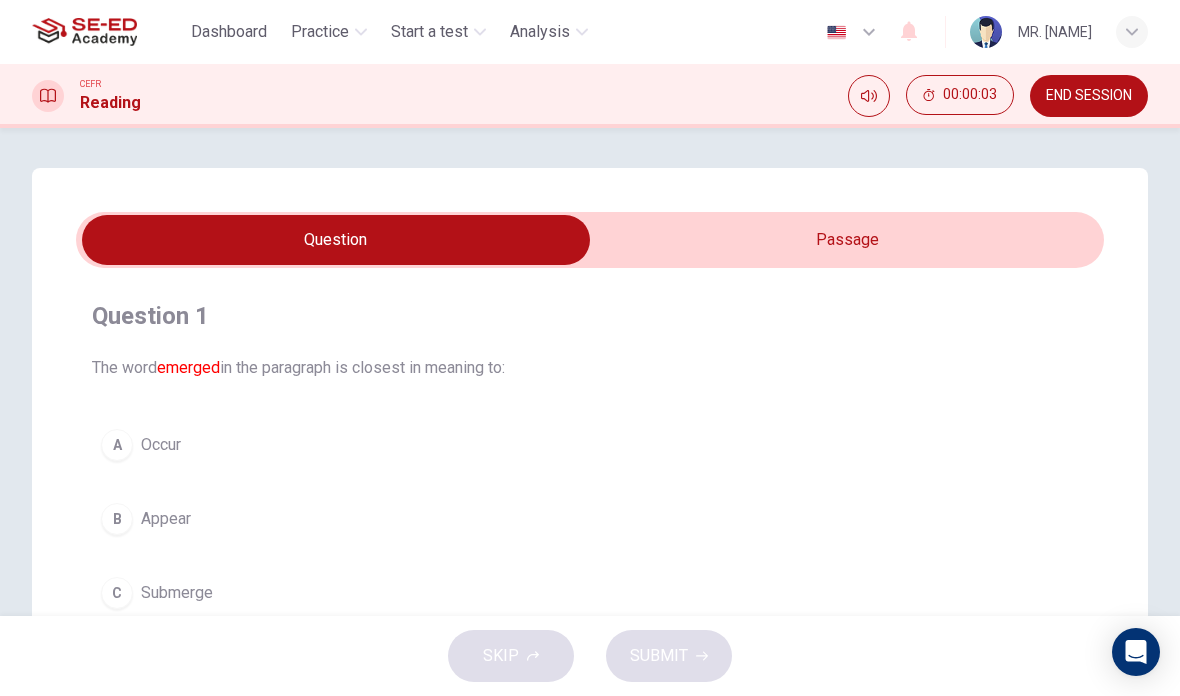 scroll, scrollTop: 0, scrollLeft: 0, axis: both 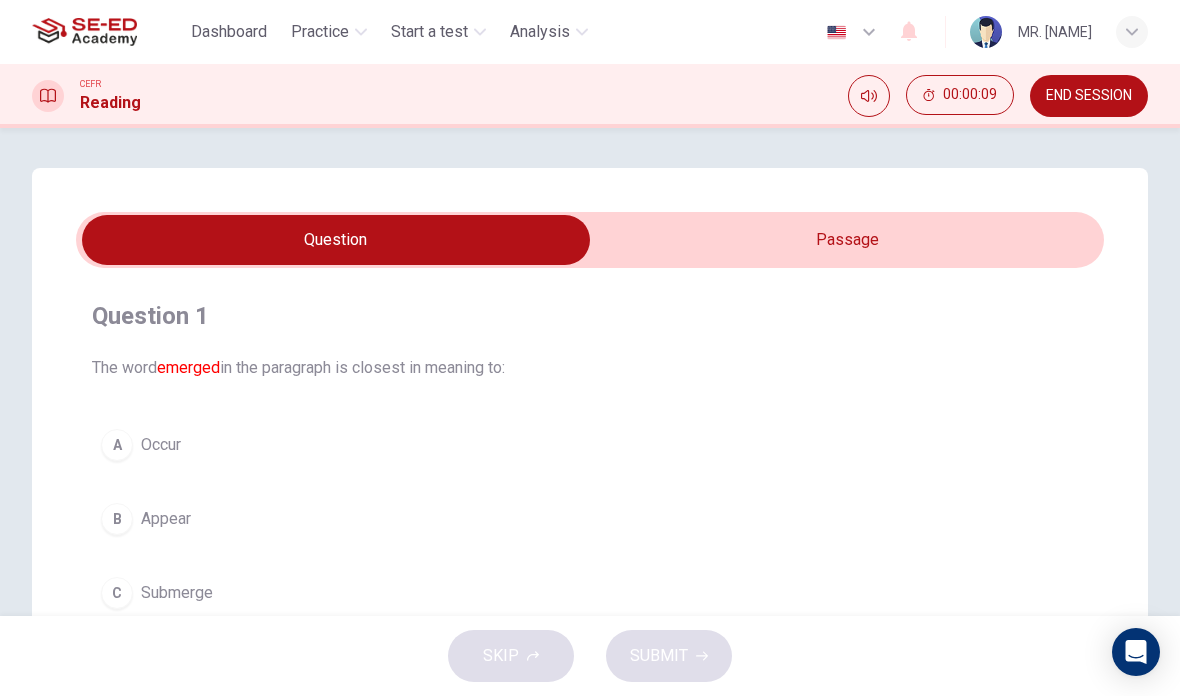 click on "Practice" at bounding box center [320, 32] 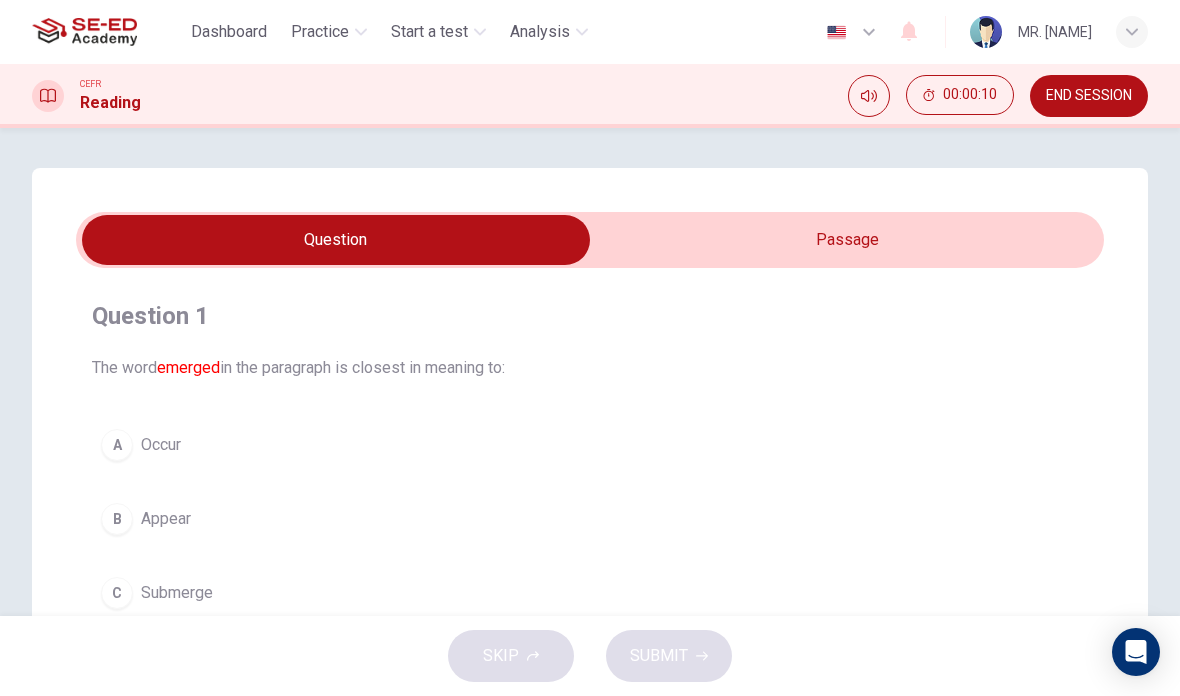click on "Question 1 The word  emerged  in the paragraph is closest in meaning to: A Occur B Appear C Submerge D Merge" at bounding box center (590, 496) 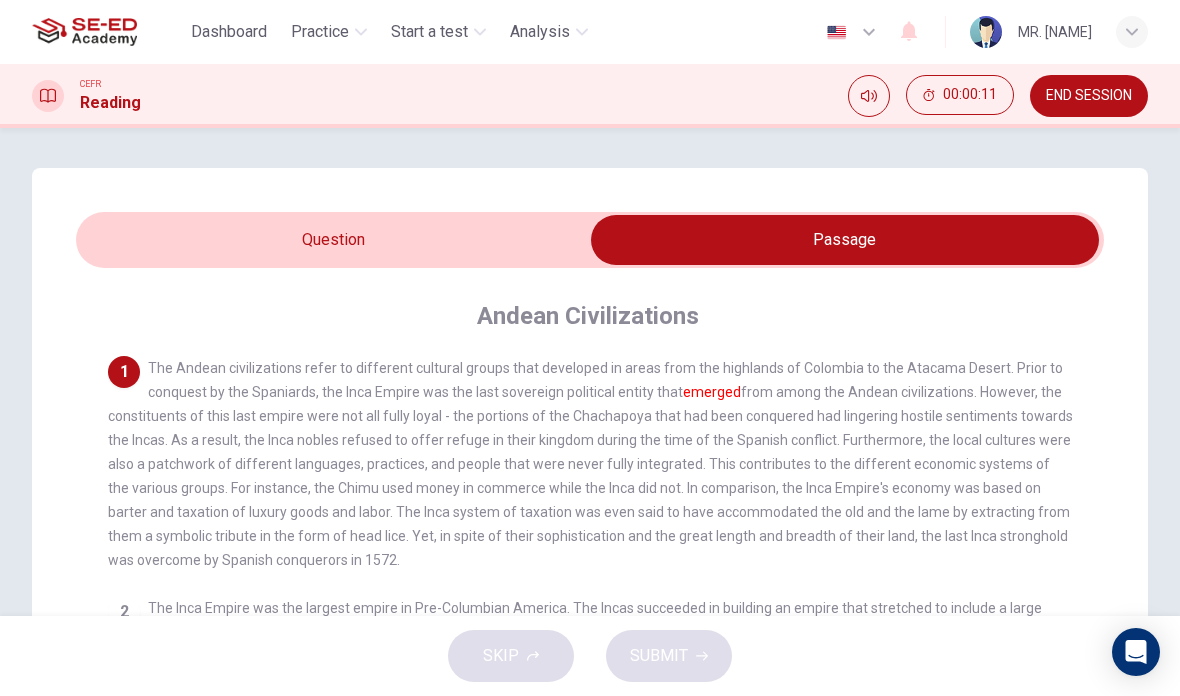 click at bounding box center [845, 240] 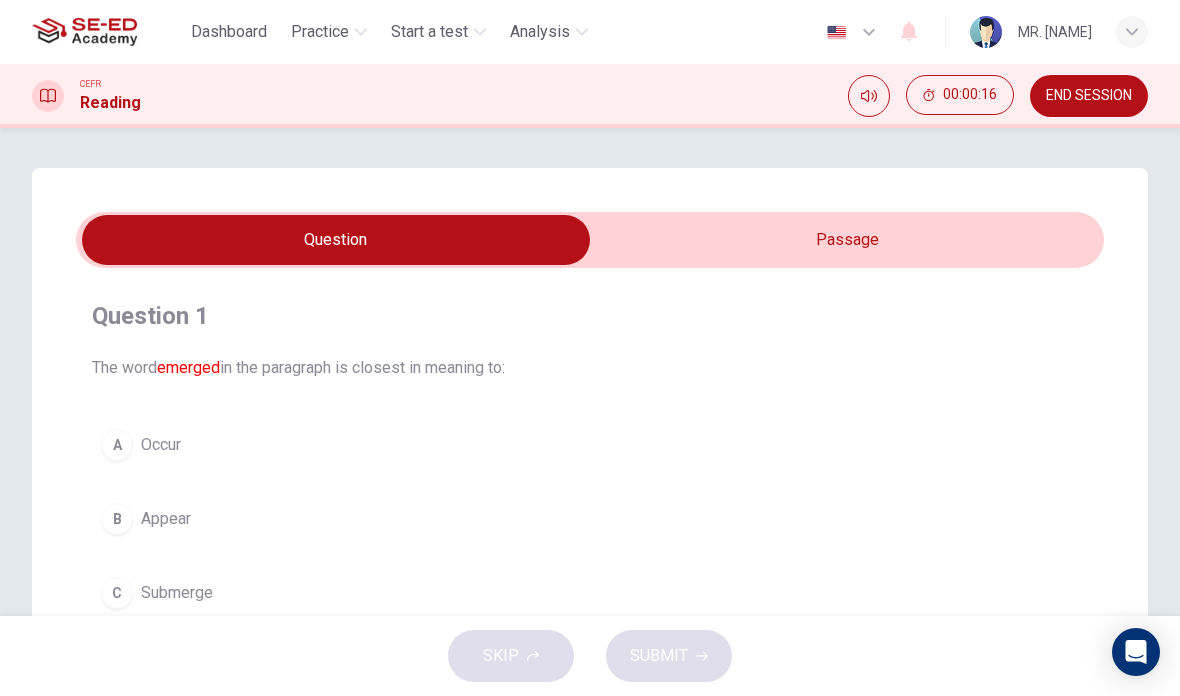 click at bounding box center (336, 240) 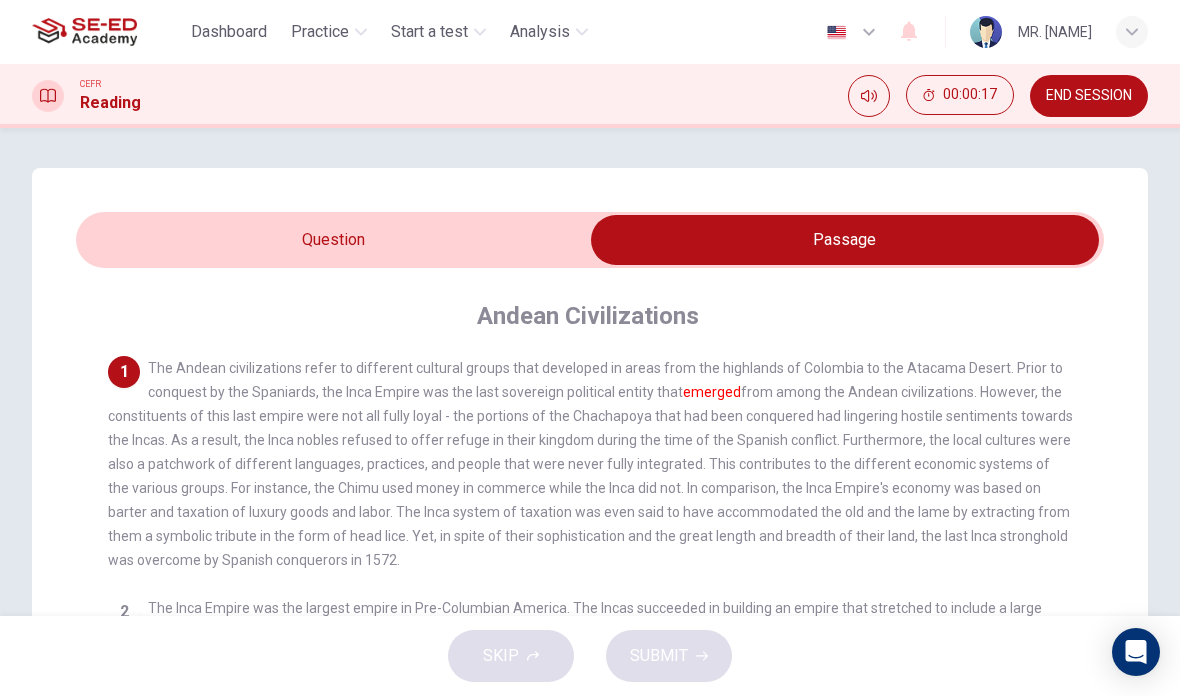 click at bounding box center (845, 240) 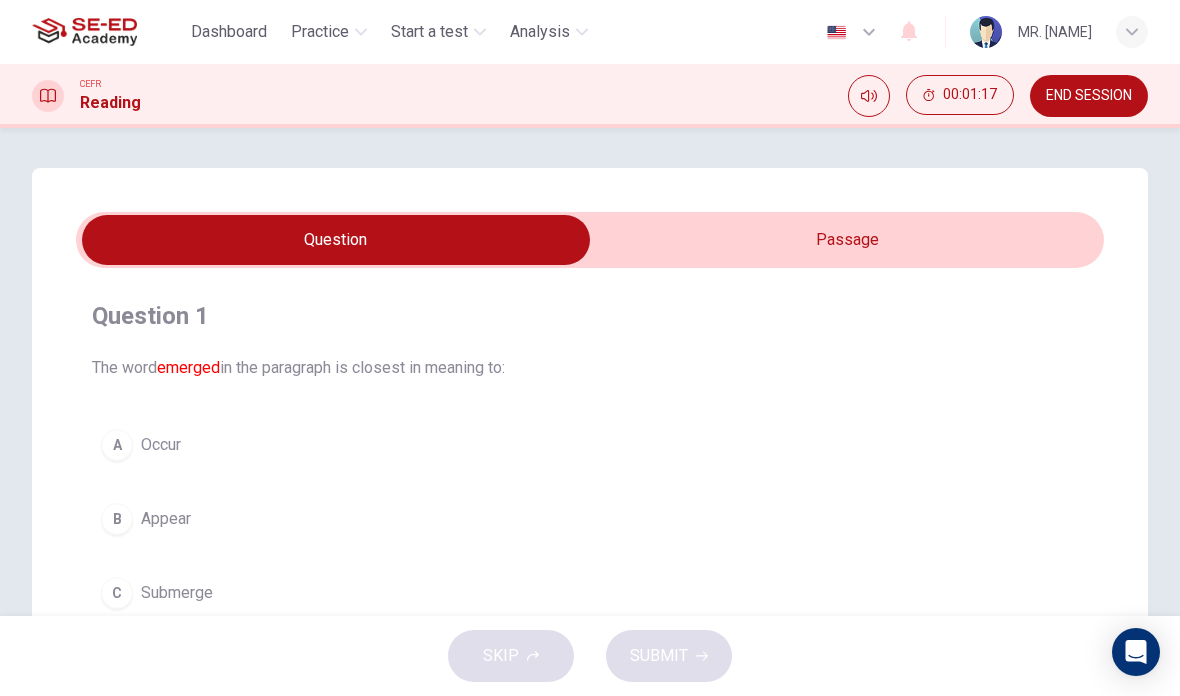 scroll, scrollTop: 0, scrollLeft: 0, axis: both 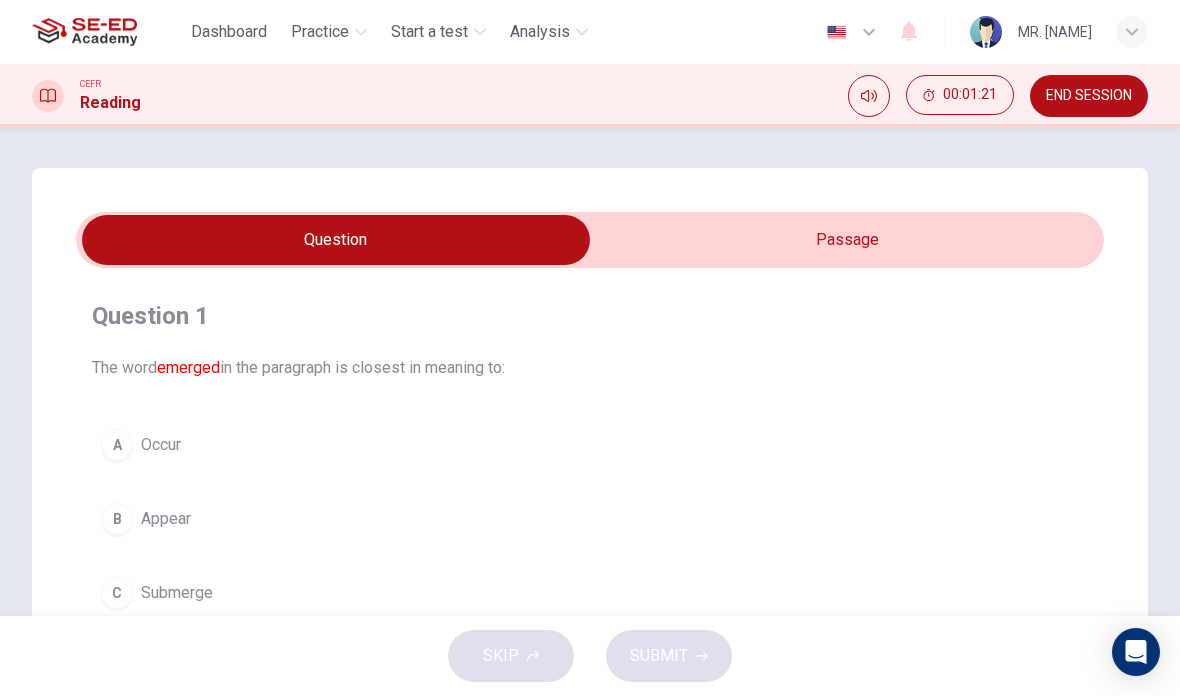 click on "Practice" at bounding box center [320, 32] 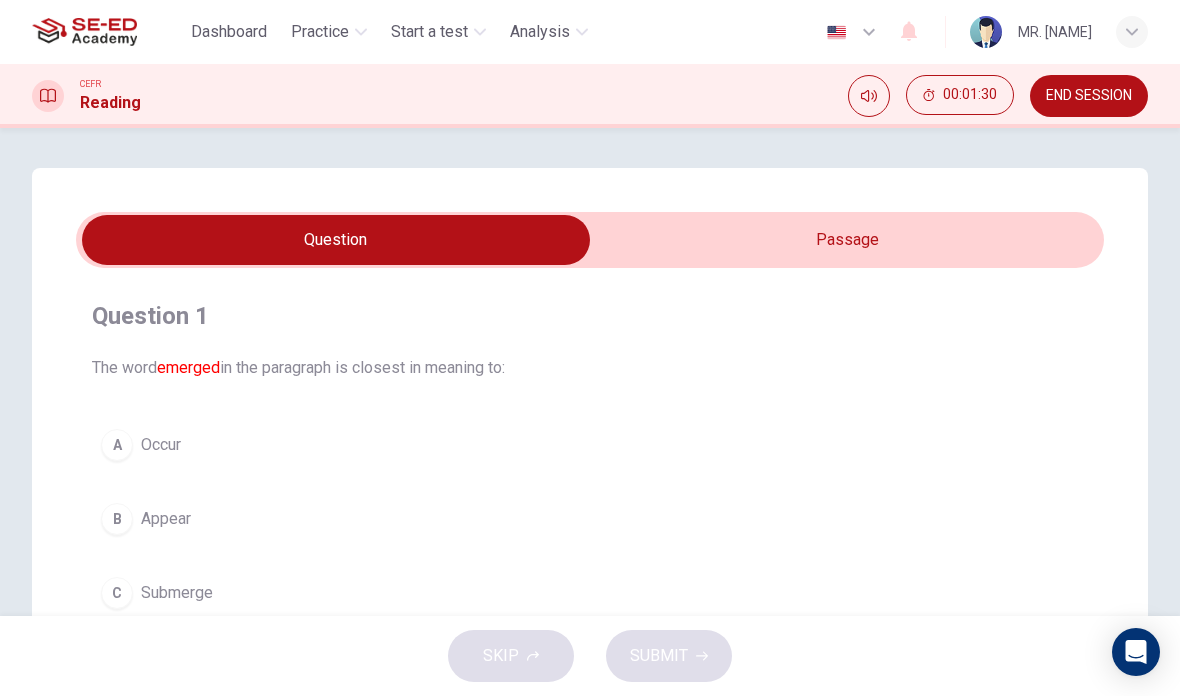 click on "Question Passage Question 1 The word  emerged  in the paragraph is closest in meaning to: A Occur B Appear C Submerge D Merge Andean Civilizations 1 The Andean civilizations refer to different cultural groups that developed in areas from the highlands of Colombia to the Atacama Desert. Prior to conquest by the Spaniards, the Inca Empire was the last sovereign political entity that  emerged 2 3 4 In addition, the Muisca were a group of peoples encountered by the Spanish Empire in 1537, at the time of their conquest. The group formed the Muisca Confederation of the central highlands in present-day Colombia. The Chibcha-speaking people of the Muisca consisted of two confederations: the Hunza (Tunja) and the Bacatá. The Hunza were known as being of the northern area belonging to the Zaque. Whereas the Bacatá were of the southern area belonging to the Zipa. Both confederations were located in the highlands of modern-day Cundinamarca and Boyacá, specifically in the central area of Colombia's Eastern Range. 5" at bounding box center [590, 570] 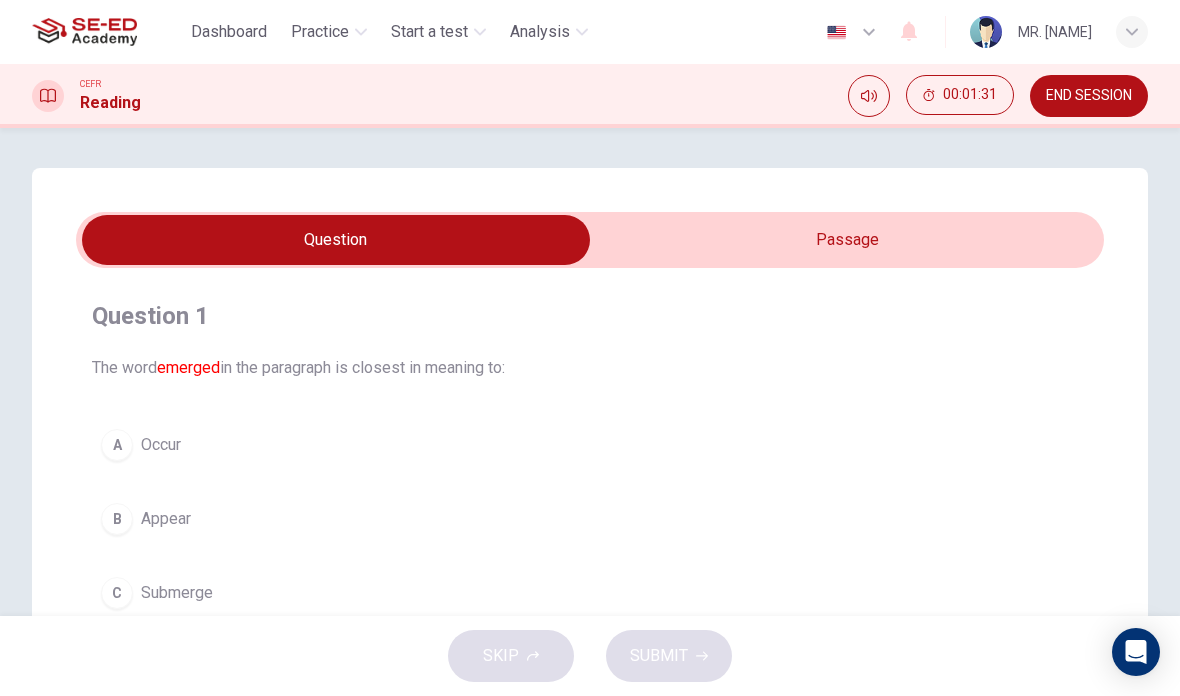 click at bounding box center (336, 240) 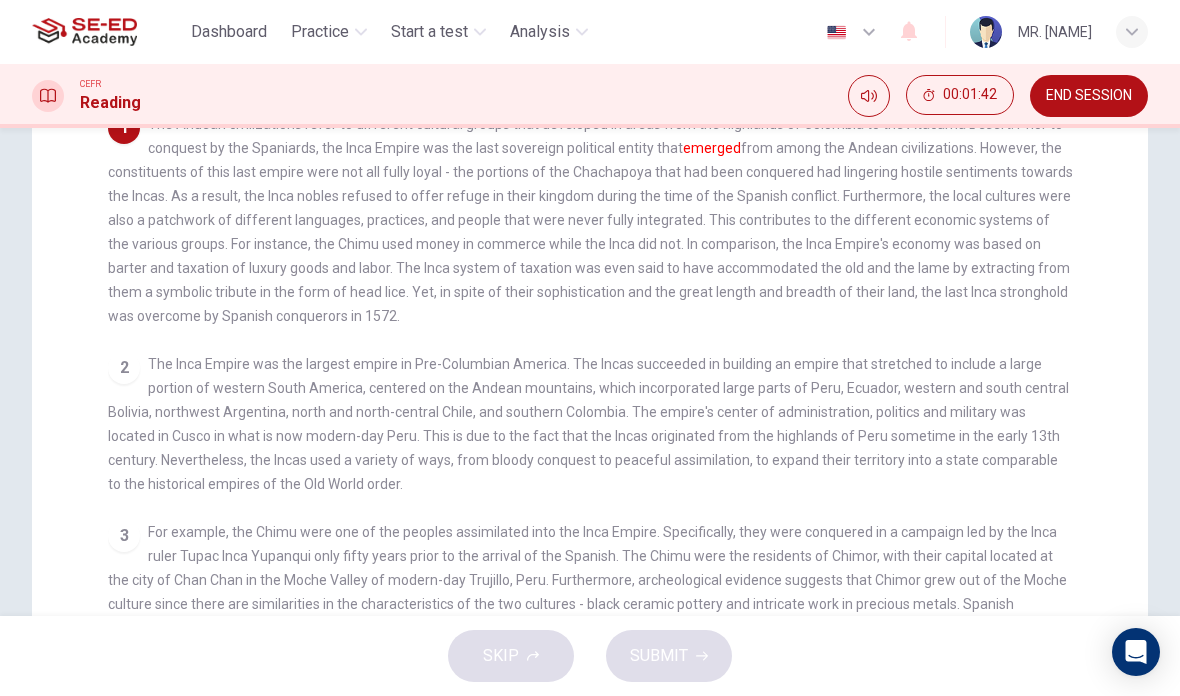 scroll, scrollTop: 245, scrollLeft: 0, axis: vertical 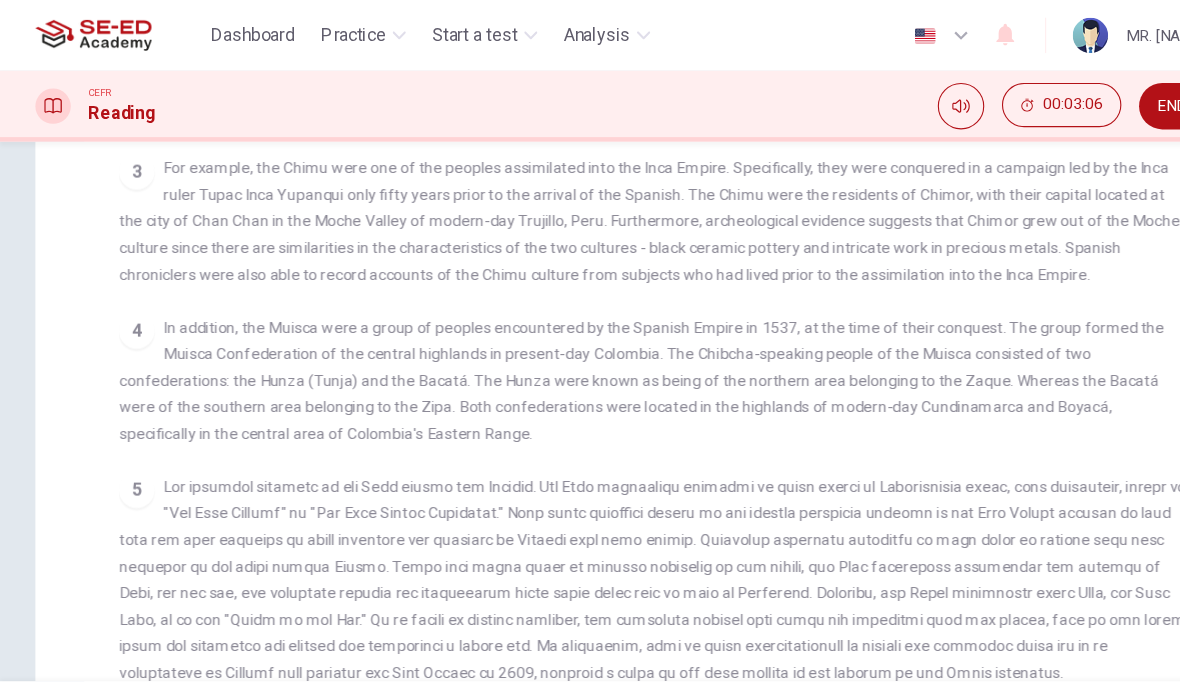 click on "Practice" at bounding box center (320, 32) 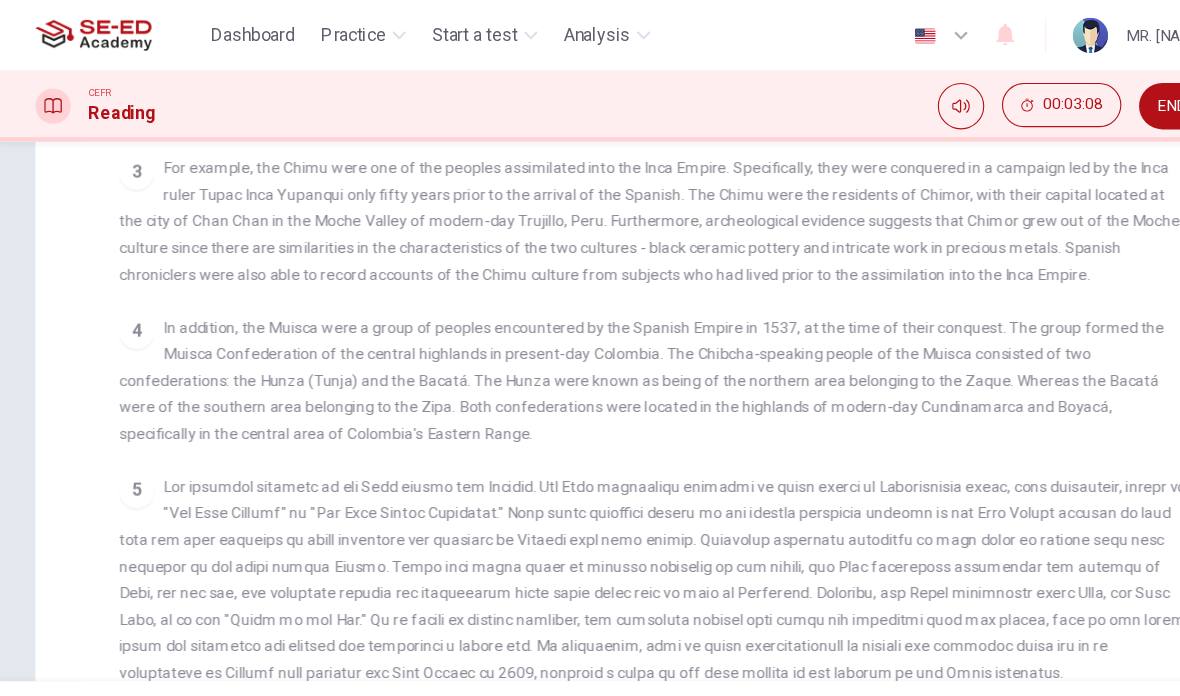 click on "Practice" at bounding box center [320, 32] 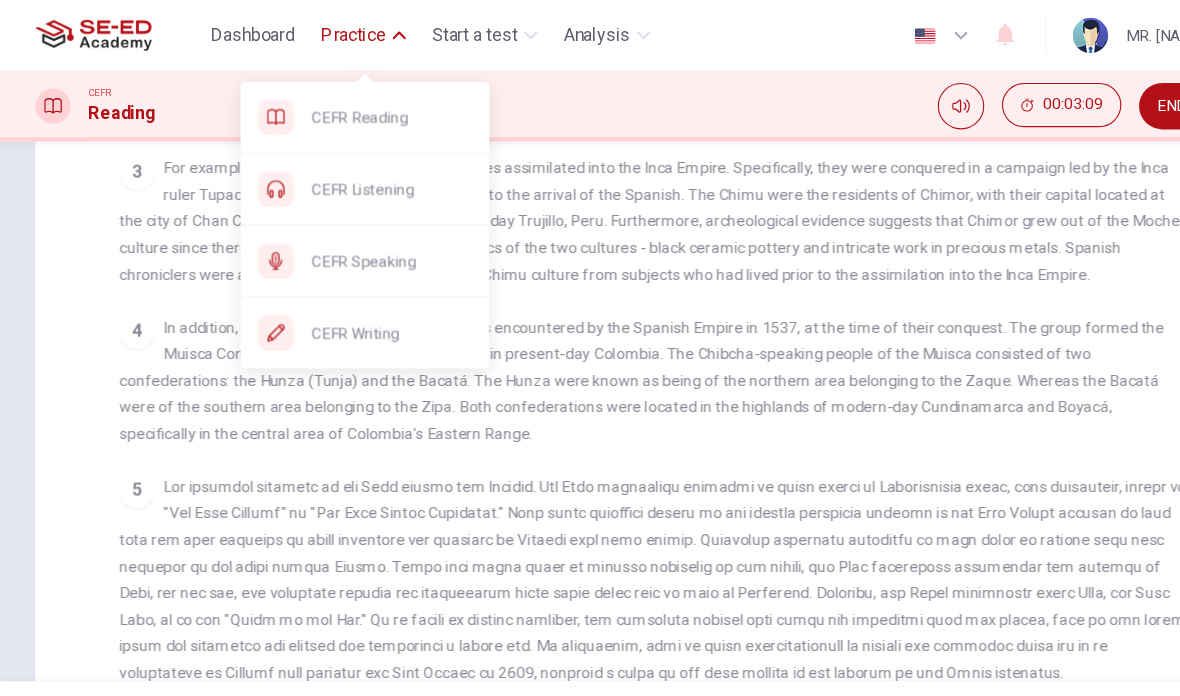 click on "Practice" at bounding box center [320, 32] 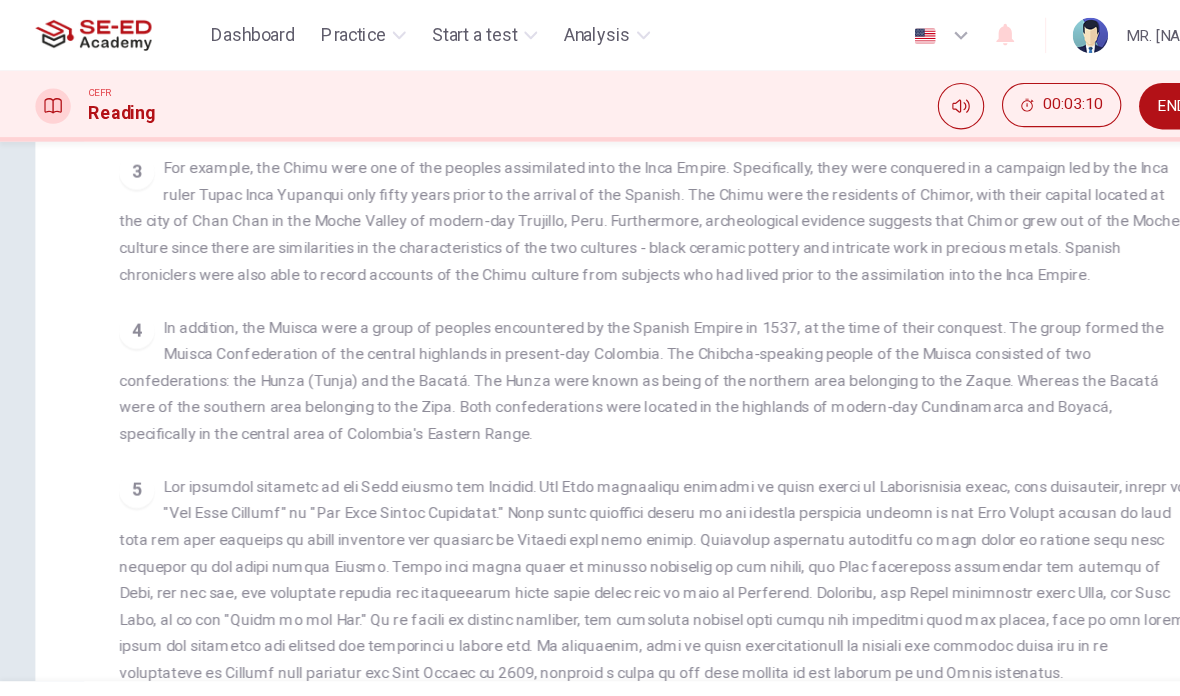 click on "Practice" at bounding box center (320, 32) 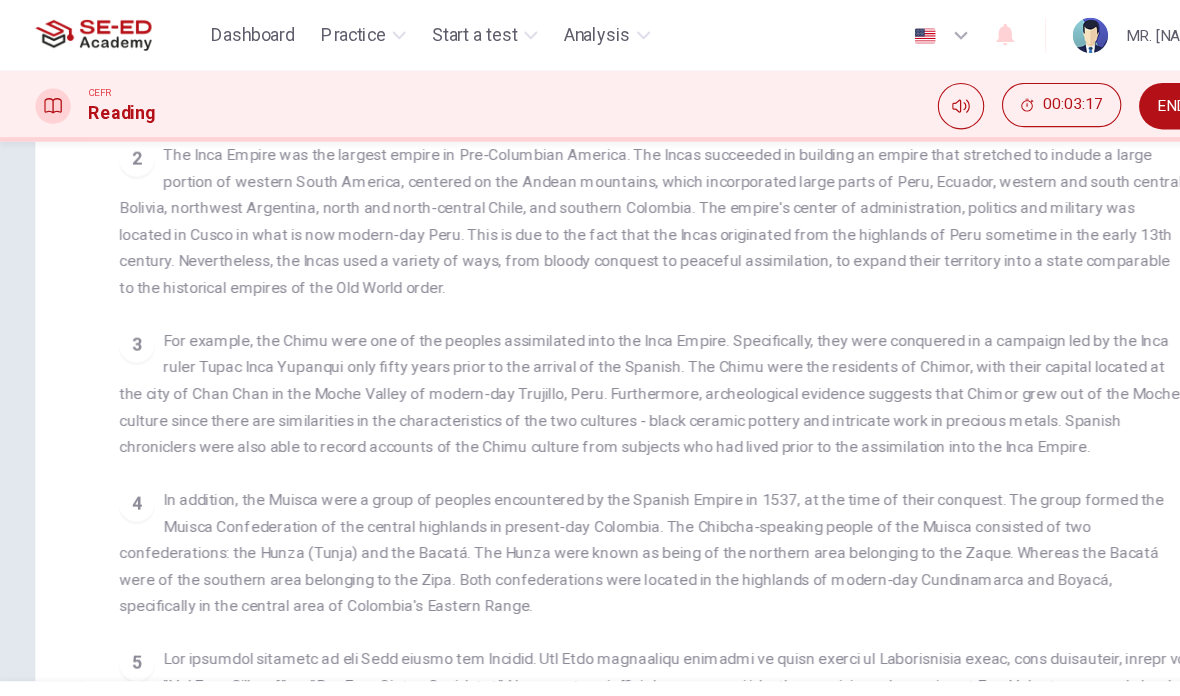 scroll, scrollTop: 39, scrollLeft: 0, axis: vertical 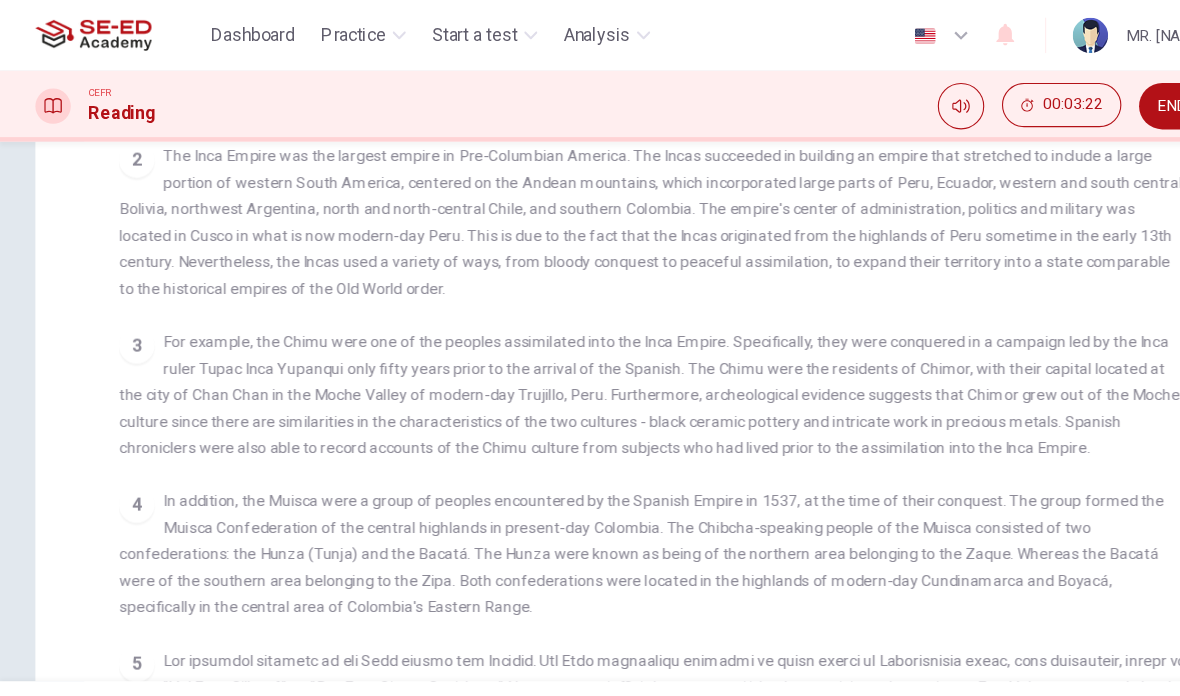 click on "END SESSION" at bounding box center [1089, 96] 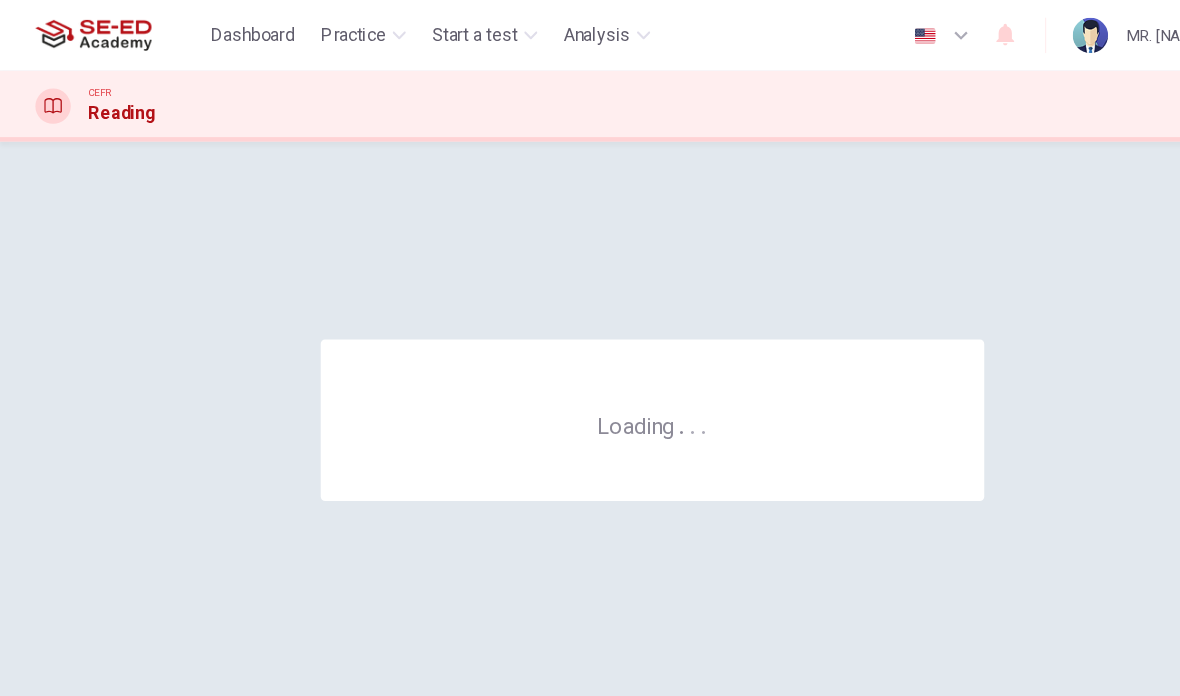 scroll, scrollTop: 0, scrollLeft: 0, axis: both 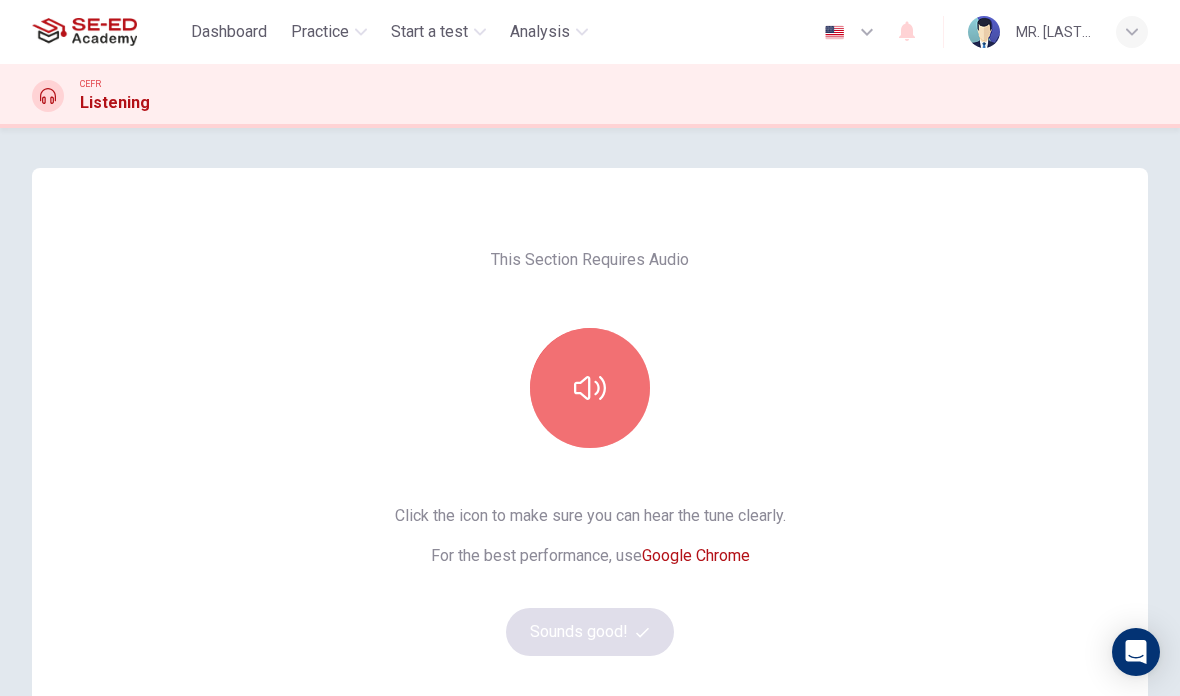 click at bounding box center [590, 388] 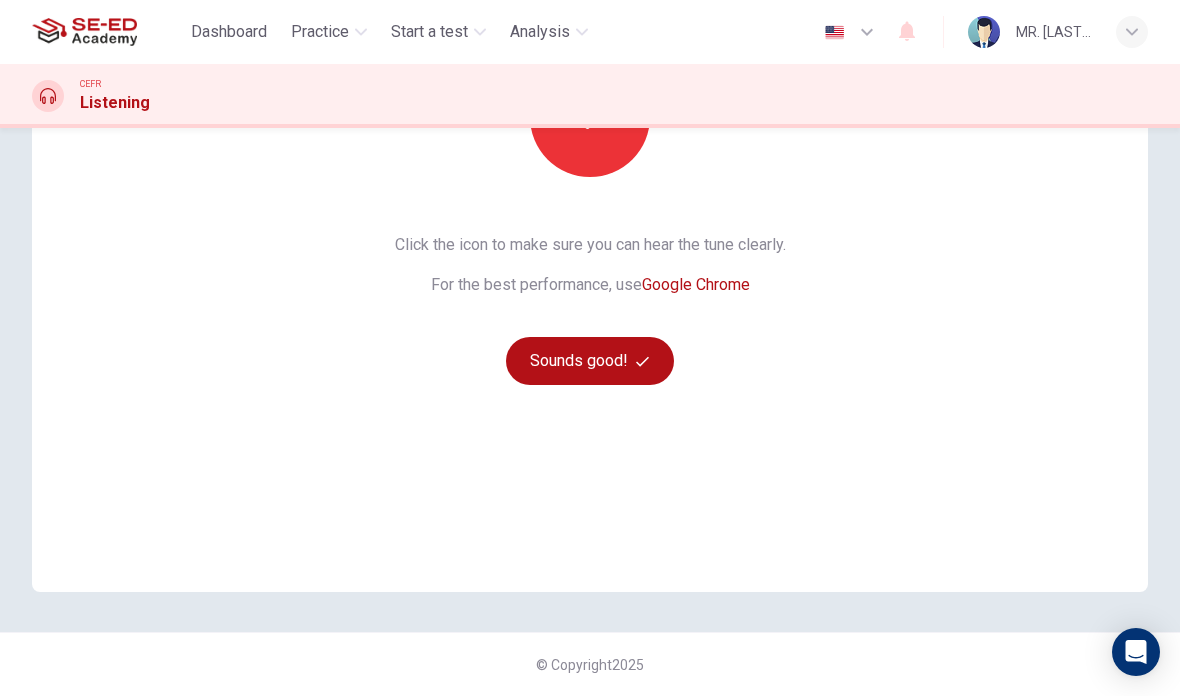 click on "This Section Requires Audio Click the icon to make sure you can hear the tune clearly. For the best performance, use  Google Chrome Sounds good!" at bounding box center (590, 244) 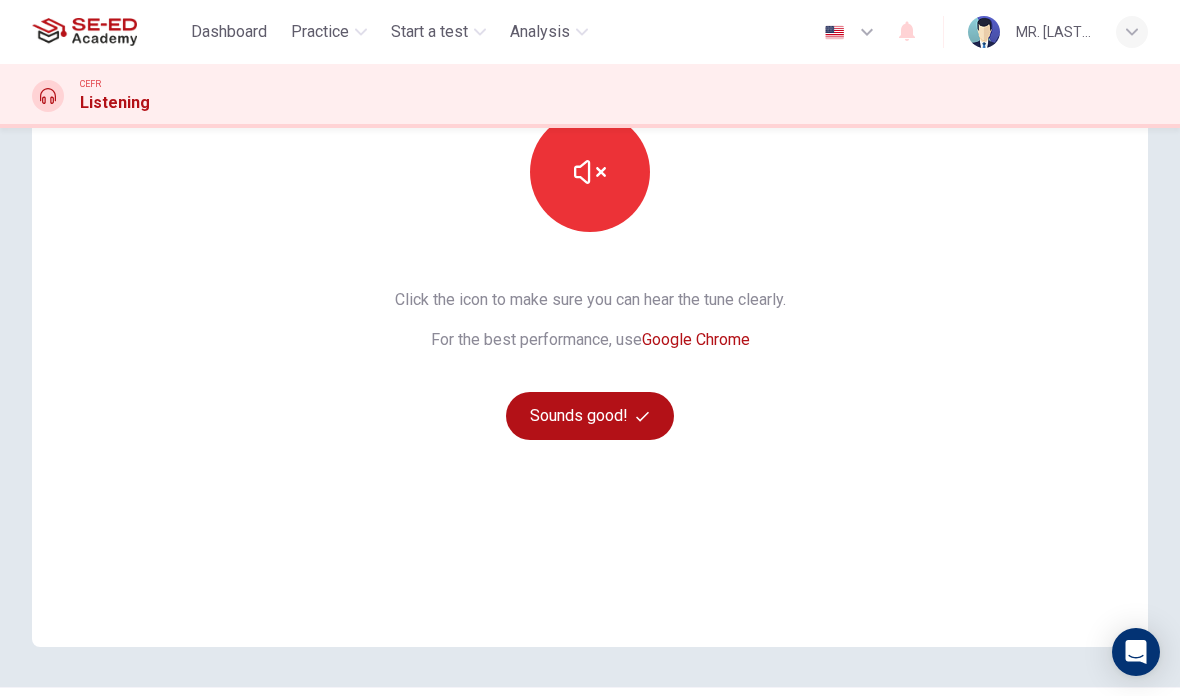 scroll, scrollTop: 215, scrollLeft: 0, axis: vertical 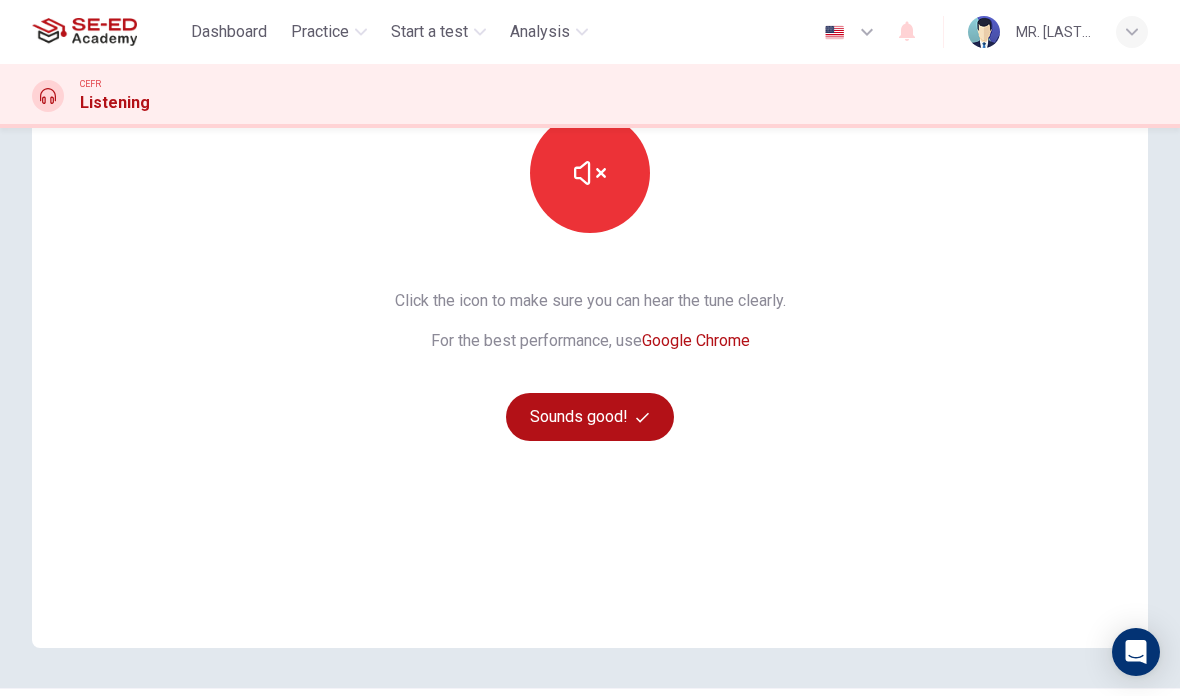 click on "Sounds good!" at bounding box center [590, 417] 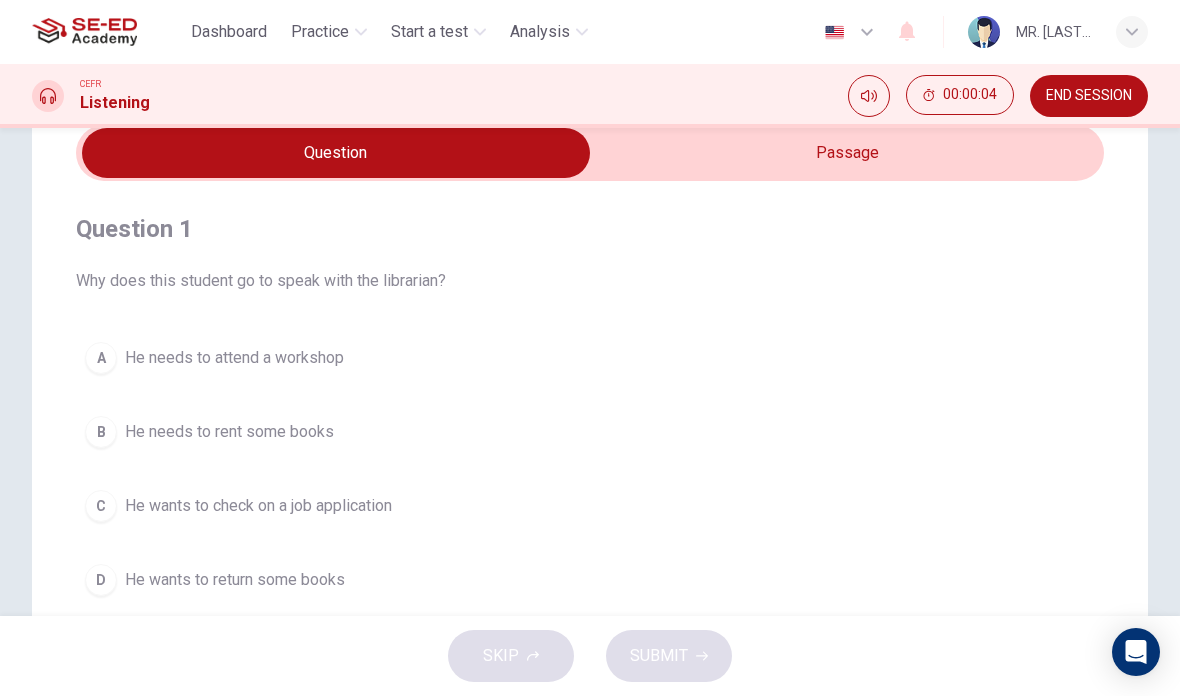 scroll, scrollTop: 86, scrollLeft: 0, axis: vertical 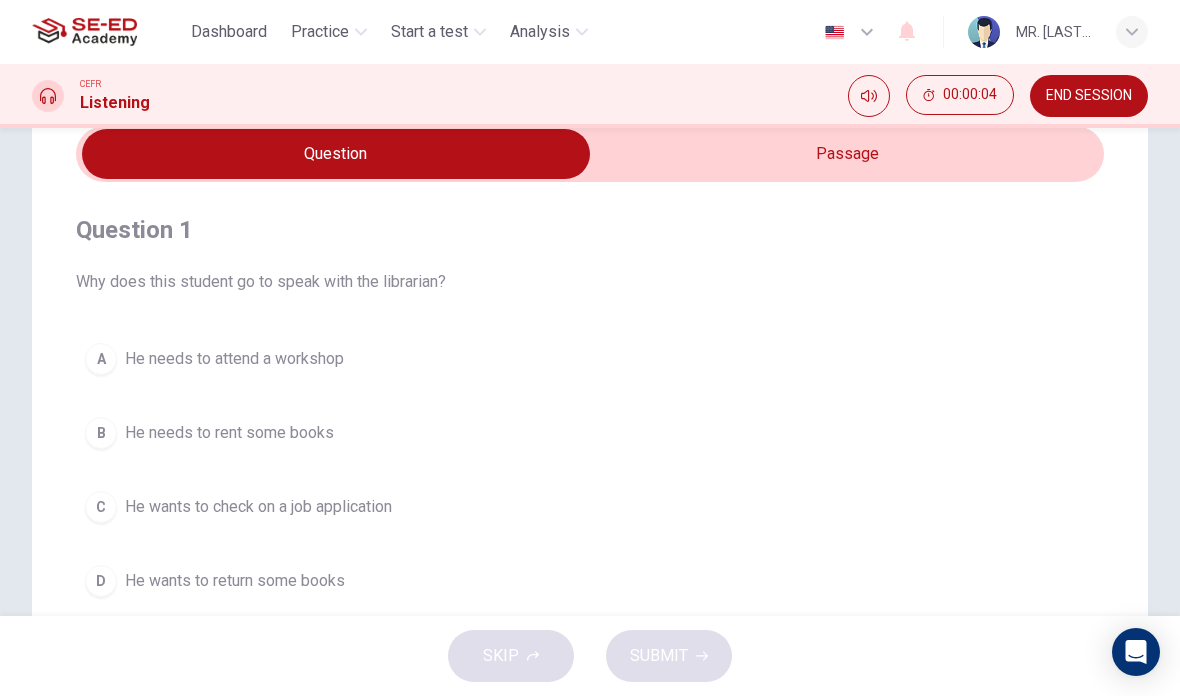 click at bounding box center [336, 154] 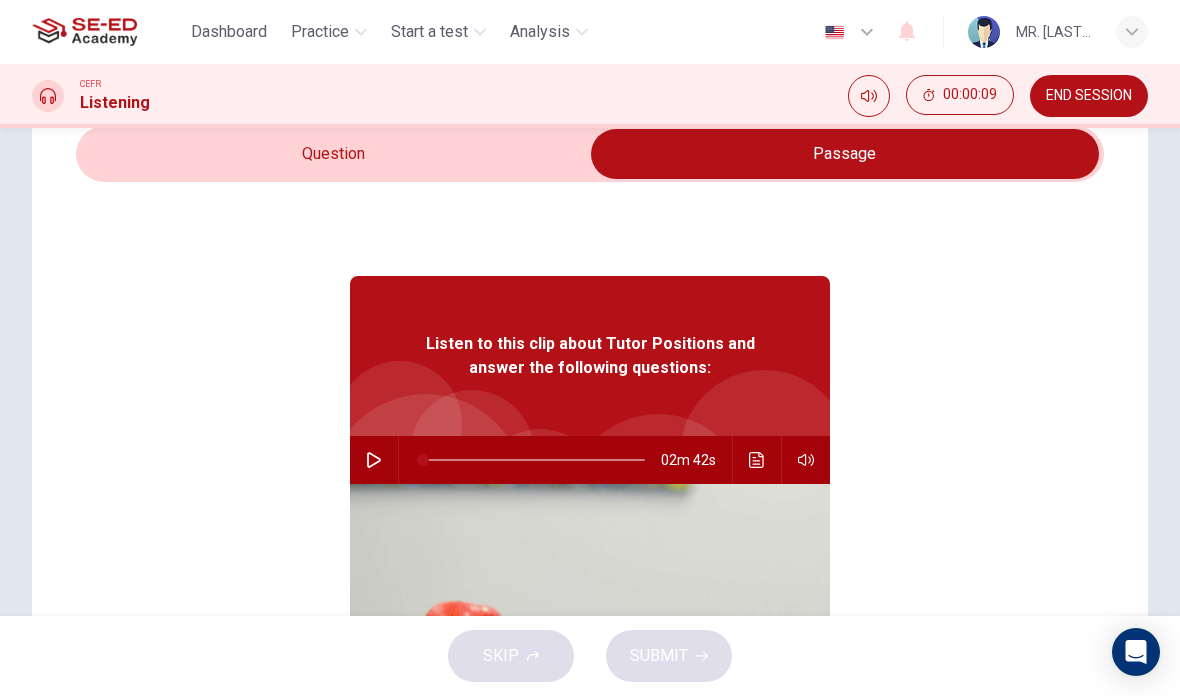 click at bounding box center (374, 460) 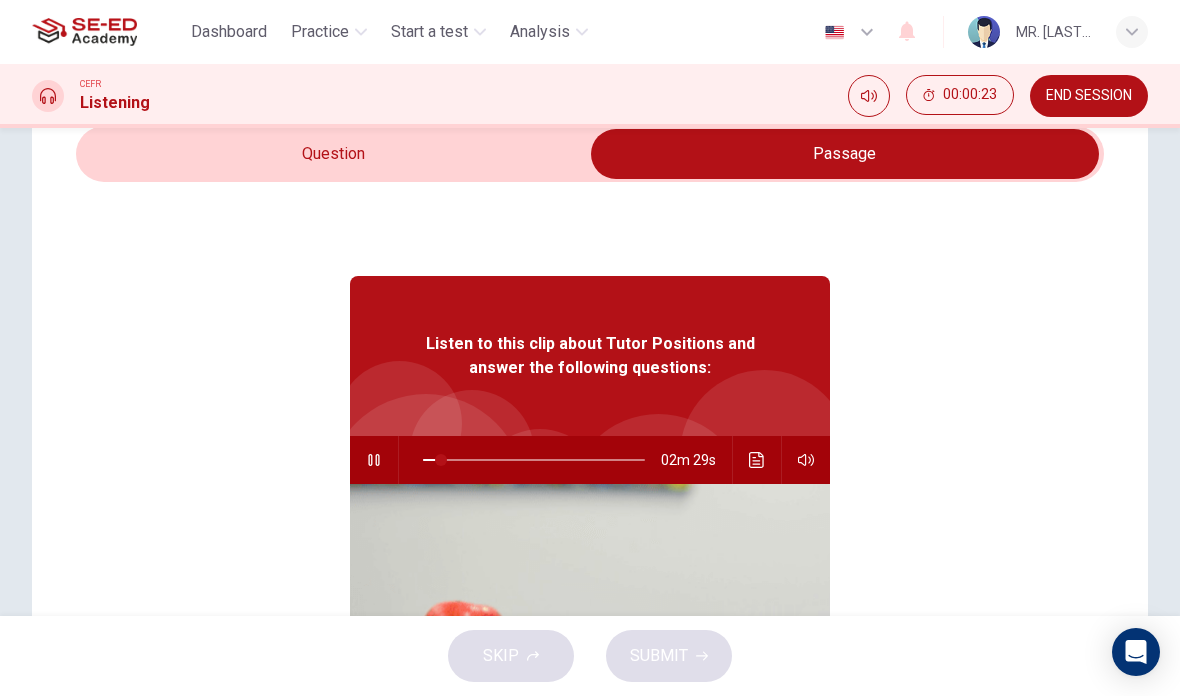 click at bounding box center [374, 460] 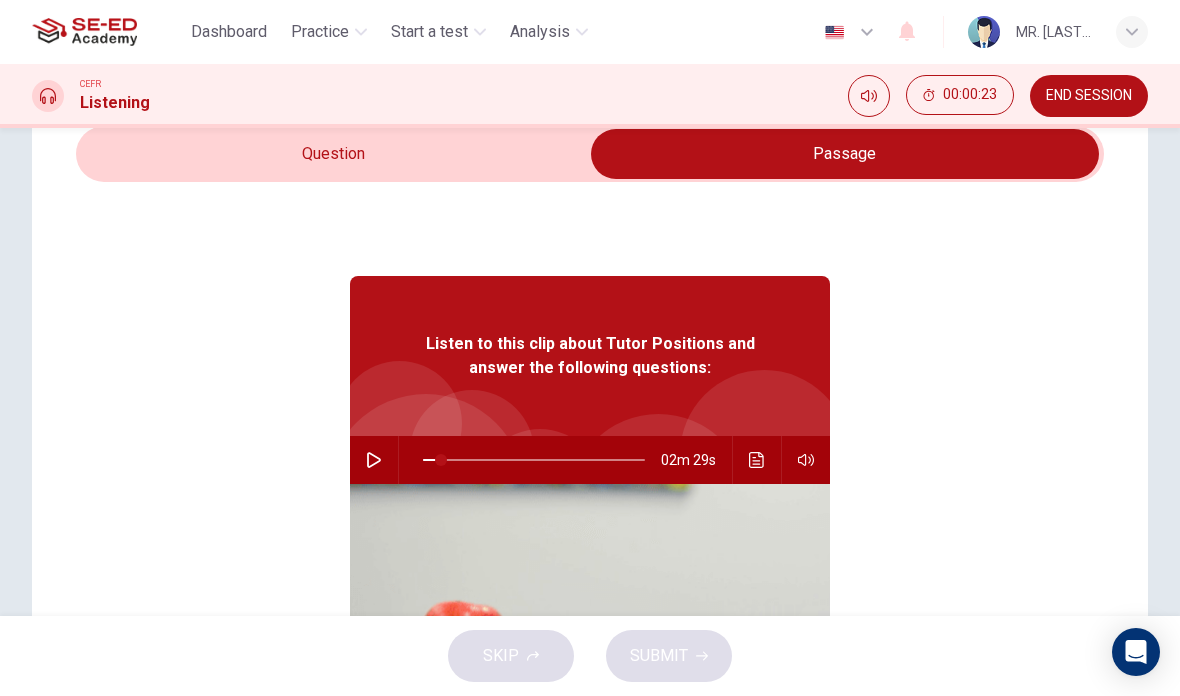 click at bounding box center [845, 154] 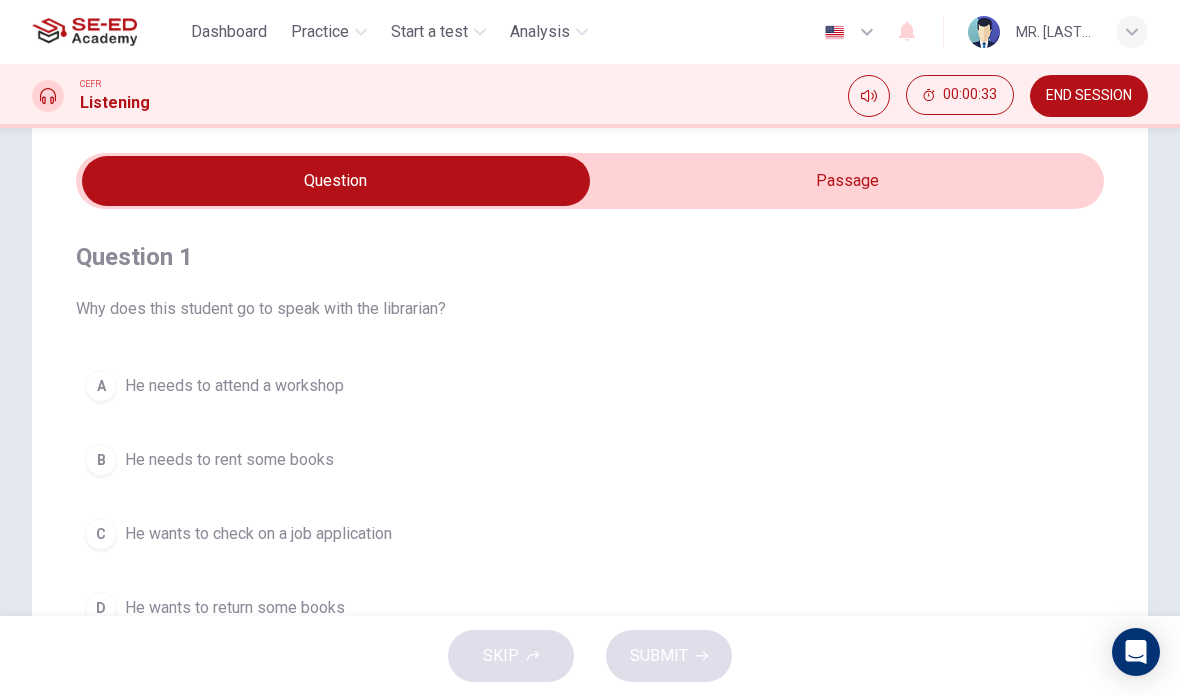 scroll, scrollTop: 54, scrollLeft: 0, axis: vertical 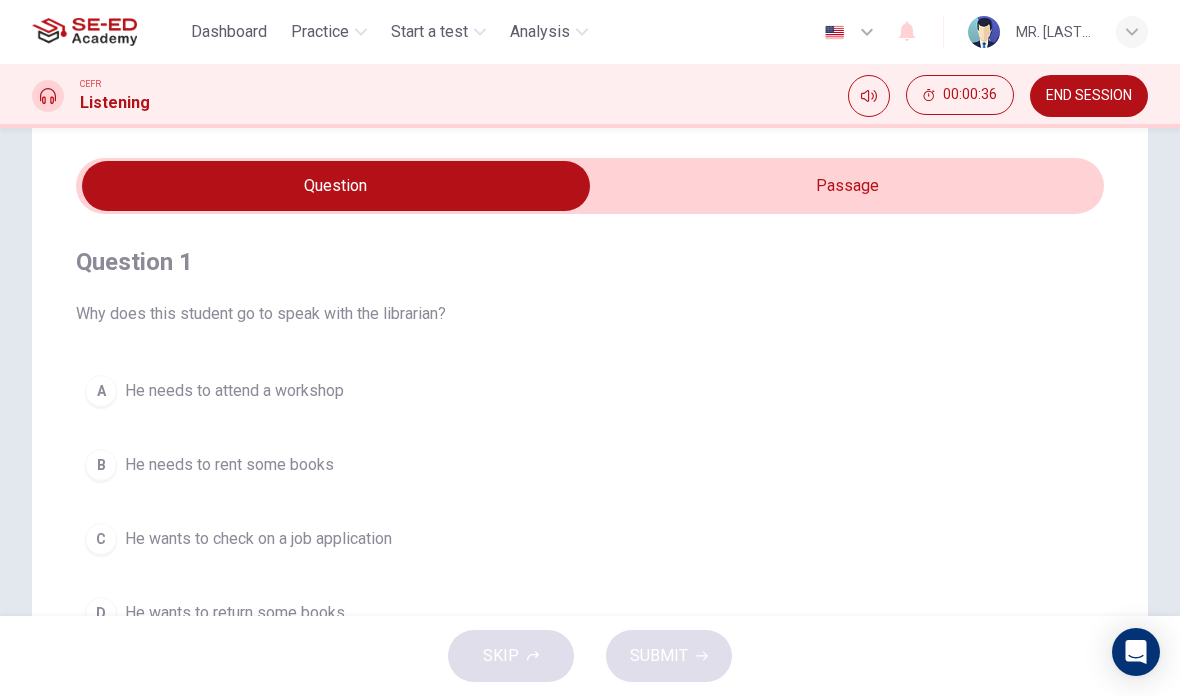 click on "END SESSION" at bounding box center [1089, 96] 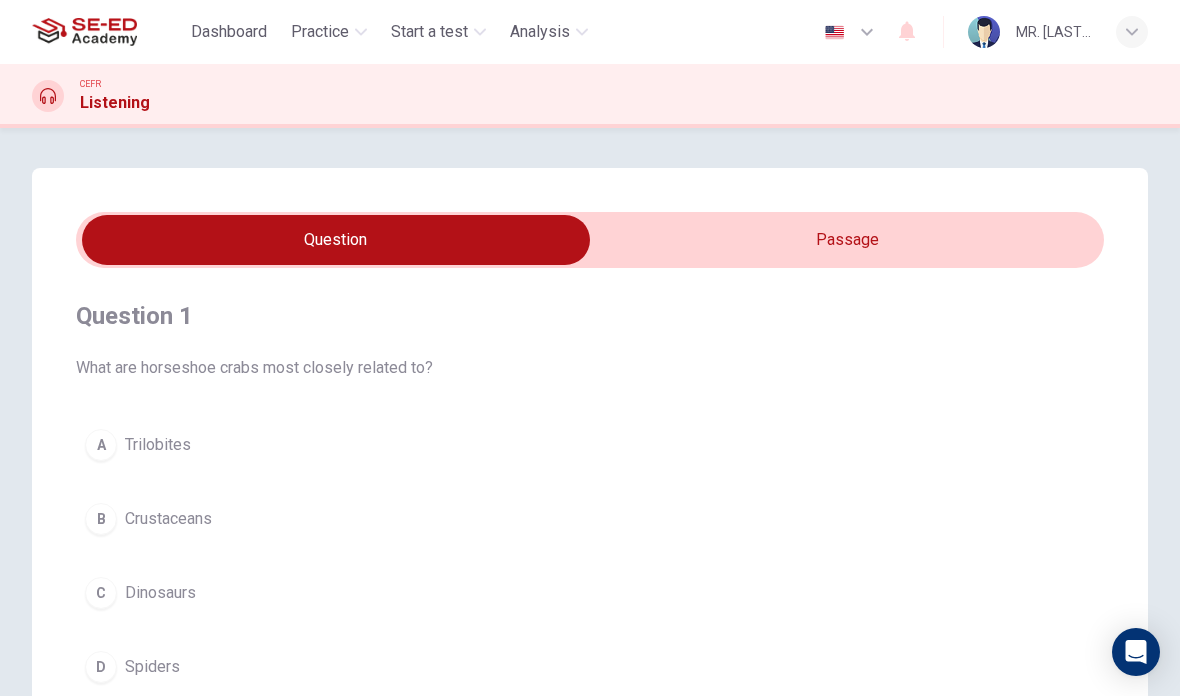 click on "Practice" at bounding box center [320, 32] 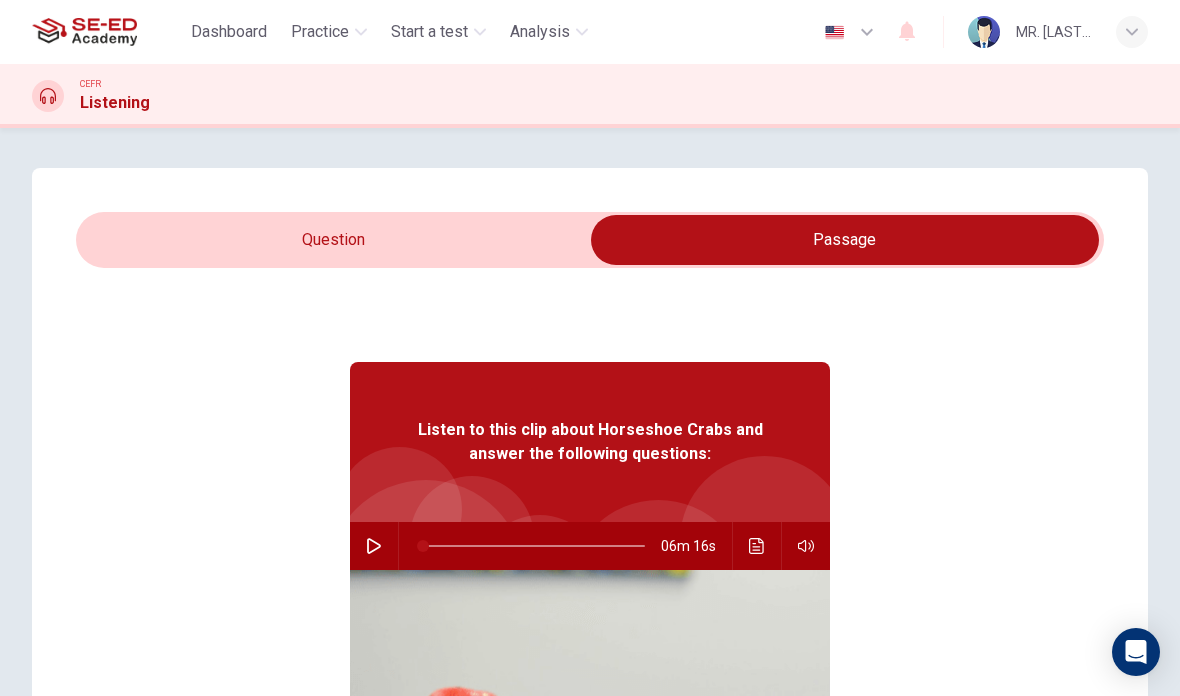 click on "Practice" at bounding box center (320, 32) 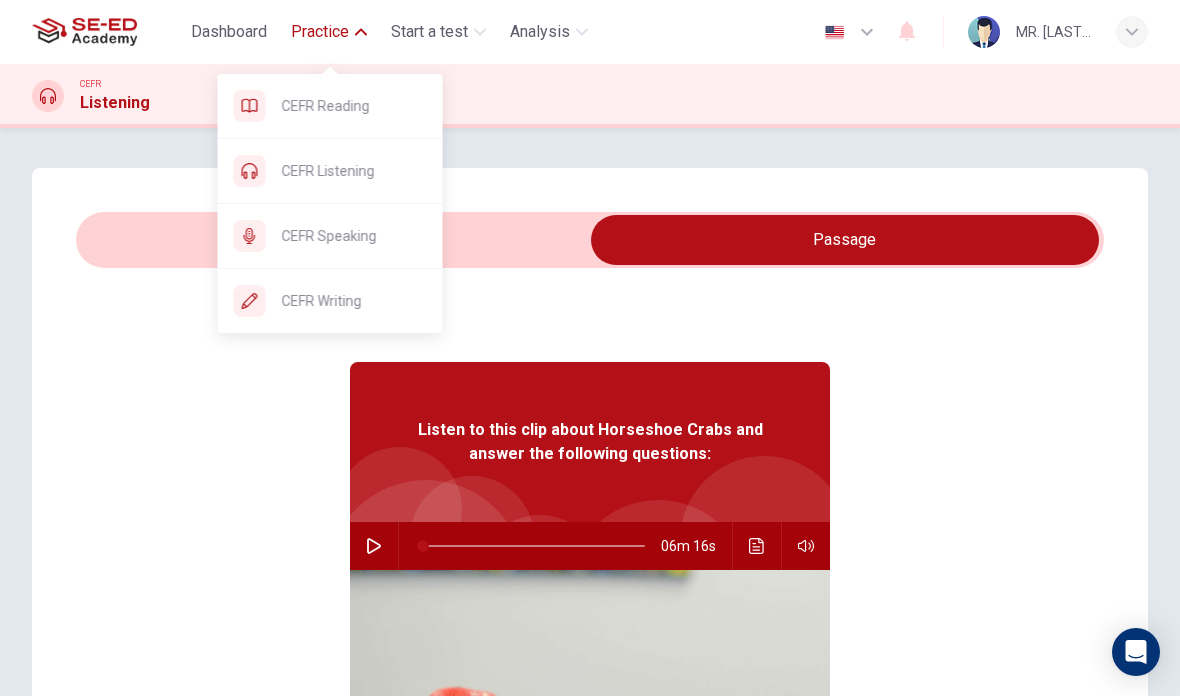 click at bounding box center [845, 240] 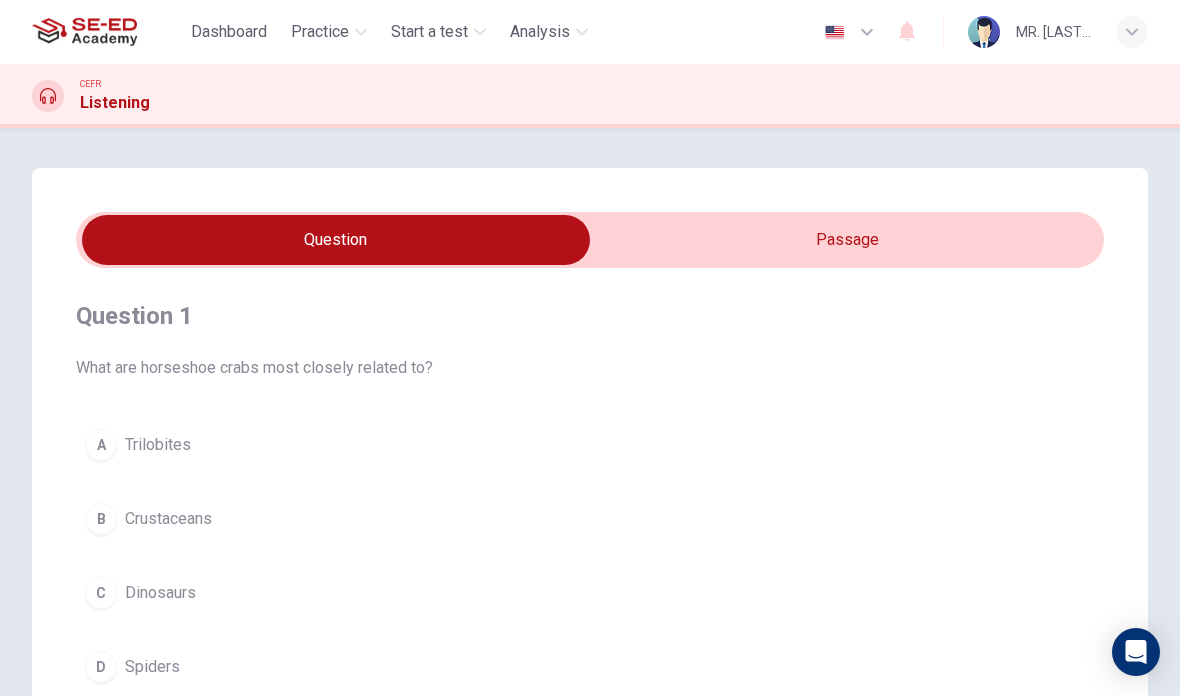 scroll, scrollTop: 0, scrollLeft: 0, axis: both 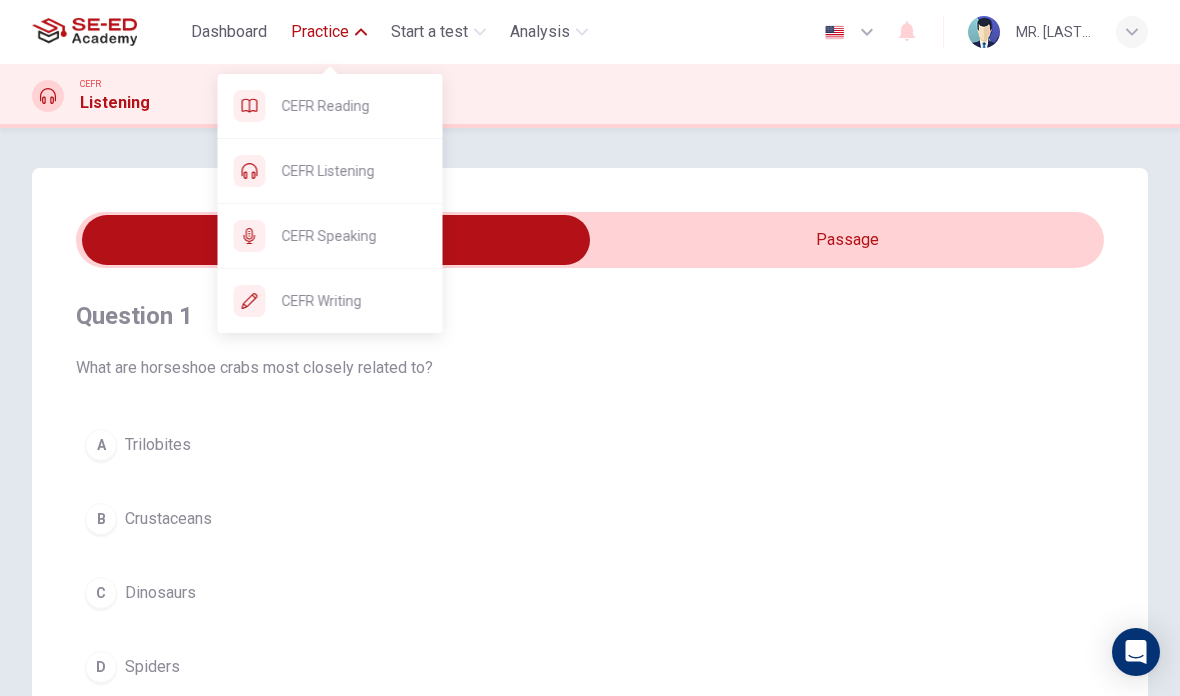 click at bounding box center (336, 240) 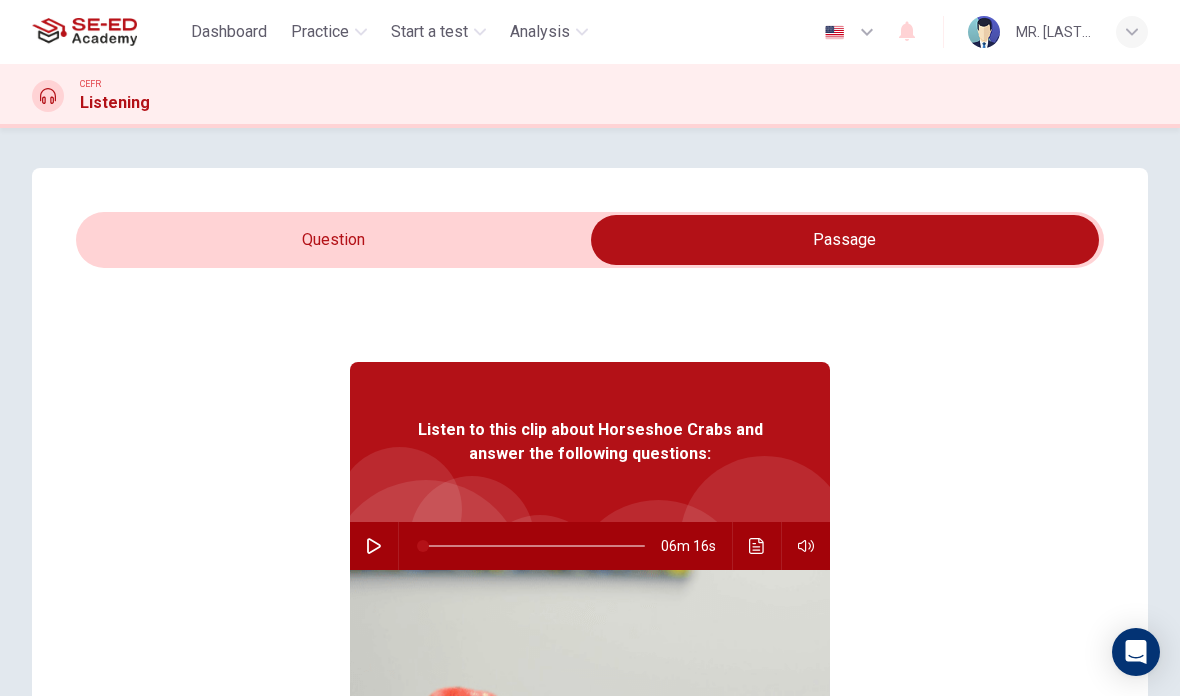 scroll, scrollTop: -6, scrollLeft: 0, axis: vertical 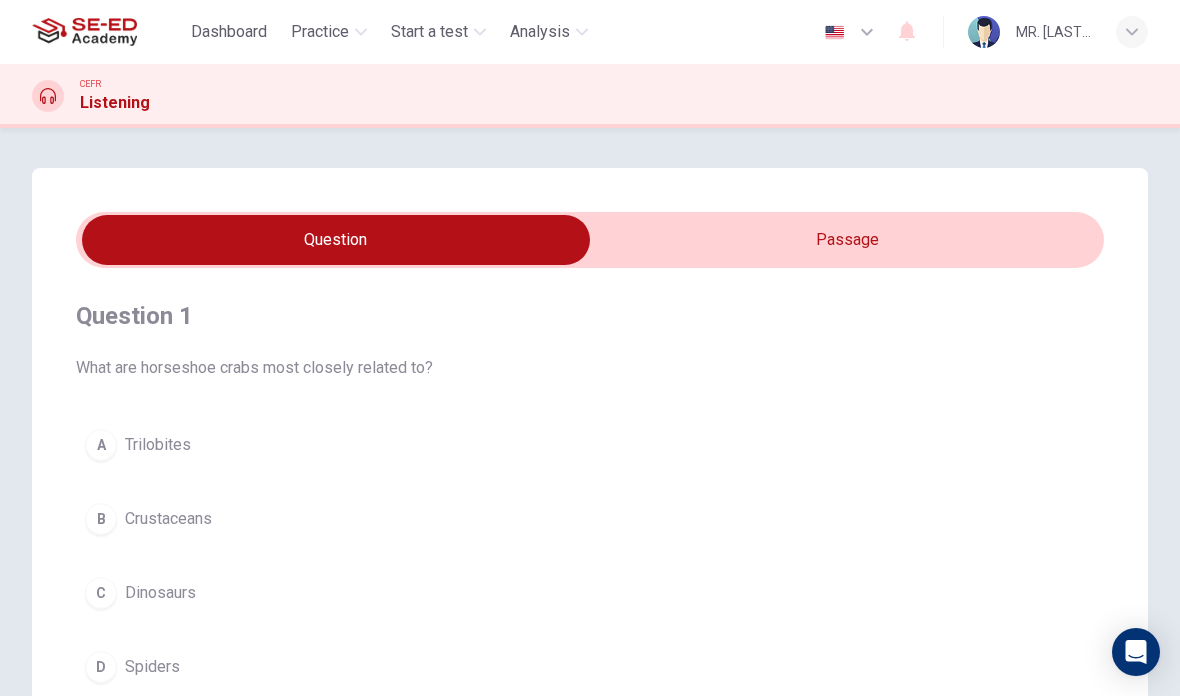 click on "Practice" at bounding box center (320, 32) 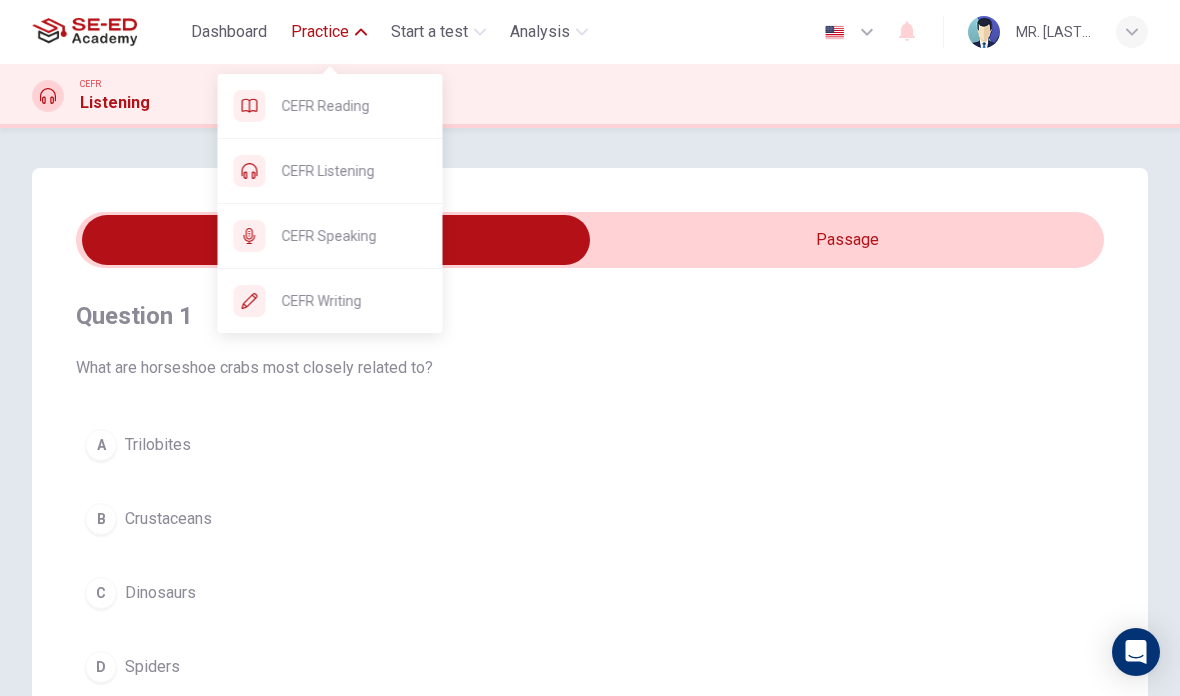 click on "CEFR Speaking" at bounding box center (346, 106) 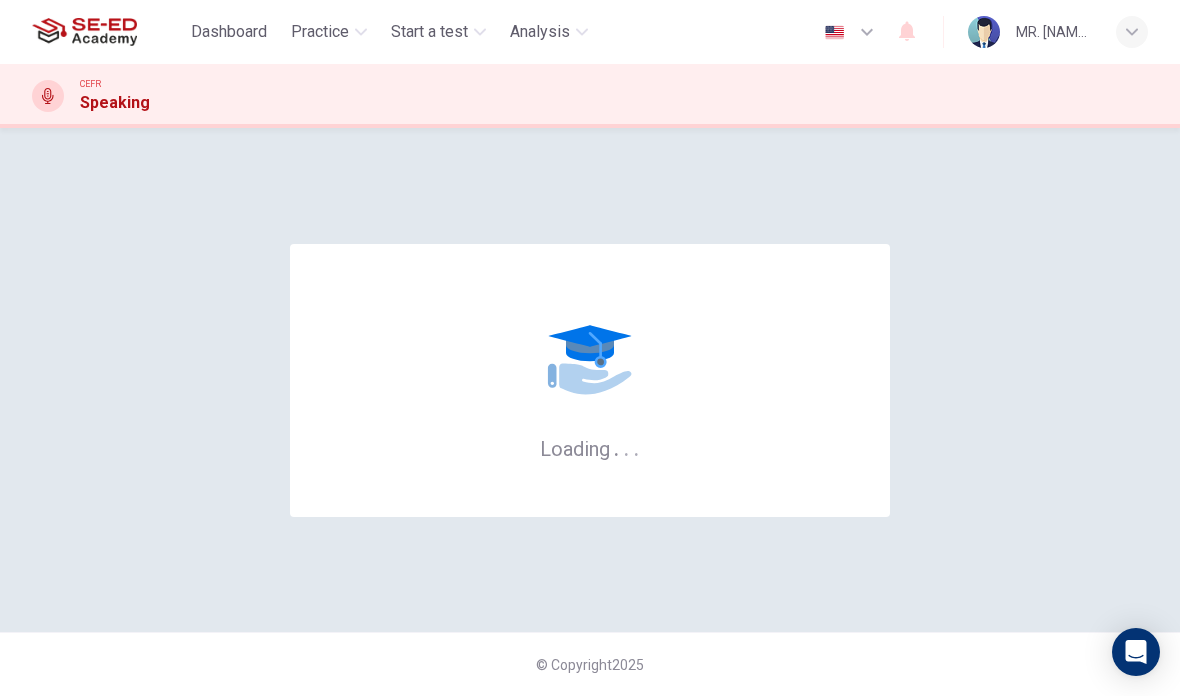 scroll, scrollTop: 0, scrollLeft: 0, axis: both 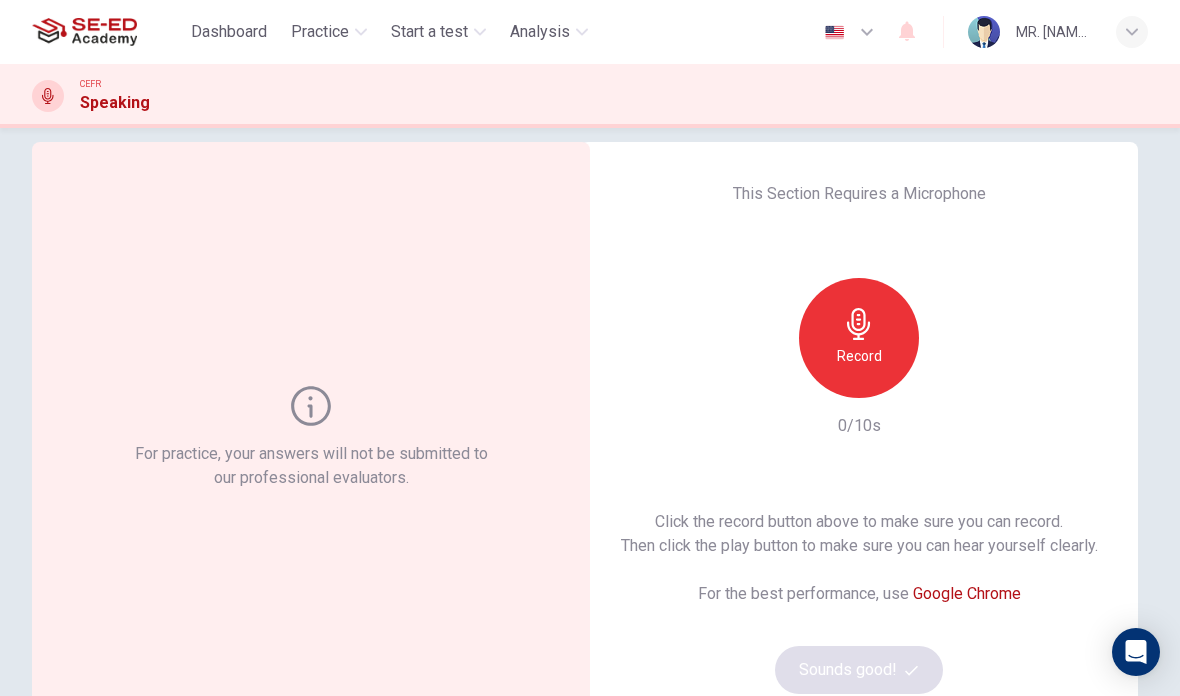 click on "Record" at bounding box center (859, 338) 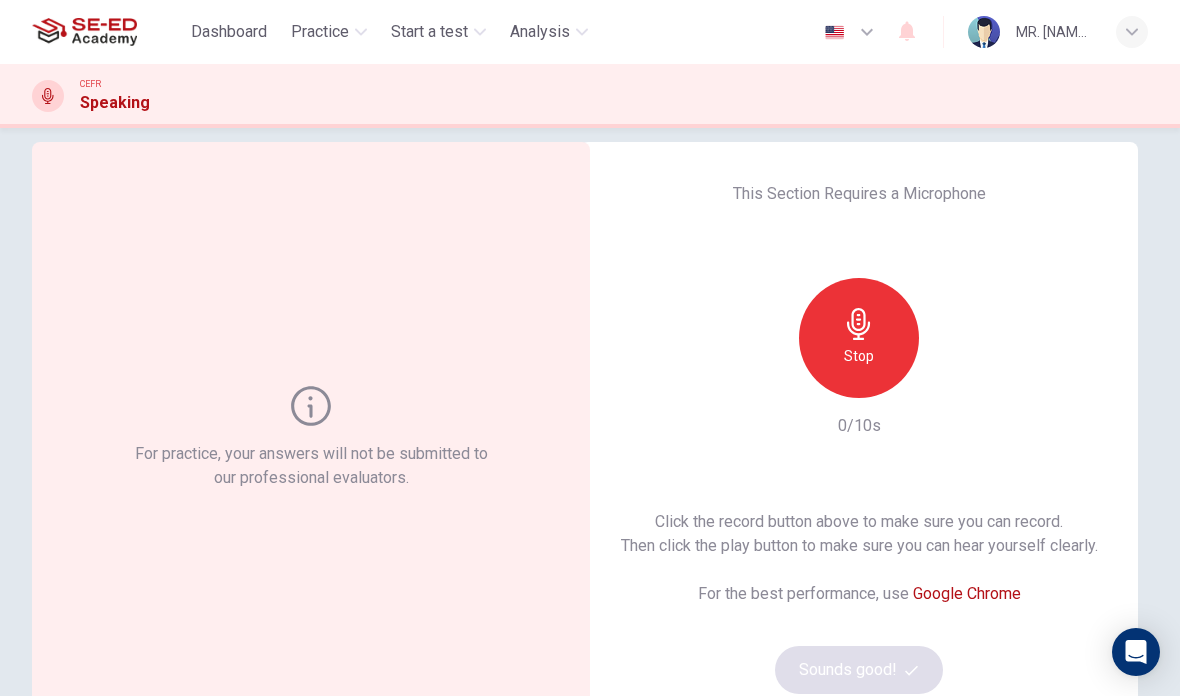 click on "Stop" at bounding box center [859, 338] 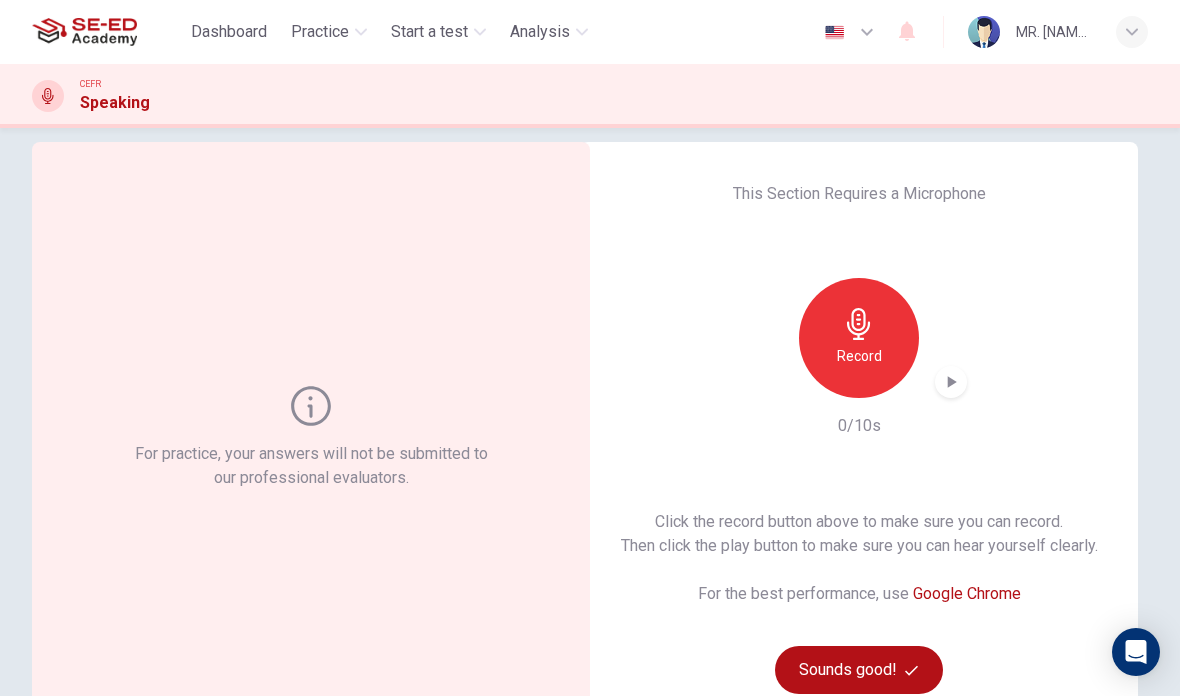 click on "Record" at bounding box center (859, 338) 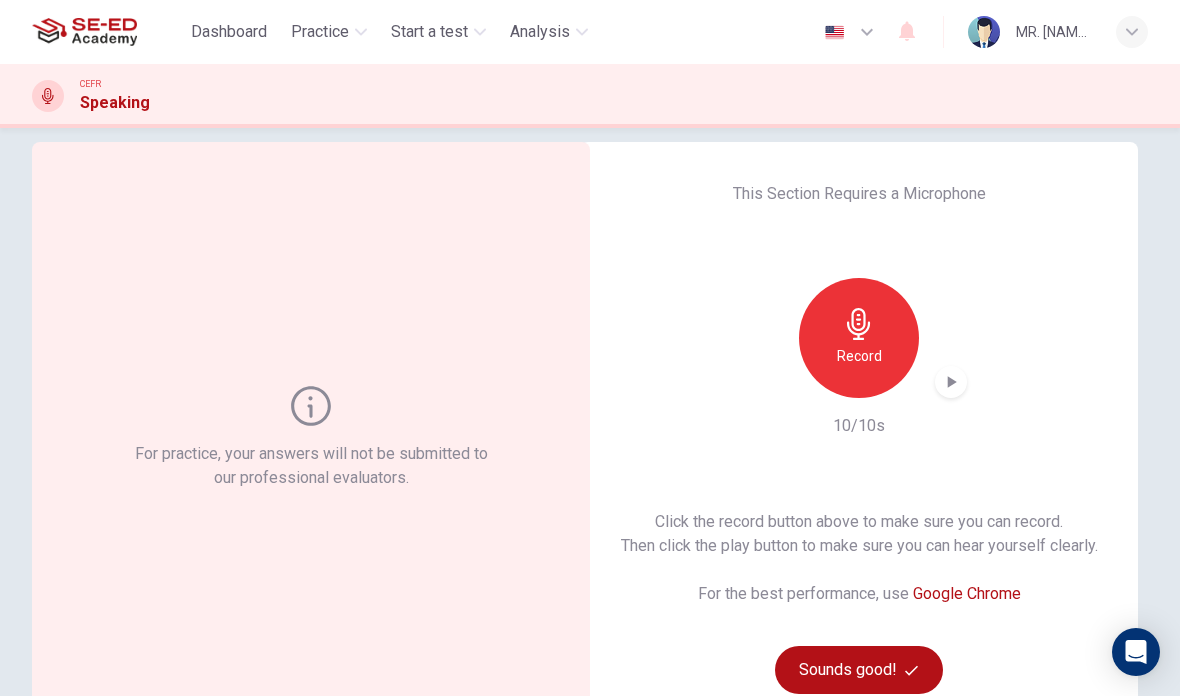 click on "Record" at bounding box center (859, 356) 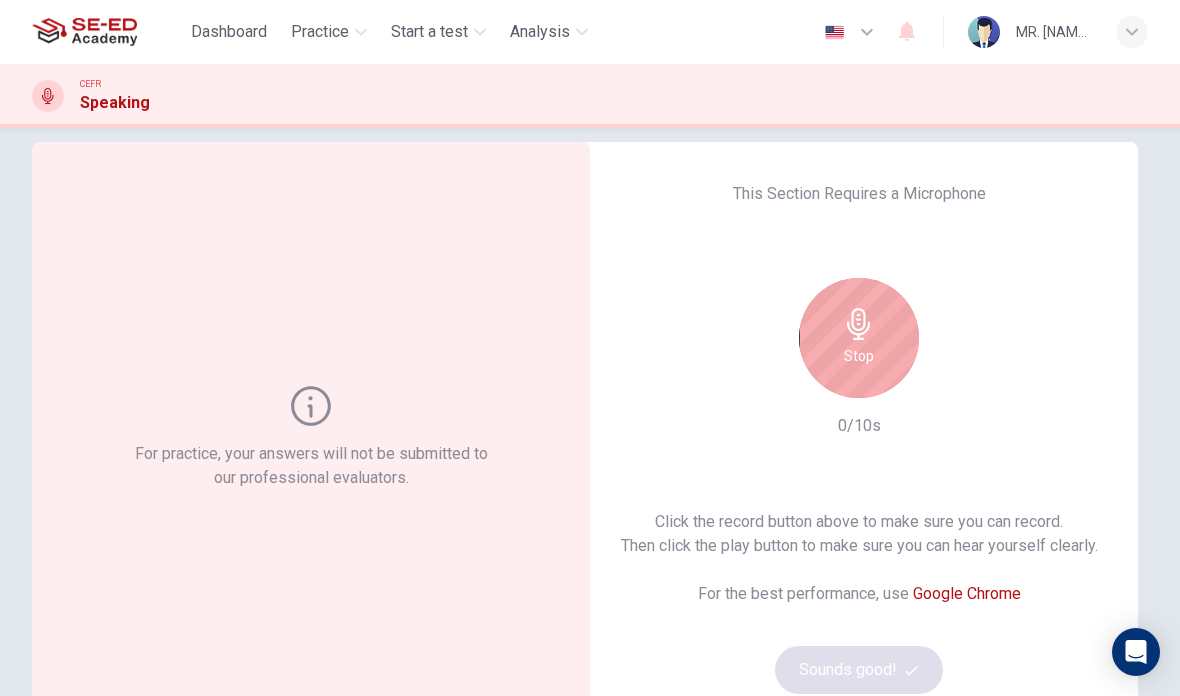 click on "Stop" at bounding box center (859, 338) 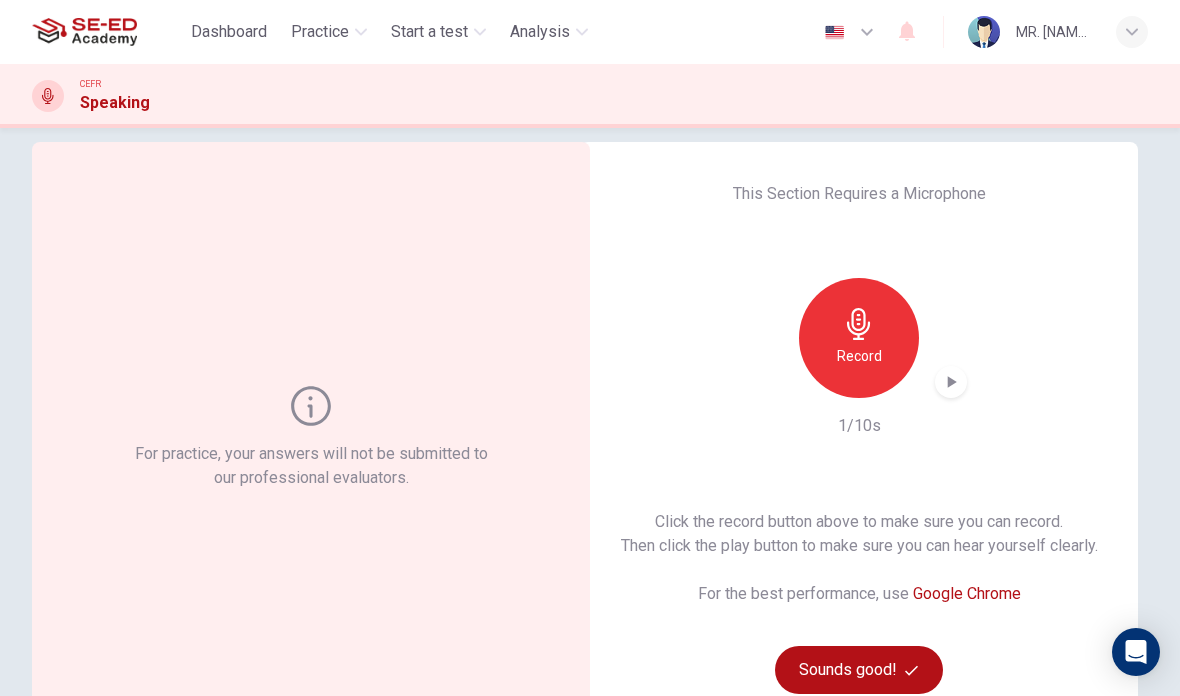 click on "Sounds good!" at bounding box center (859, 670) 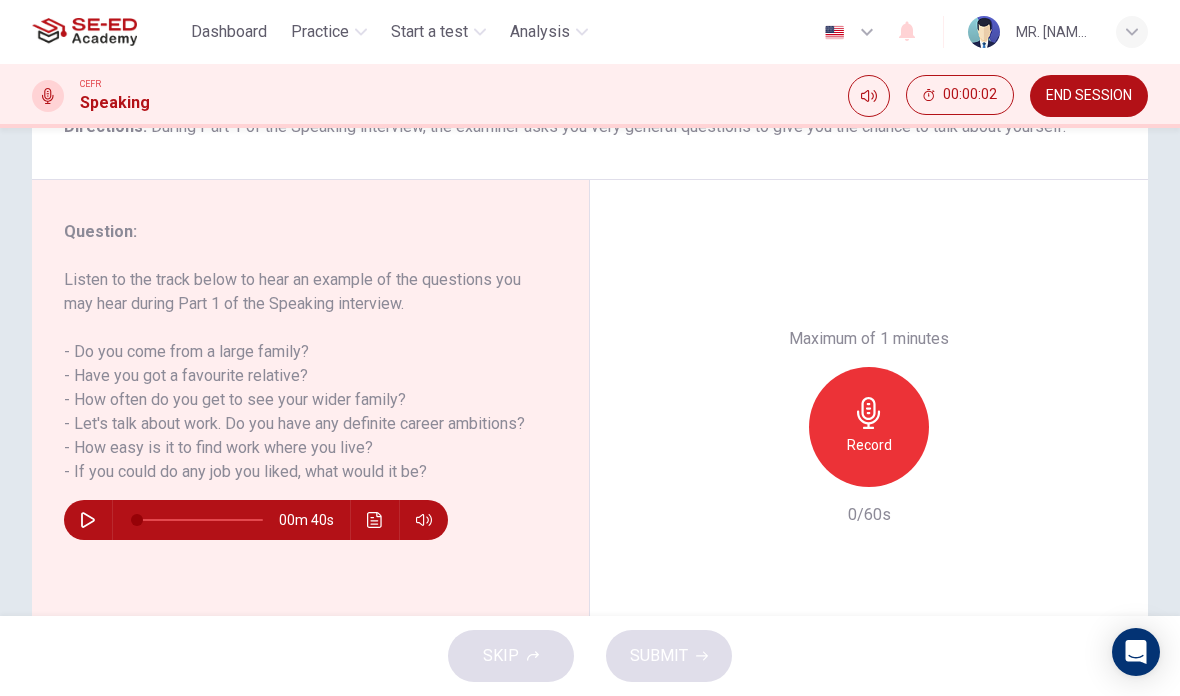 scroll, scrollTop: 190, scrollLeft: 0, axis: vertical 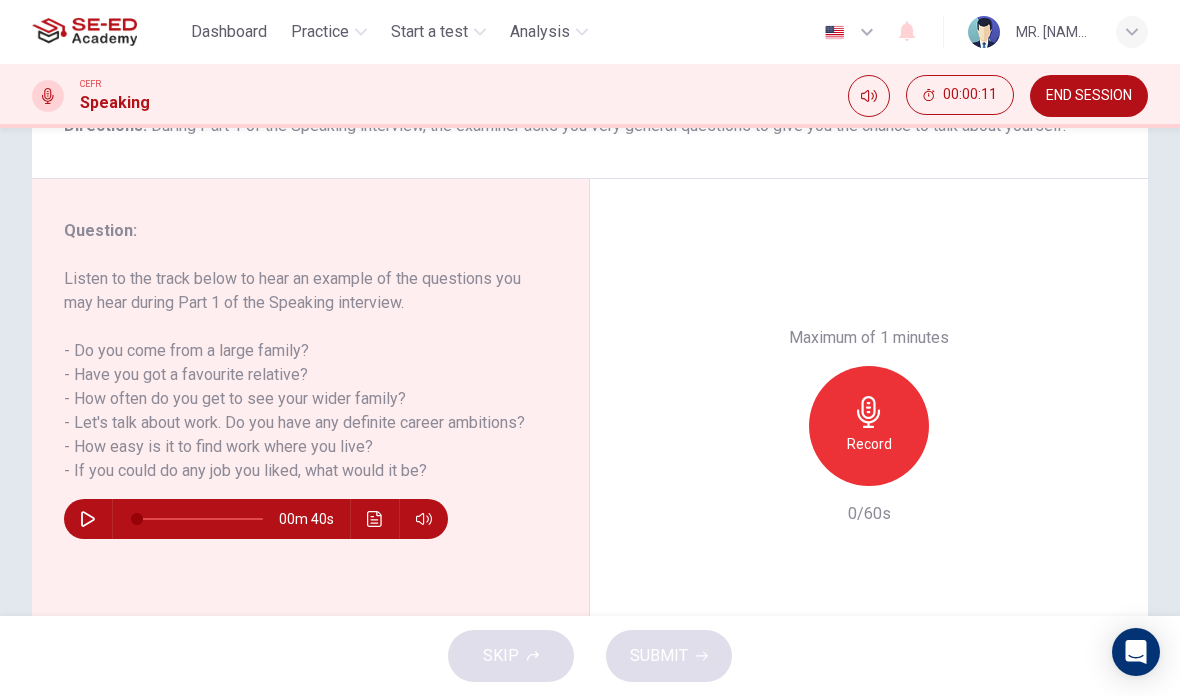 click at bounding box center (88, 519) 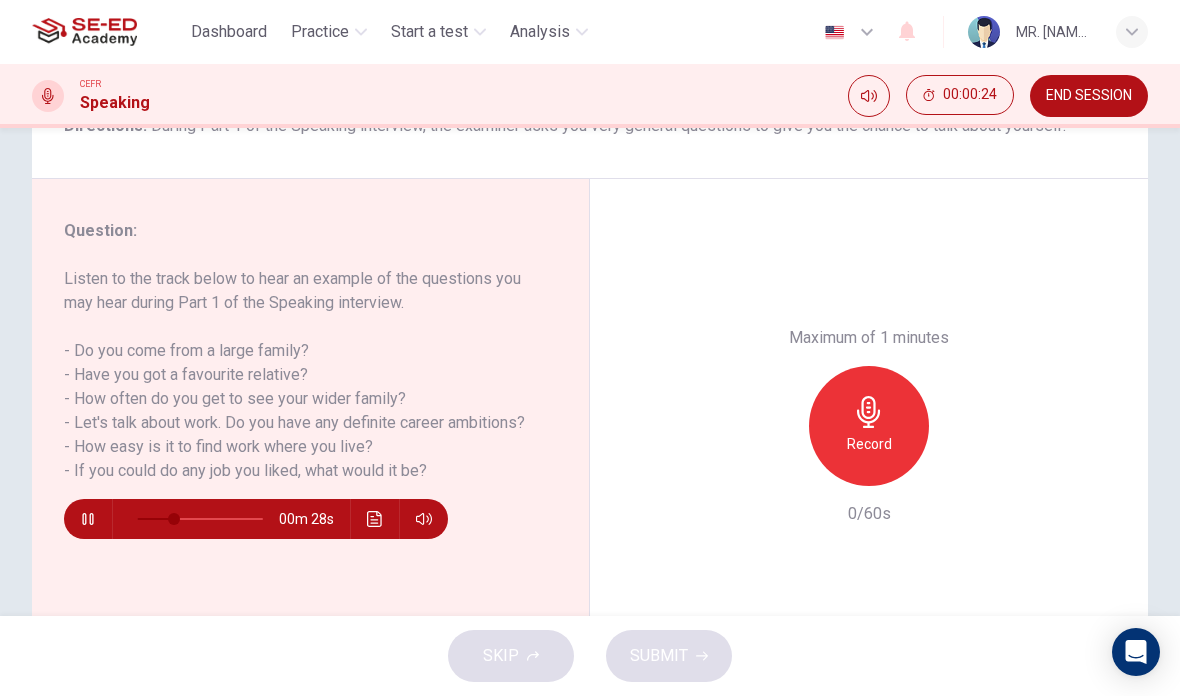 scroll, scrollTop: 1, scrollLeft: 0, axis: vertical 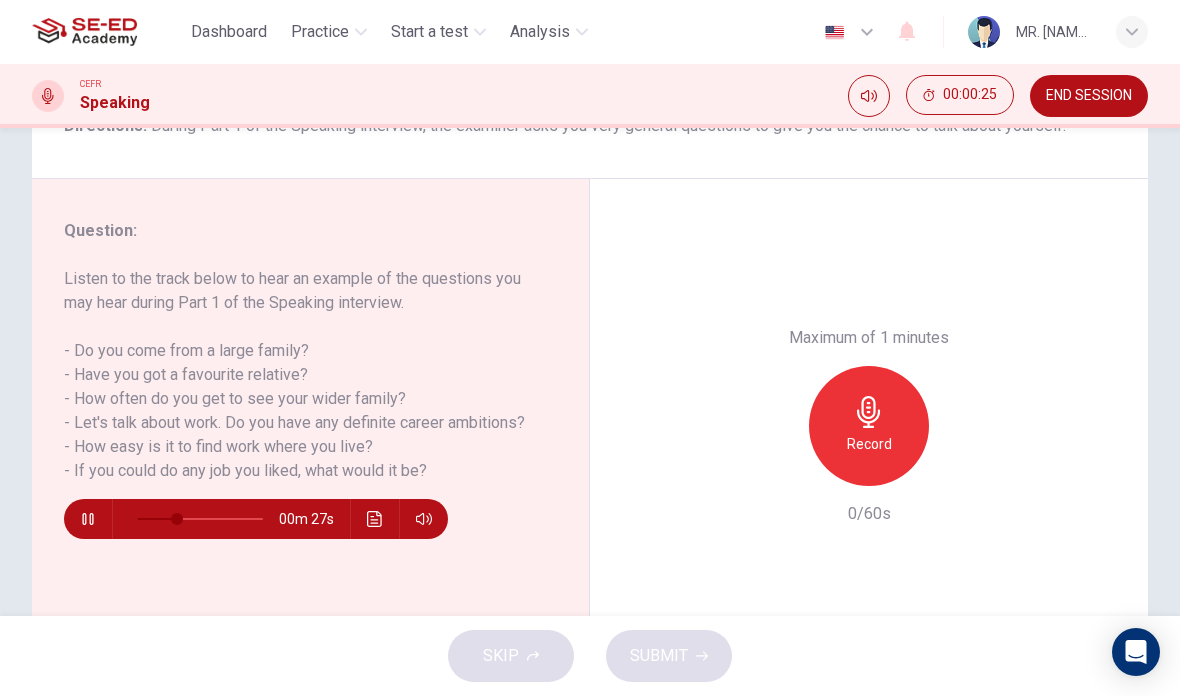 click on "Record" at bounding box center (869, 426) 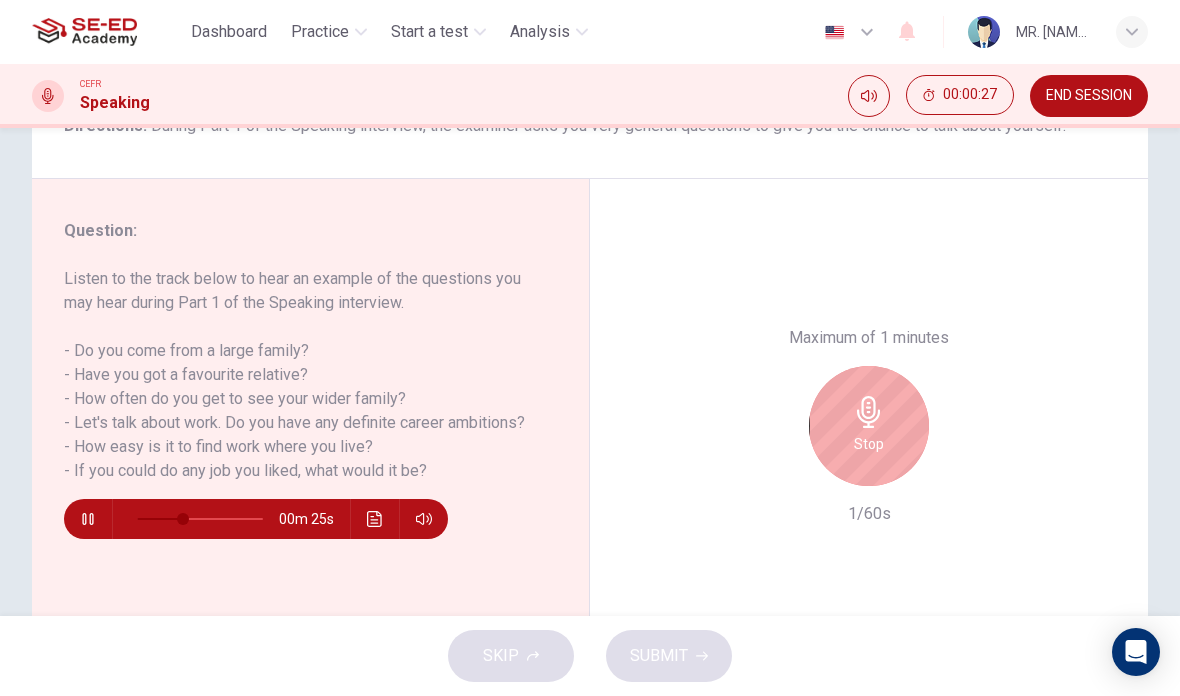 click at bounding box center [88, 519] 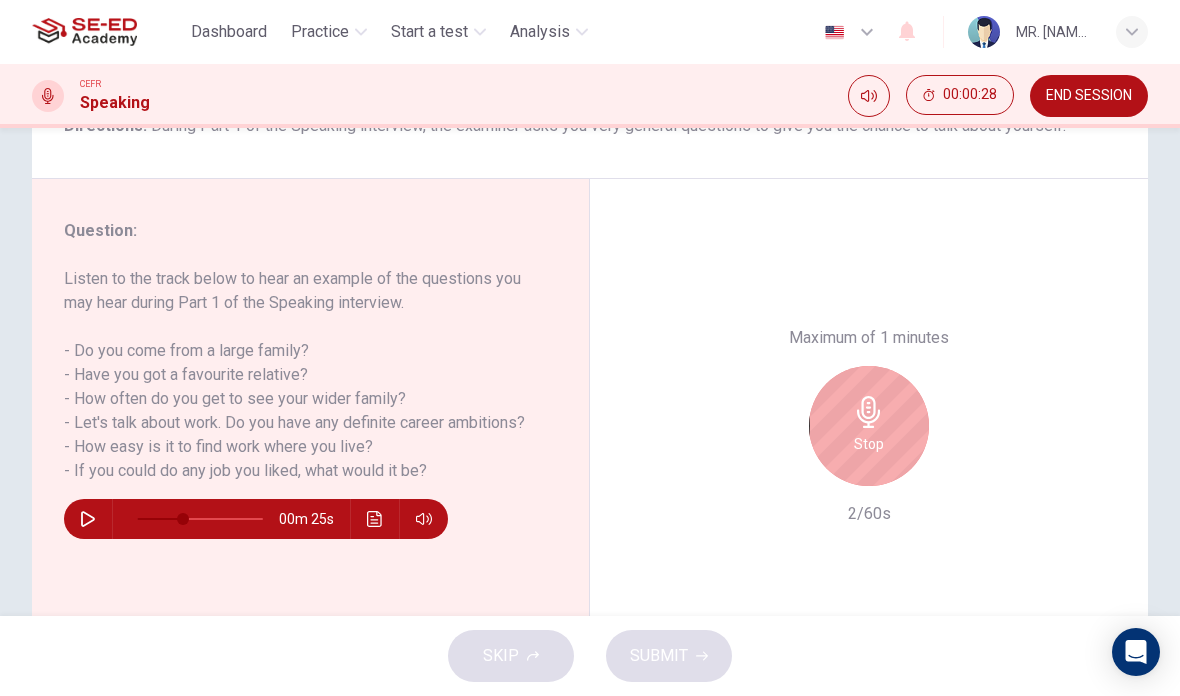 click on "Stop" at bounding box center [869, 444] 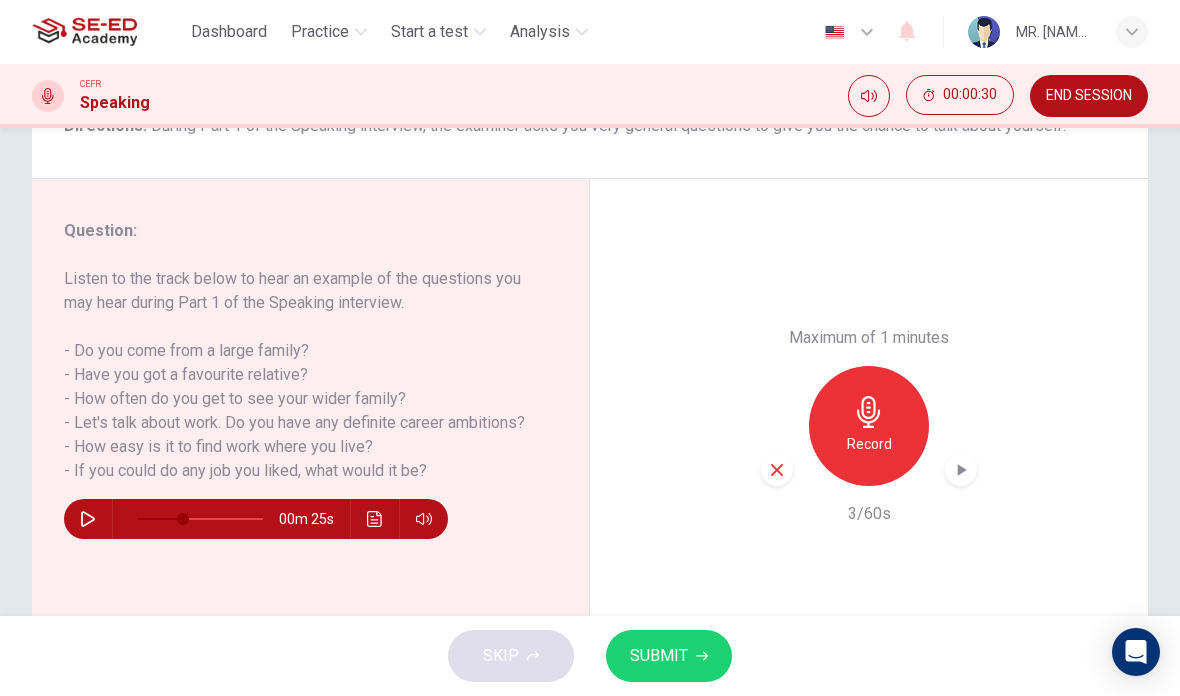 click at bounding box center [777, 470] 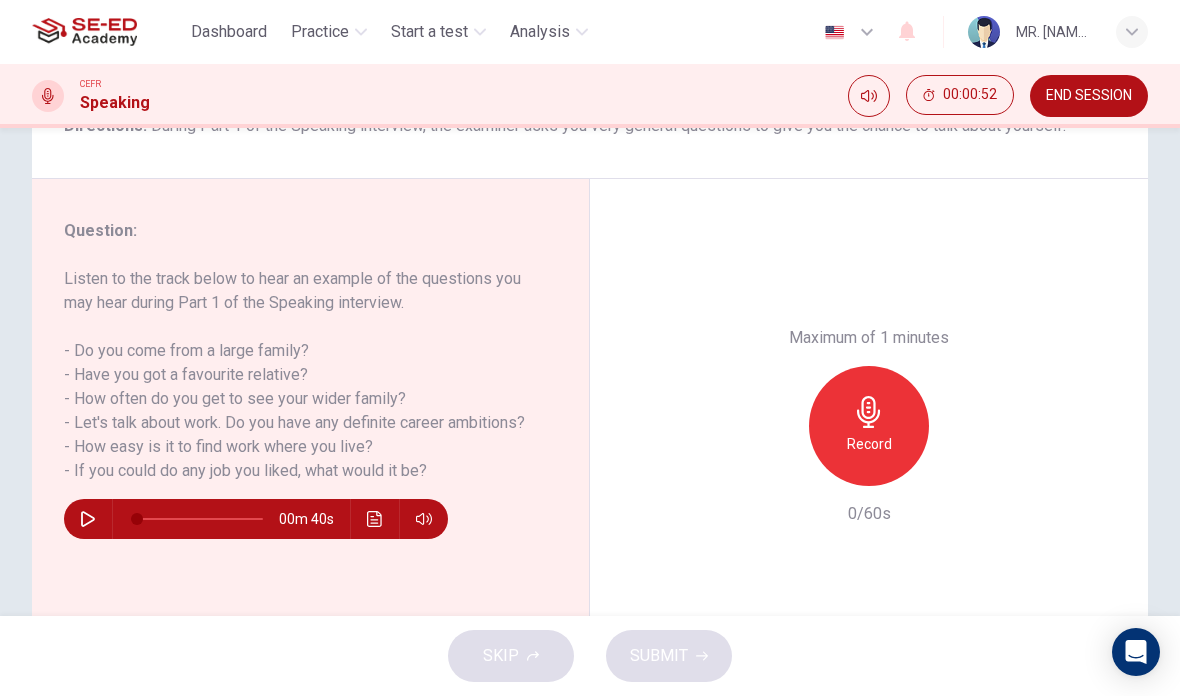 click at bounding box center [88, 519] 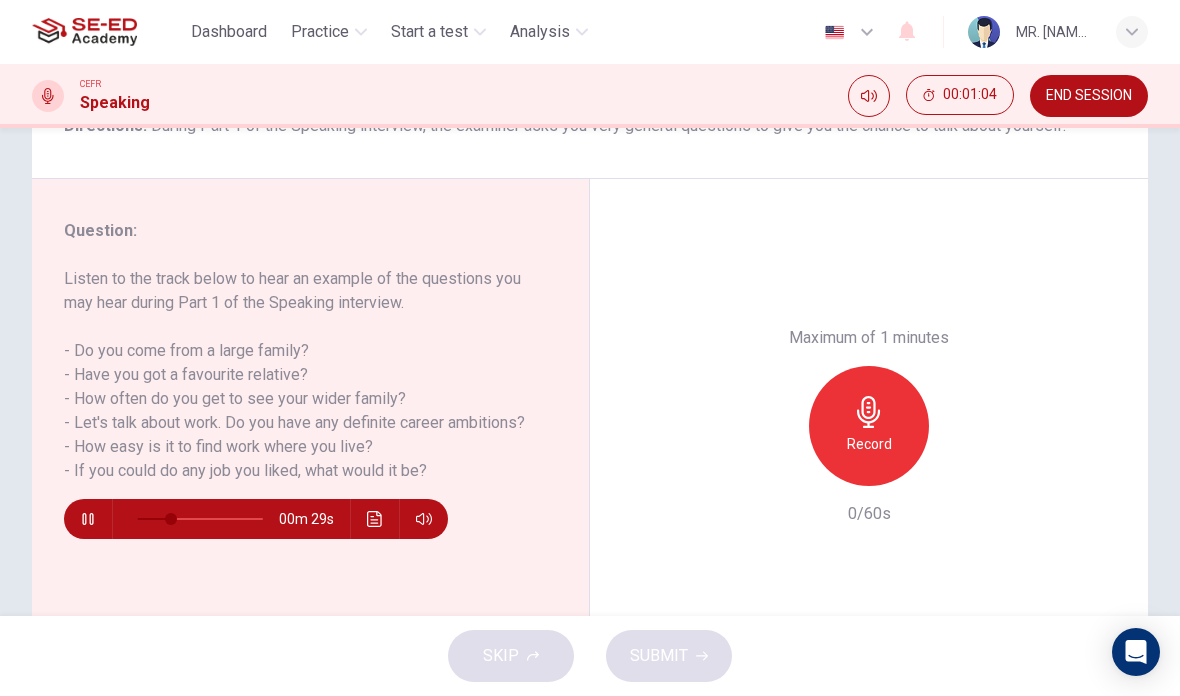 click at bounding box center [88, 519] 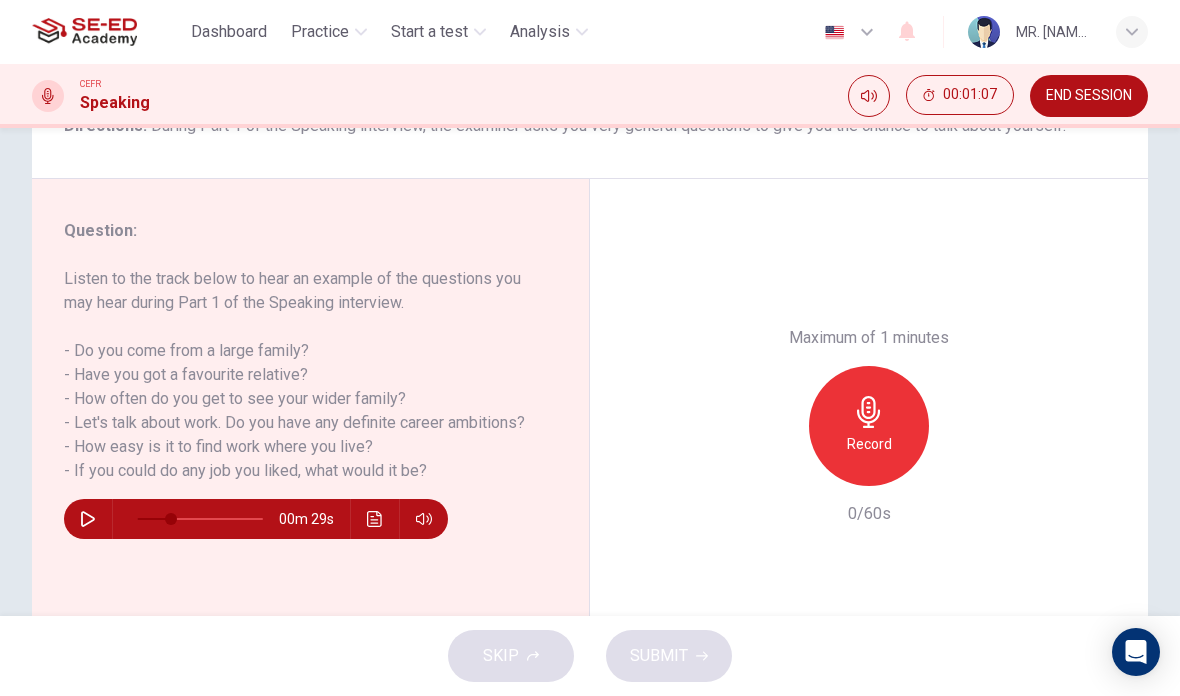 click on "Record" at bounding box center [869, 444] 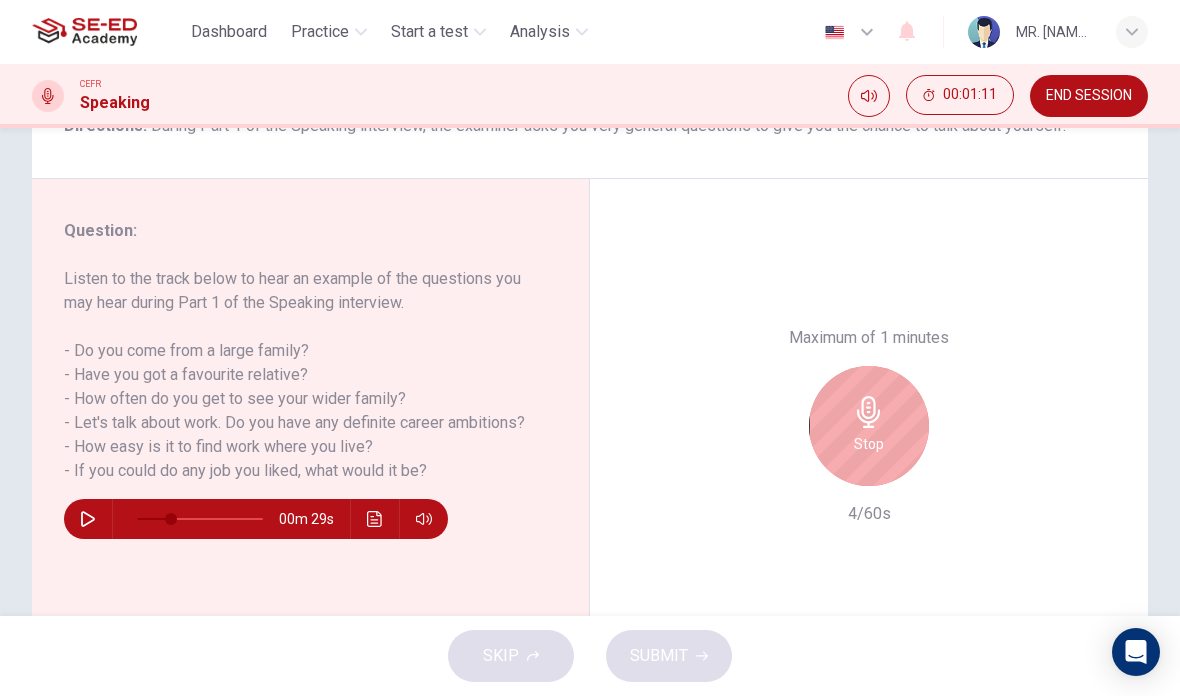 click on "Stop" at bounding box center (869, 426) 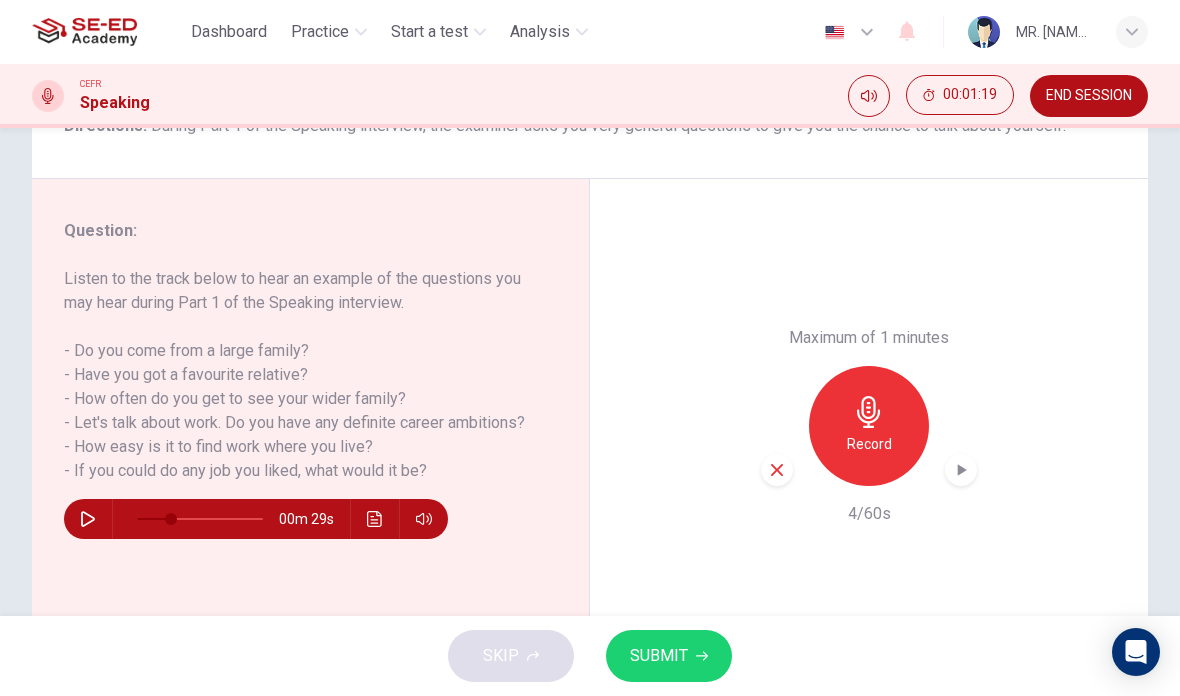 click at bounding box center (88, 519) 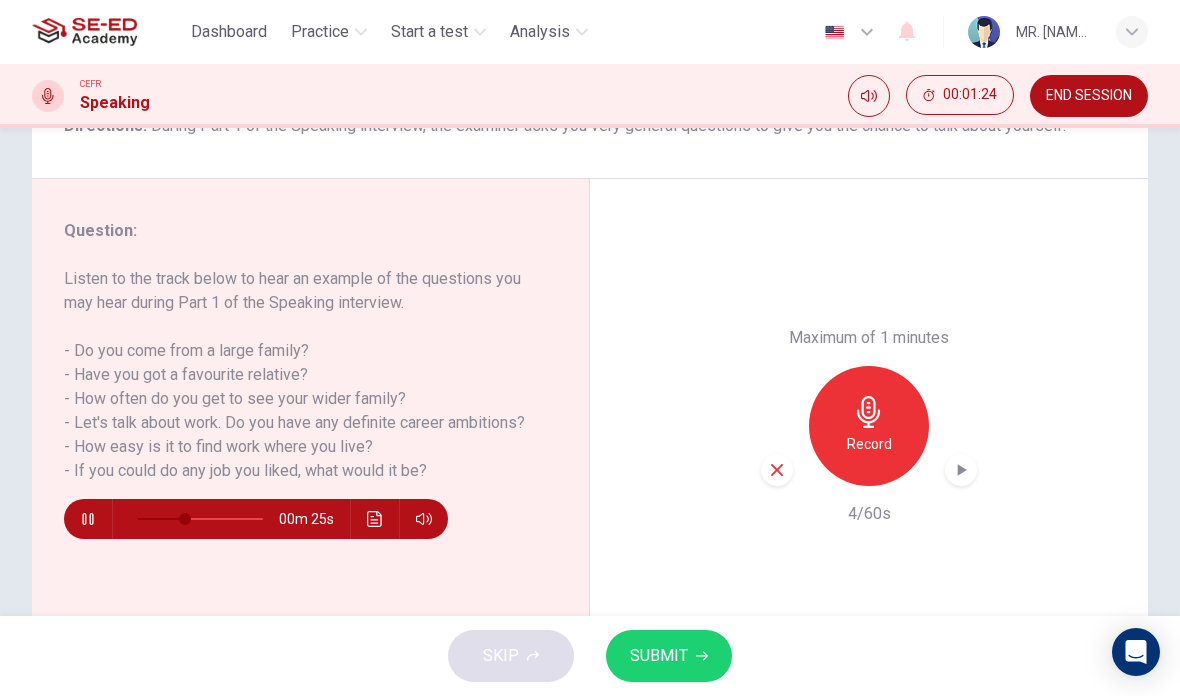 click at bounding box center (88, 519) 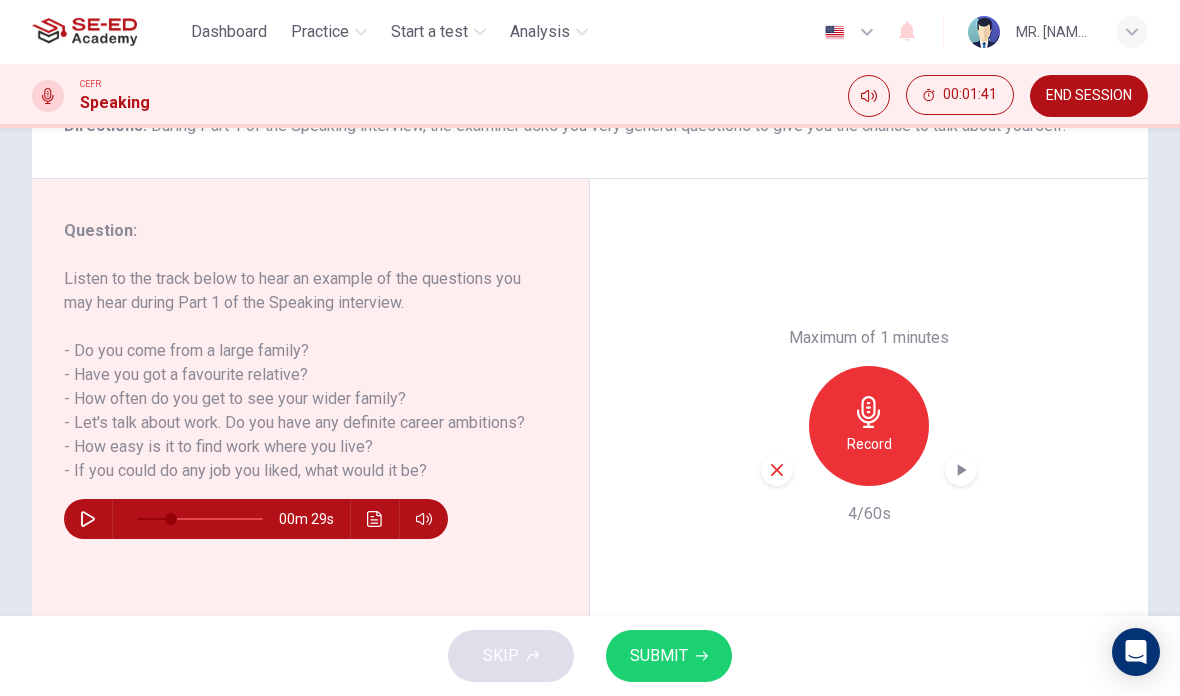 click at bounding box center [88, 519] 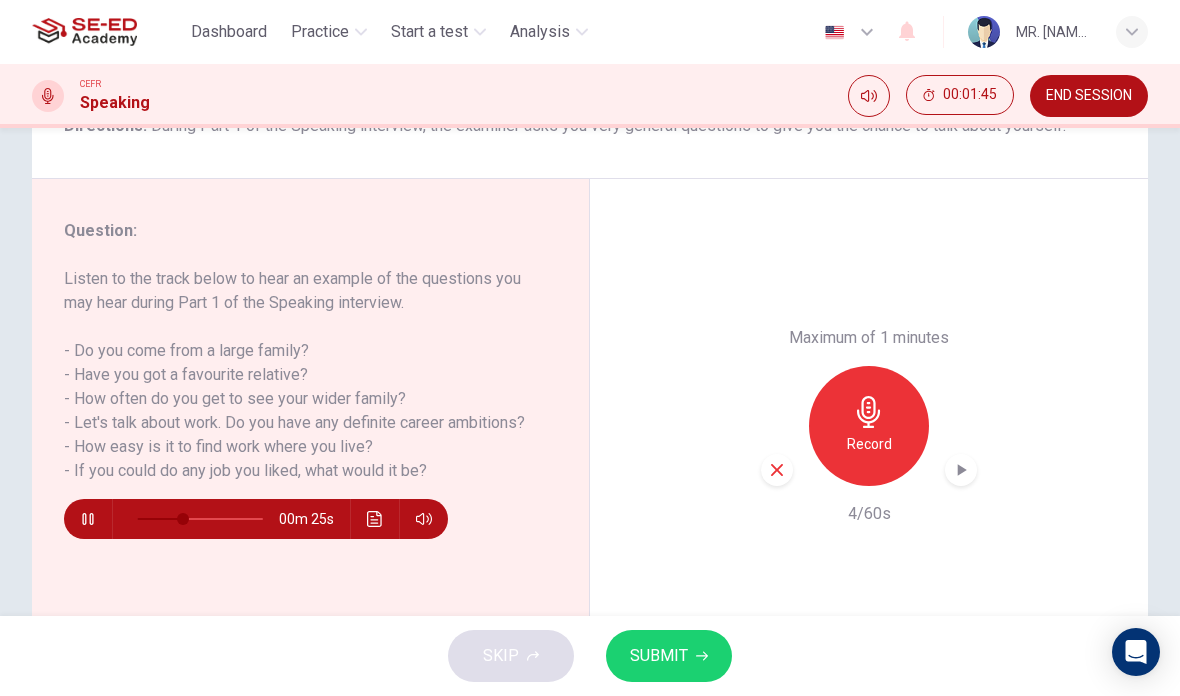 click at bounding box center [702, 656] 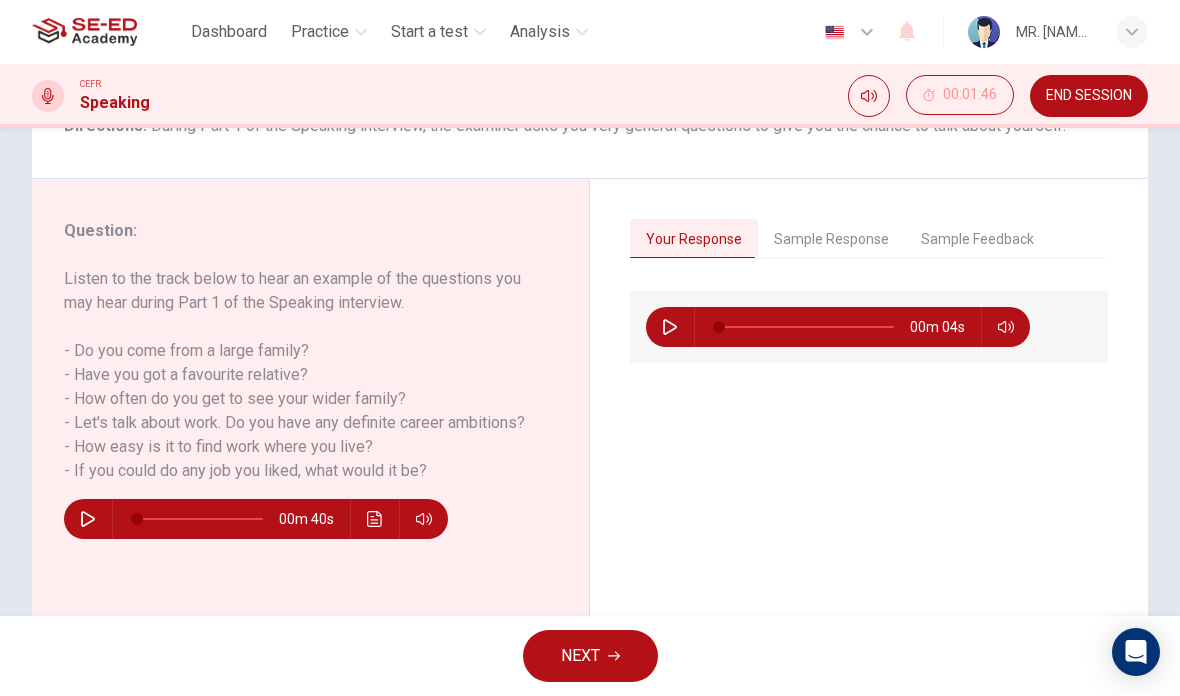 click at bounding box center (670, 327) 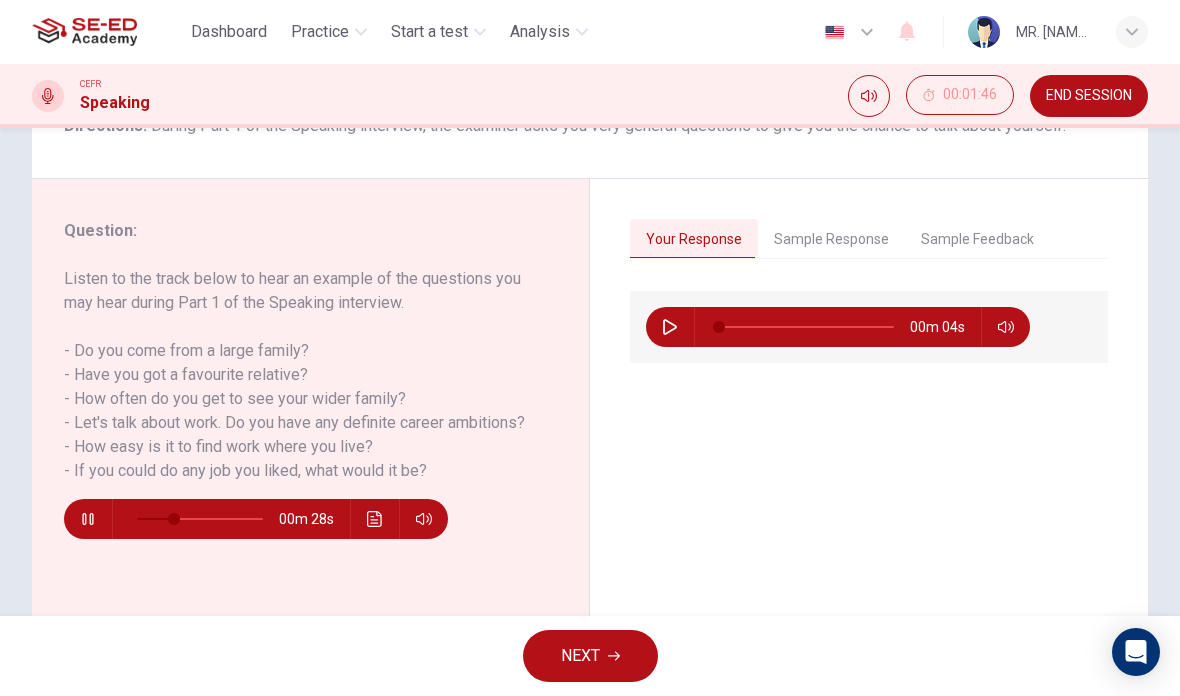 click at bounding box center (88, 519) 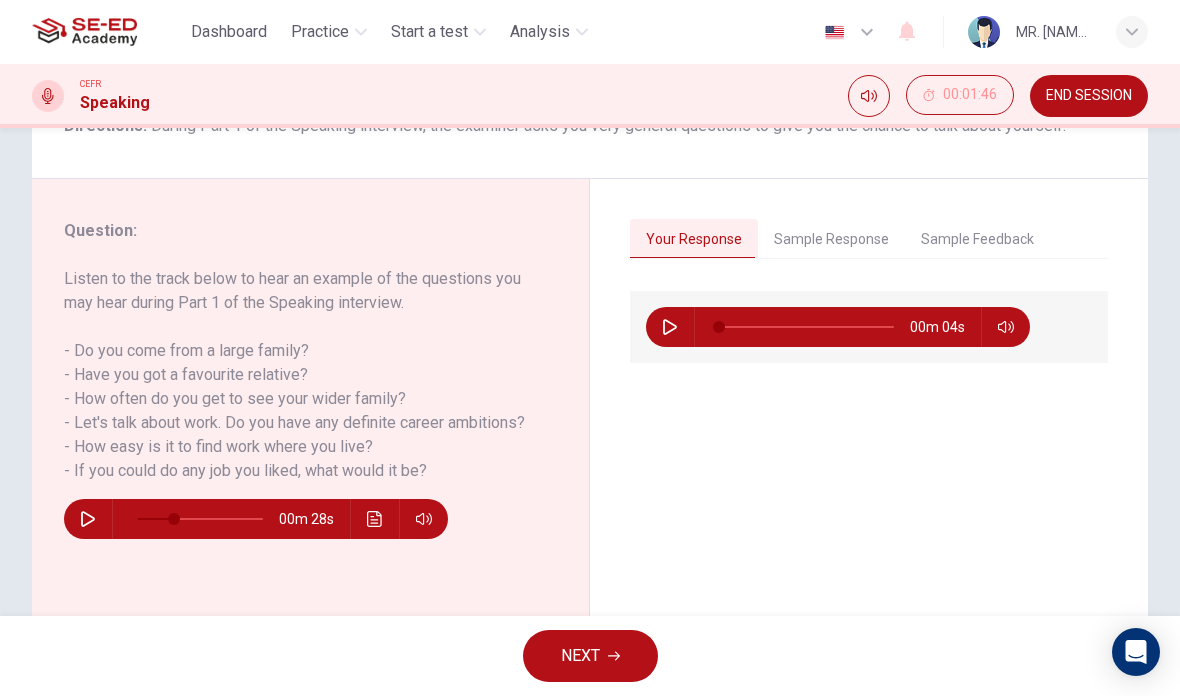 click on "END SESSION" at bounding box center [1089, 96] 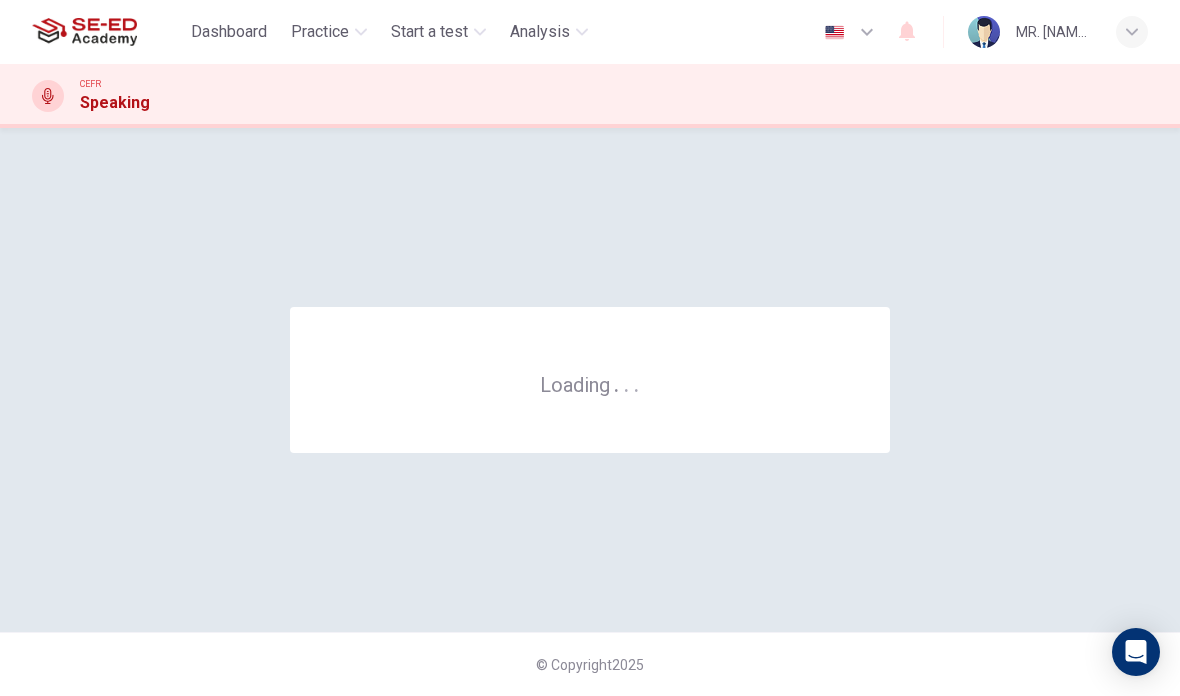 scroll, scrollTop: 0, scrollLeft: 0, axis: both 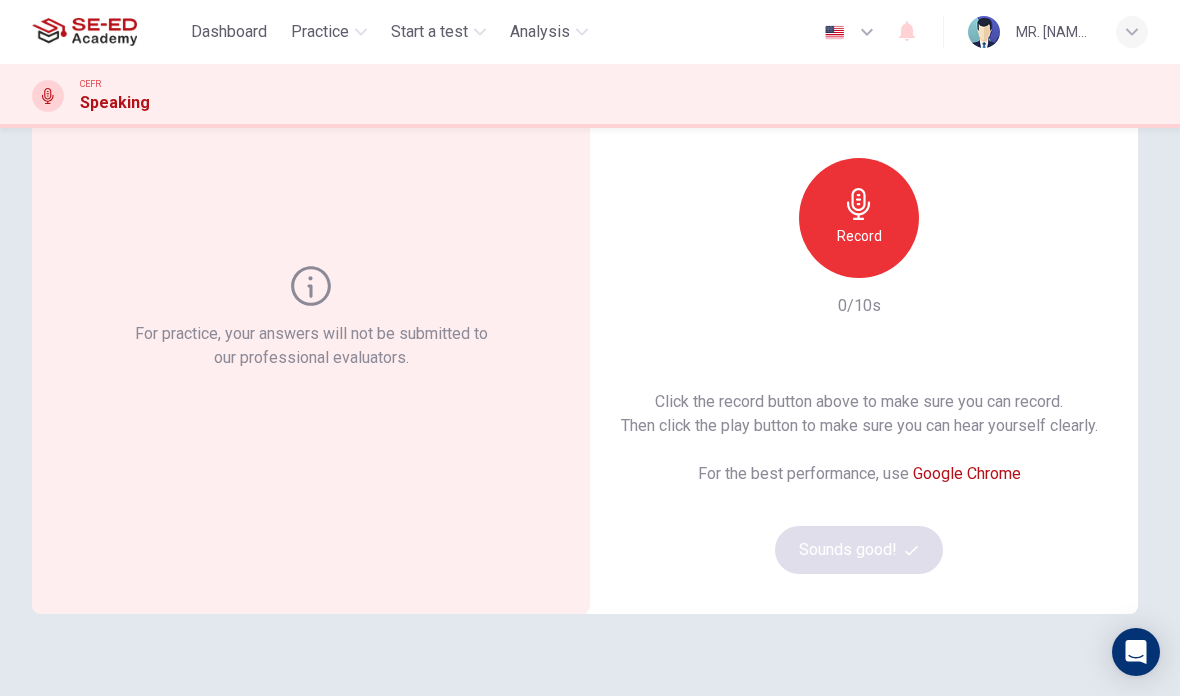 click on "Record" at bounding box center (859, 218) 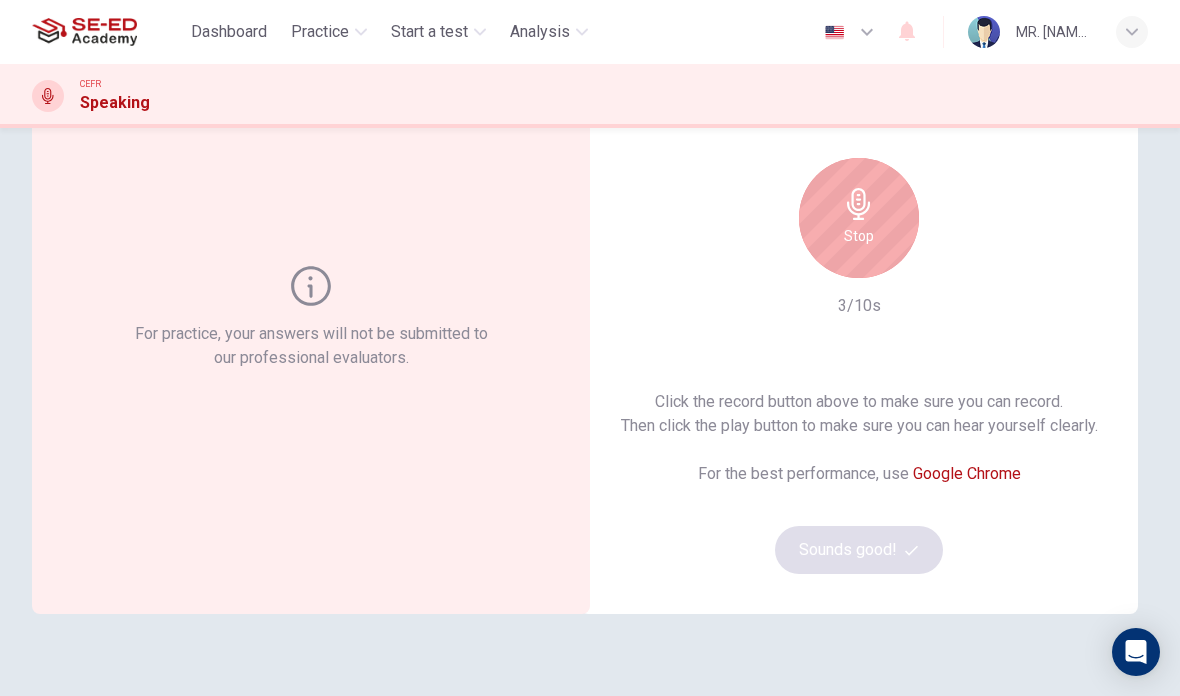 click on "Stop" at bounding box center (859, 218) 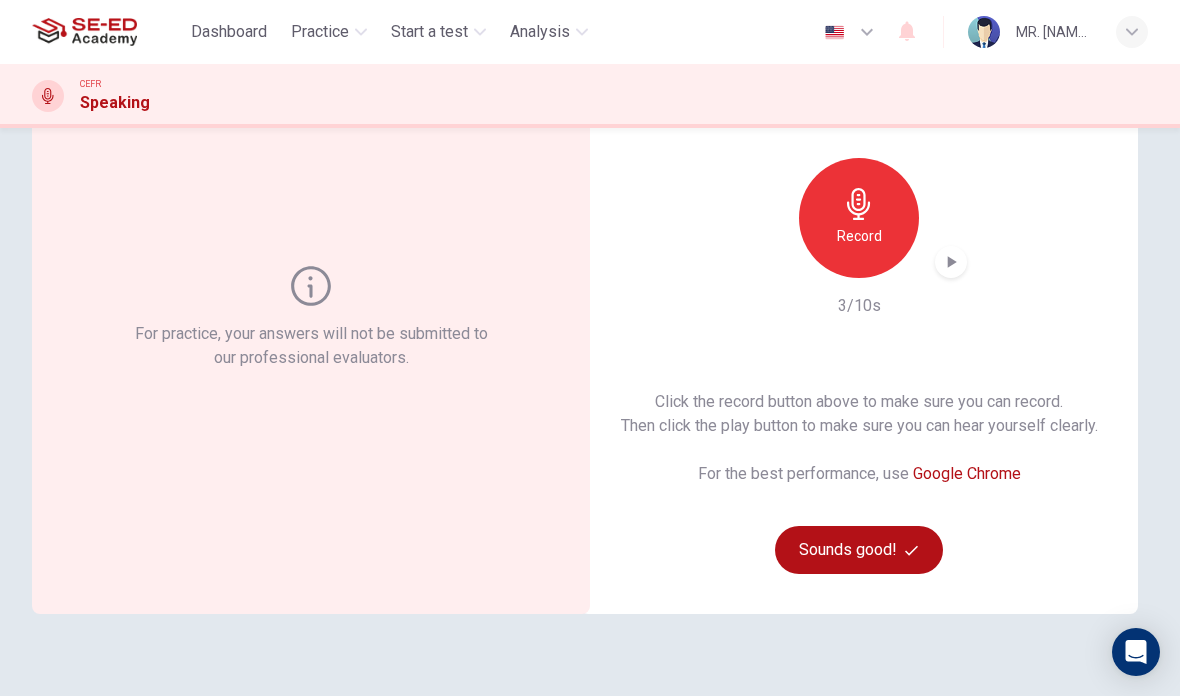 click at bounding box center [858, 204] 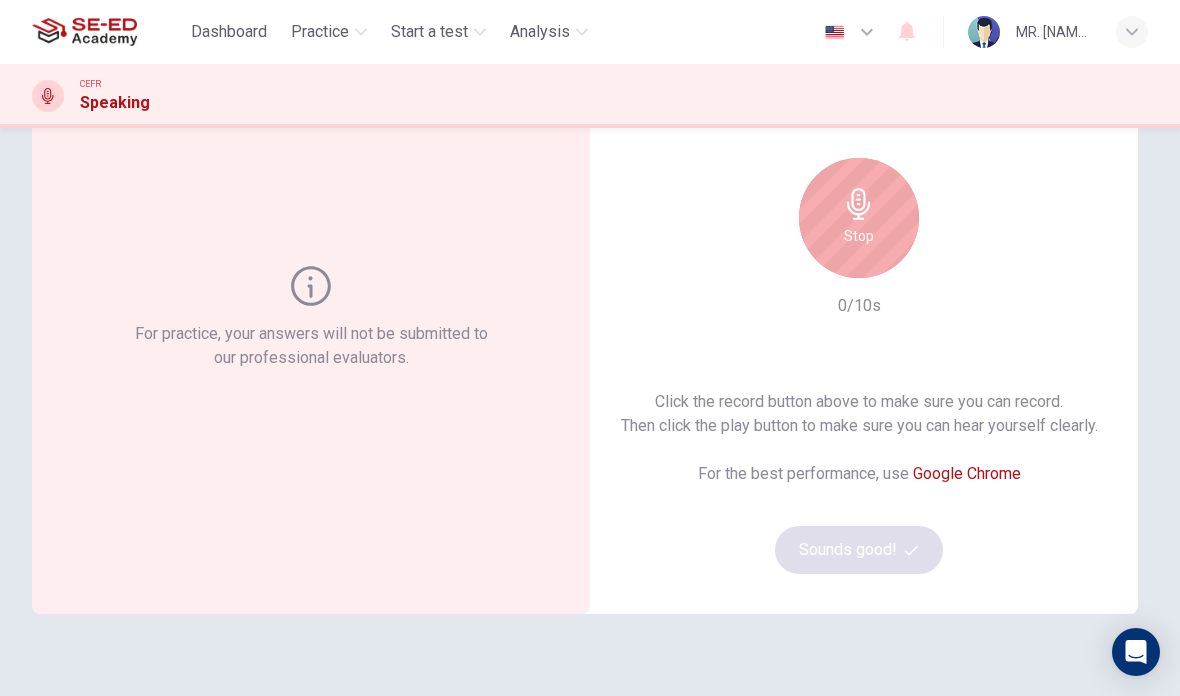 click on "Stop" at bounding box center (859, 236) 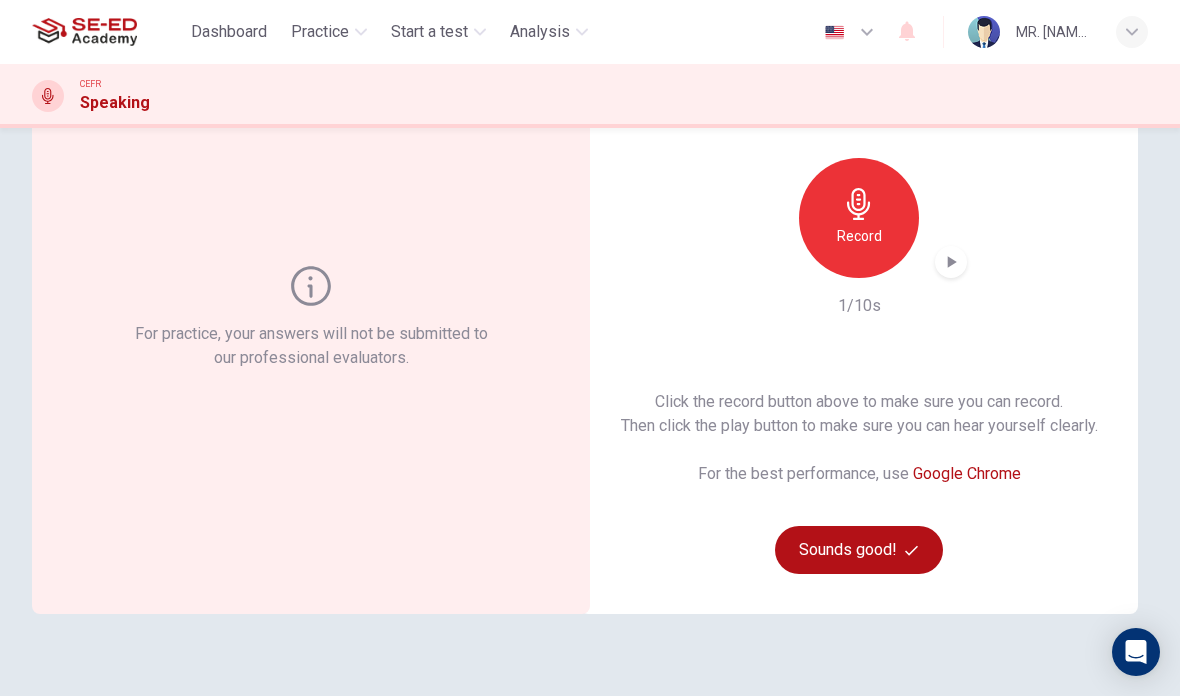 click on "Record" at bounding box center (859, 218) 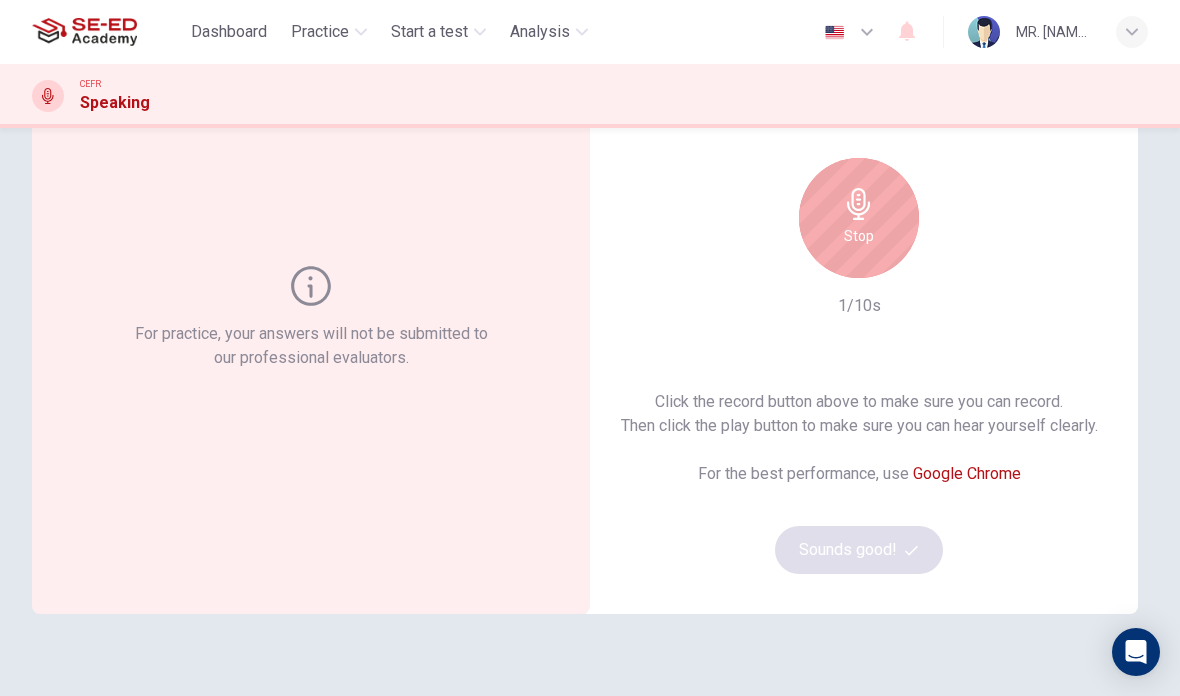 click on "Stop" at bounding box center [859, 218] 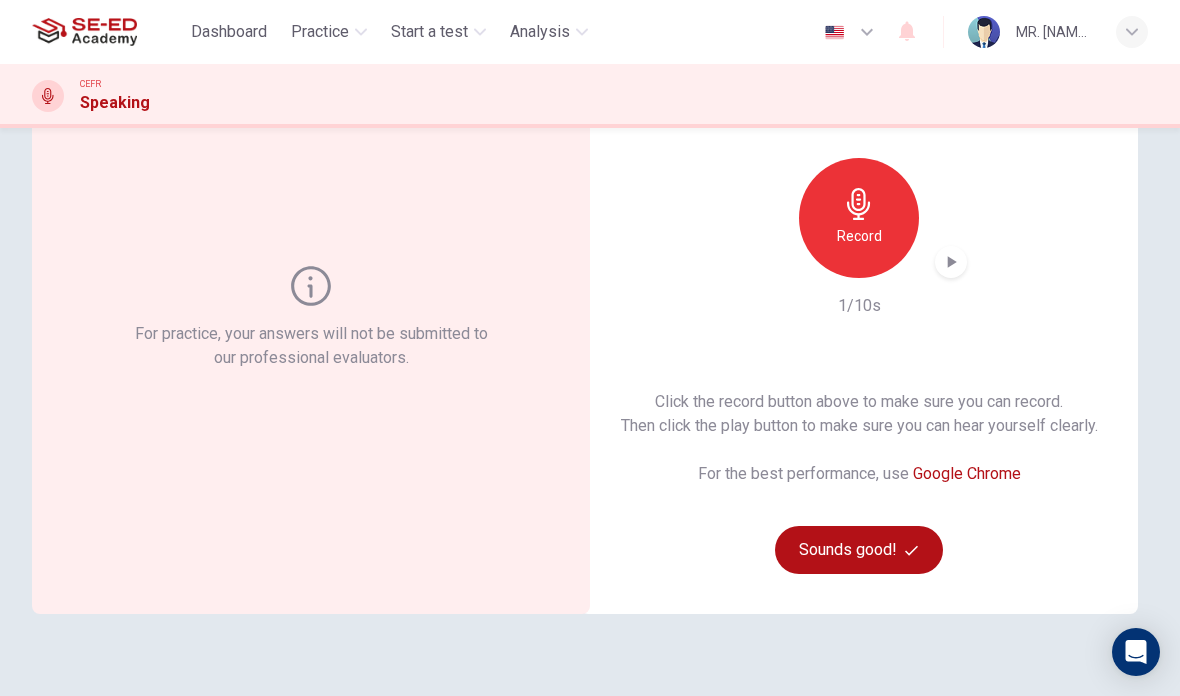 click on "This Section Requires a Microphone Record 1/10s Click the record button above to make sure you can record.     Then click the play button to make sure you can hear yourself clearly. For the best performance, use   Google Chrome Sounds good!" at bounding box center [859, 318] 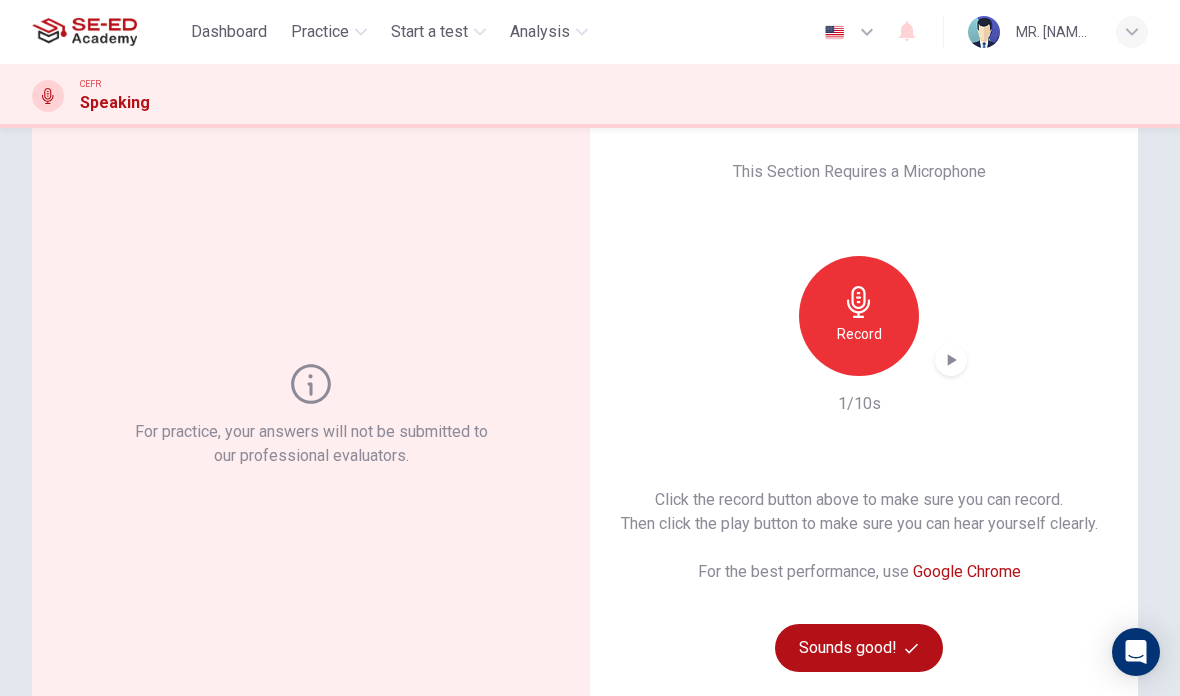 scroll, scrollTop: 3, scrollLeft: 0, axis: vertical 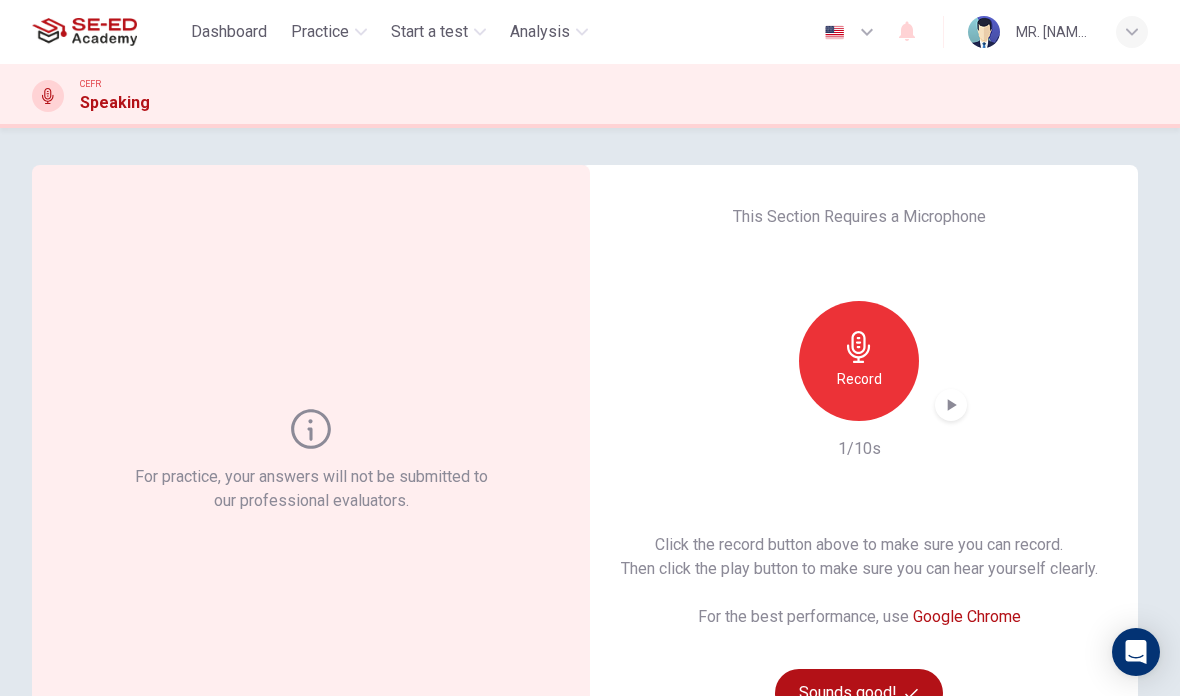 click at bounding box center (951, 405) 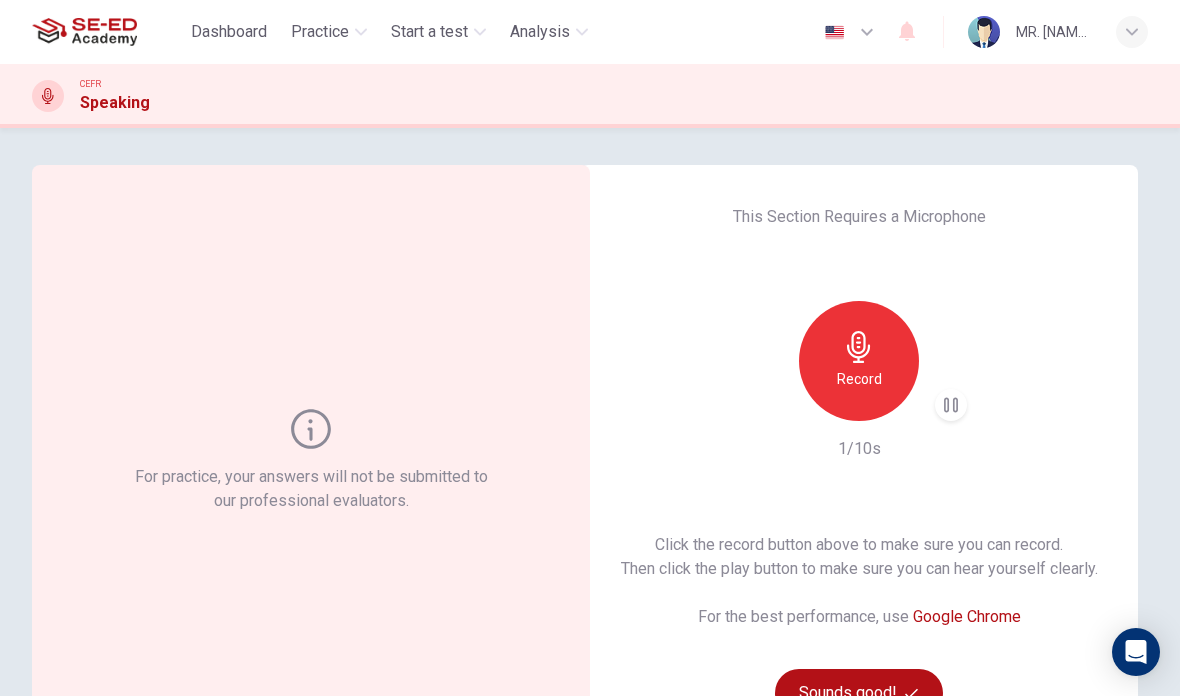 click at bounding box center (951, 405) 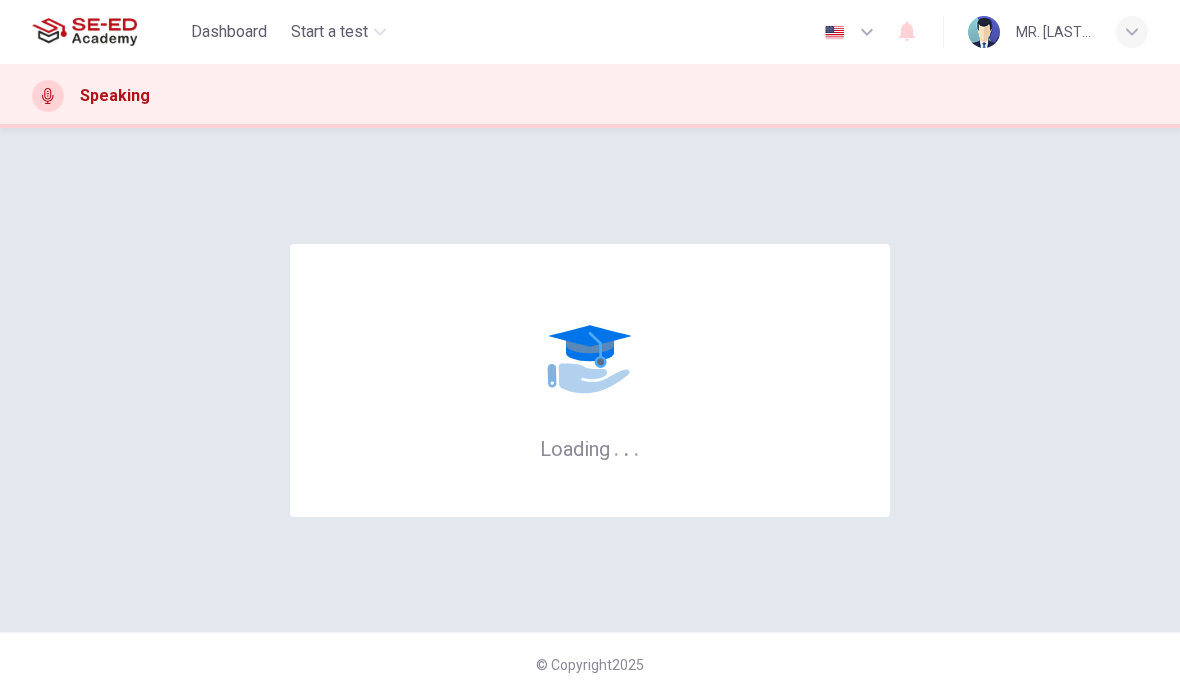 scroll, scrollTop: 0, scrollLeft: 0, axis: both 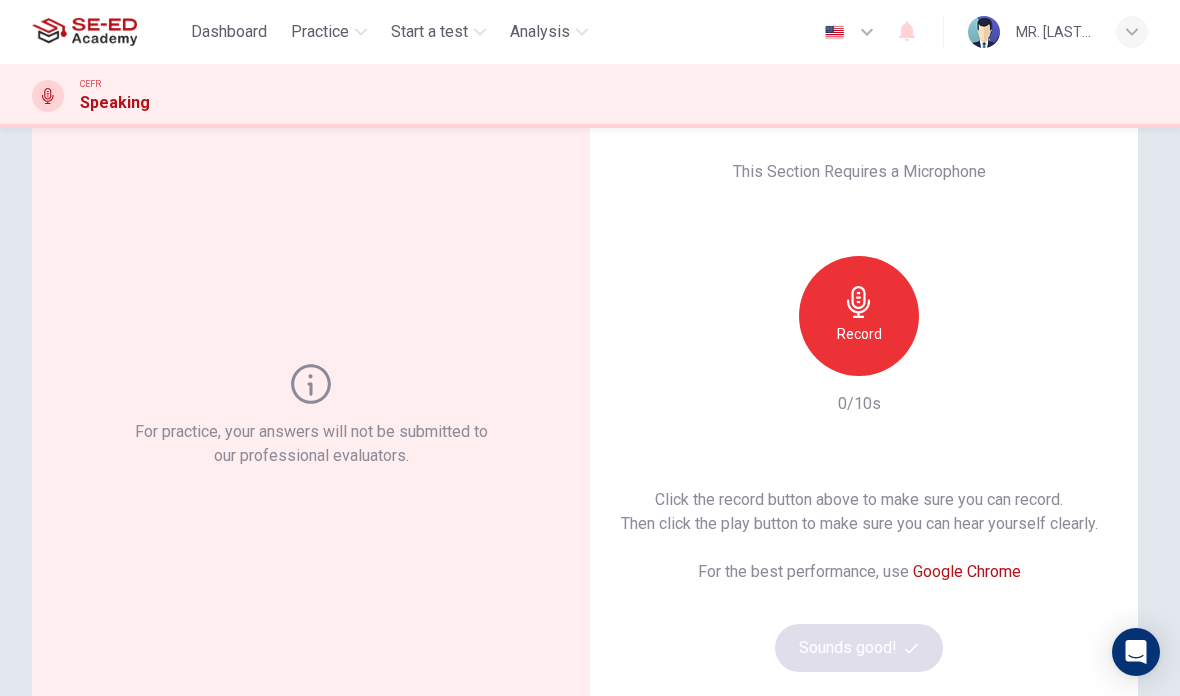 click on "Record" at bounding box center [859, 316] 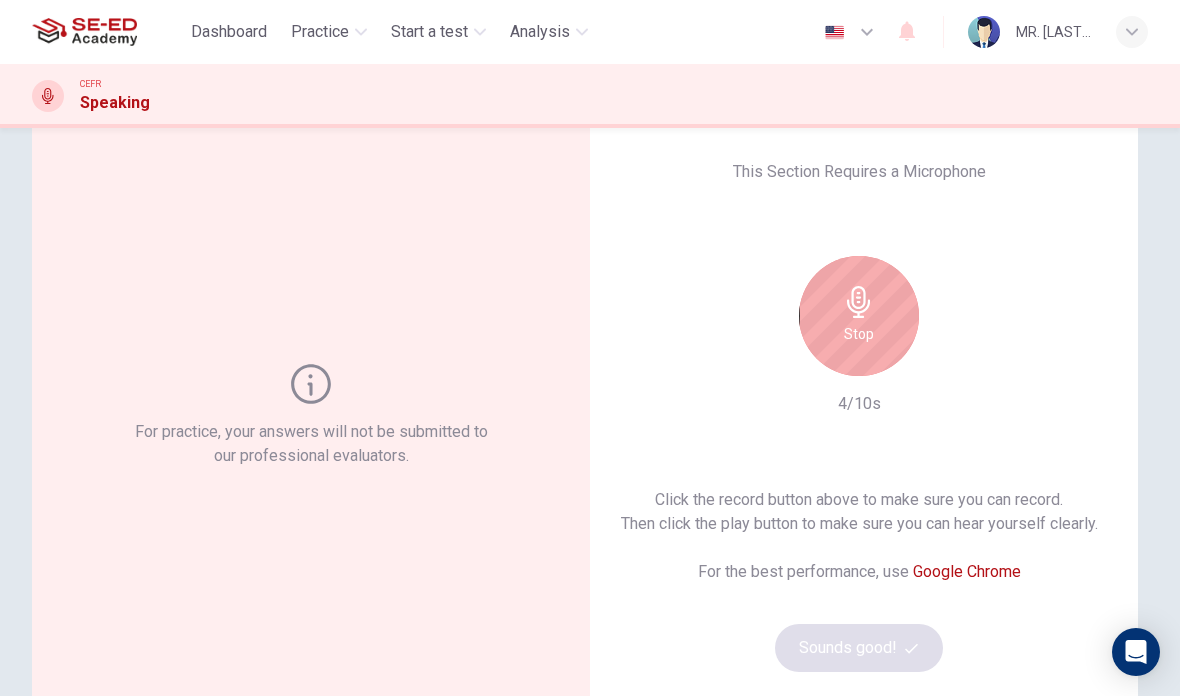 click on "Stop" at bounding box center [859, 316] 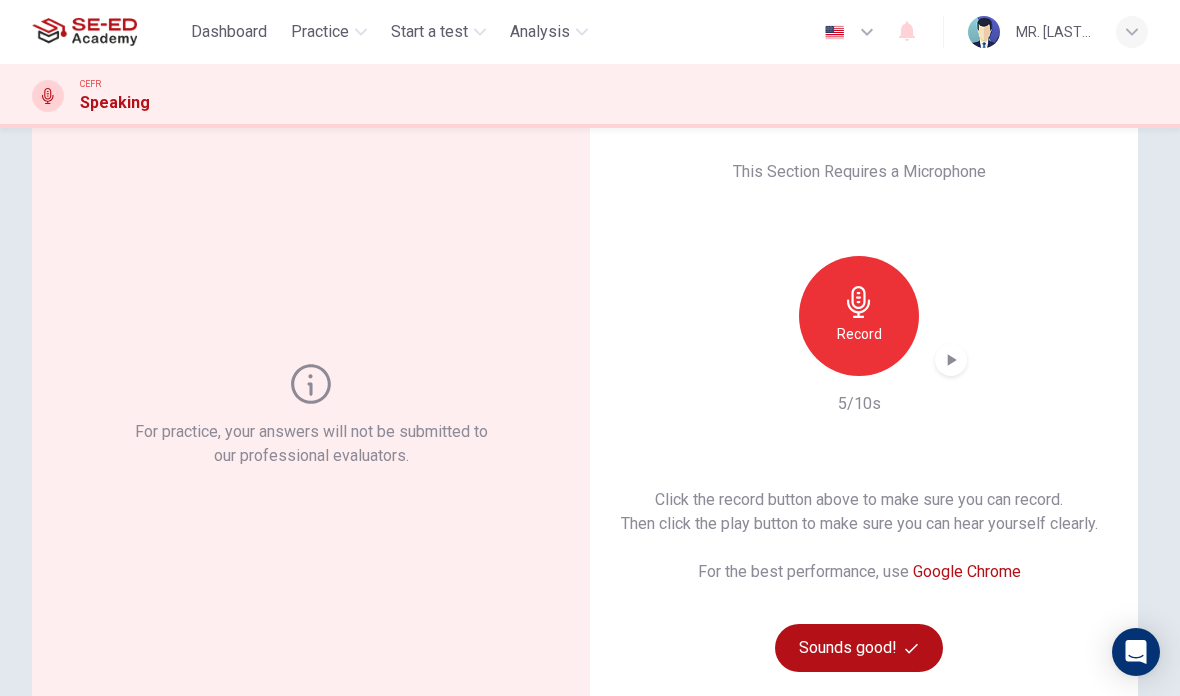 click at bounding box center [951, 360] 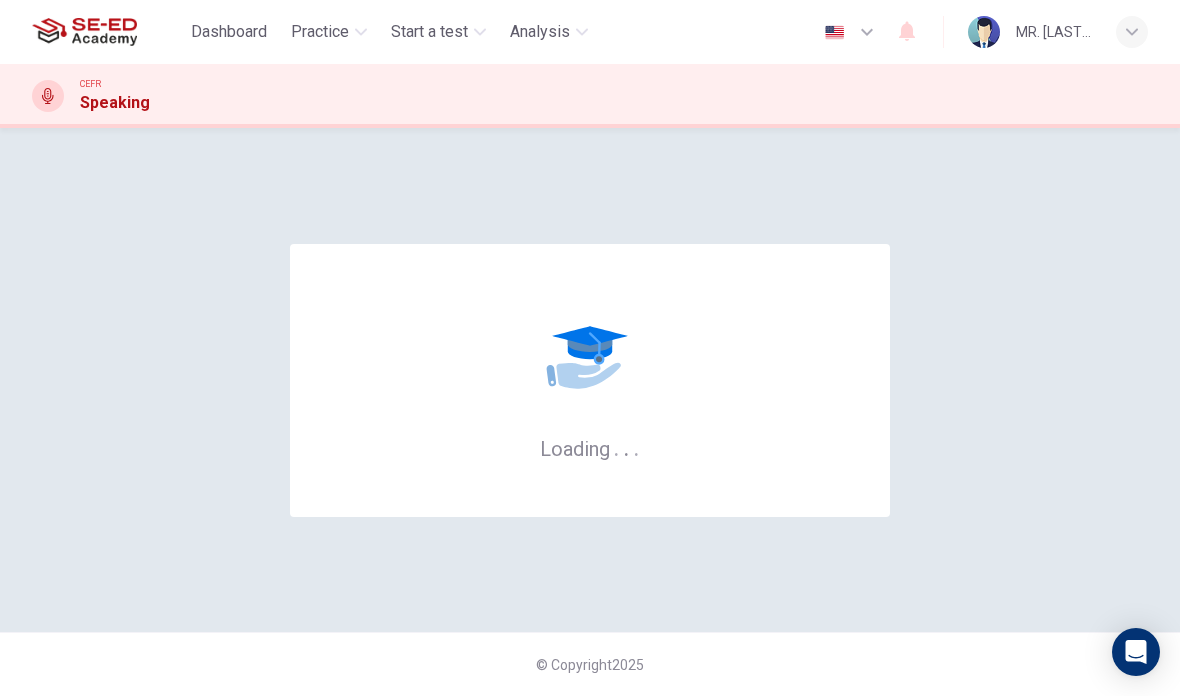 scroll, scrollTop: 0, scrollLeft: 0, axis: both 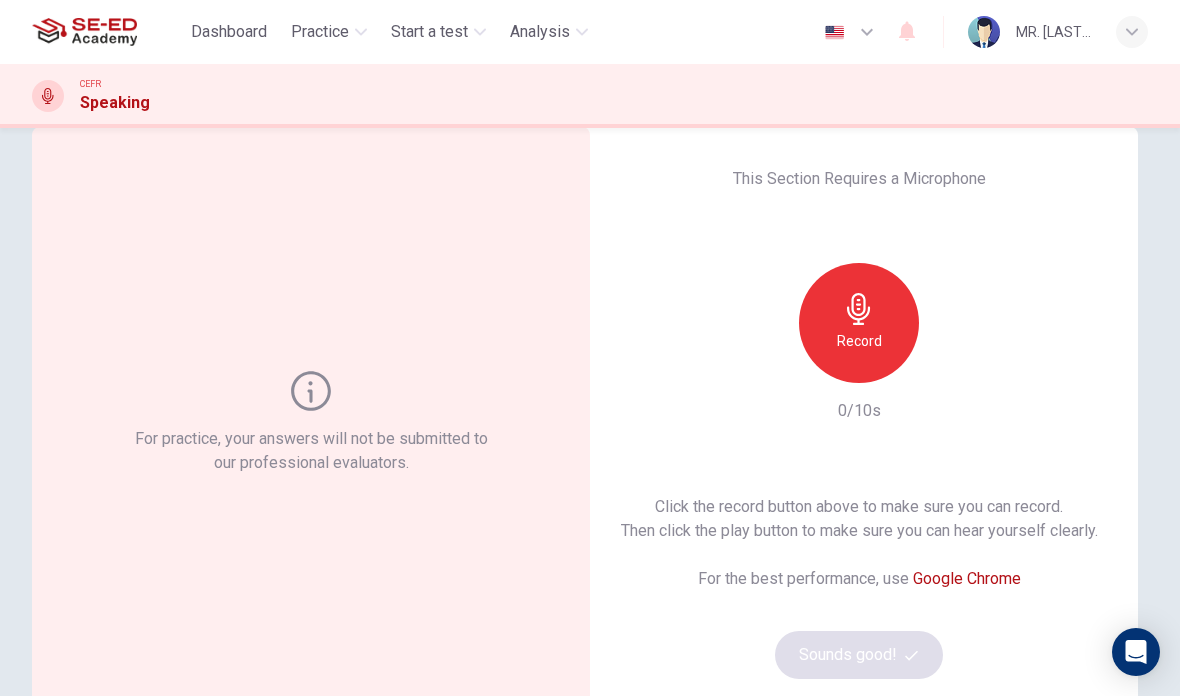 click on "Record" at bounding box center [859, 341] 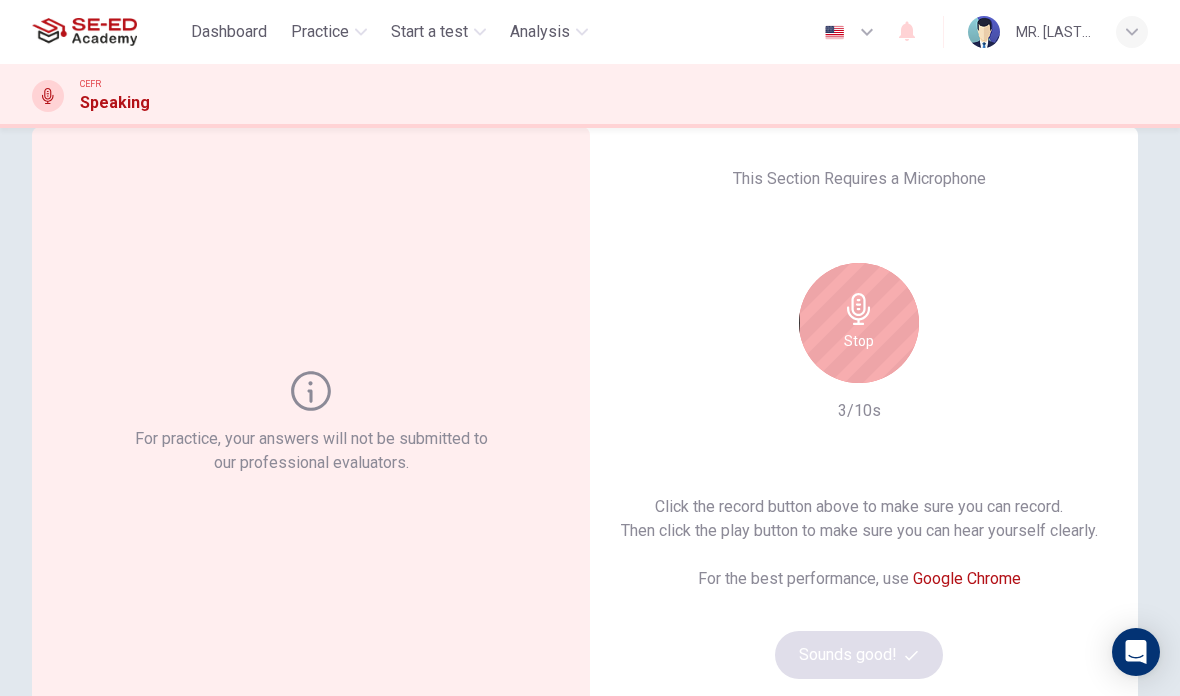 click on "Stop" at bounding box center [859, 341] 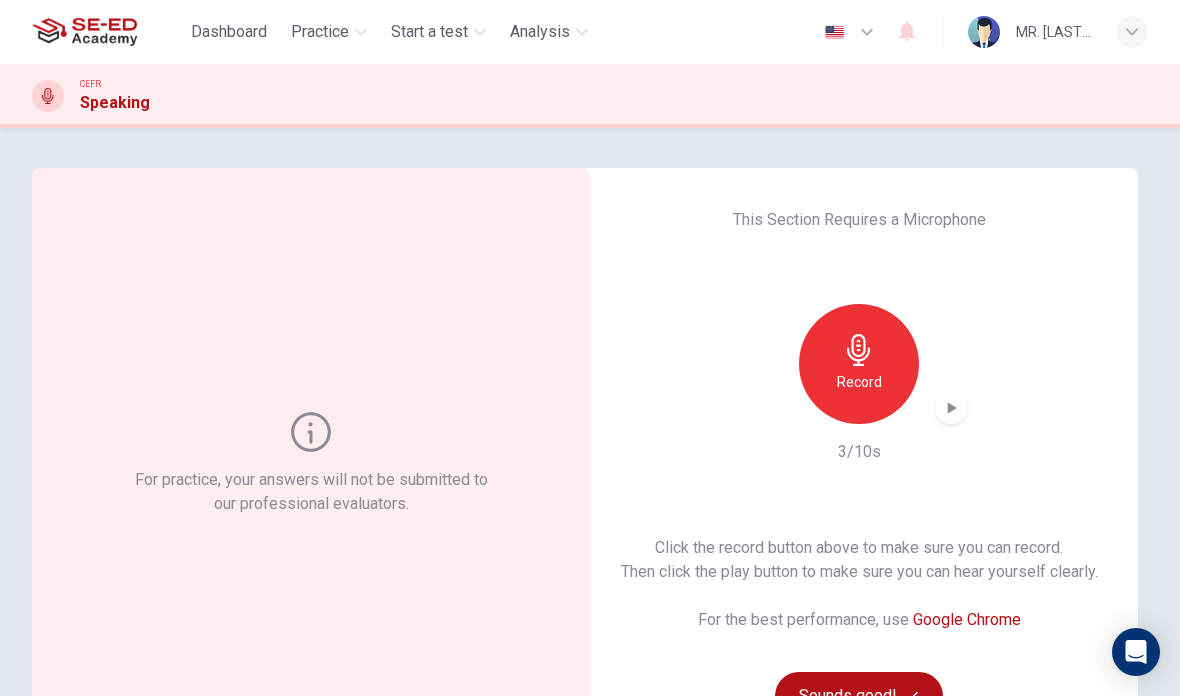 scroll, scrollTop: 0, scrollLeft: 0, axis: both 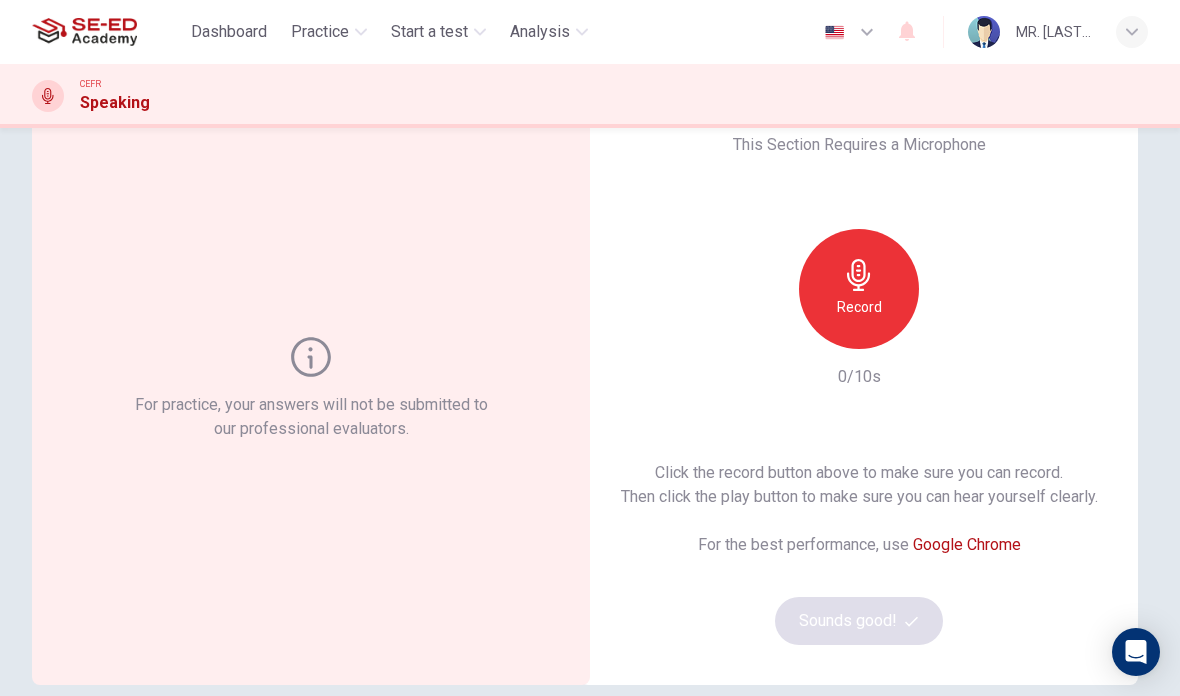 click on "Record" at bounding box center (859, 307) 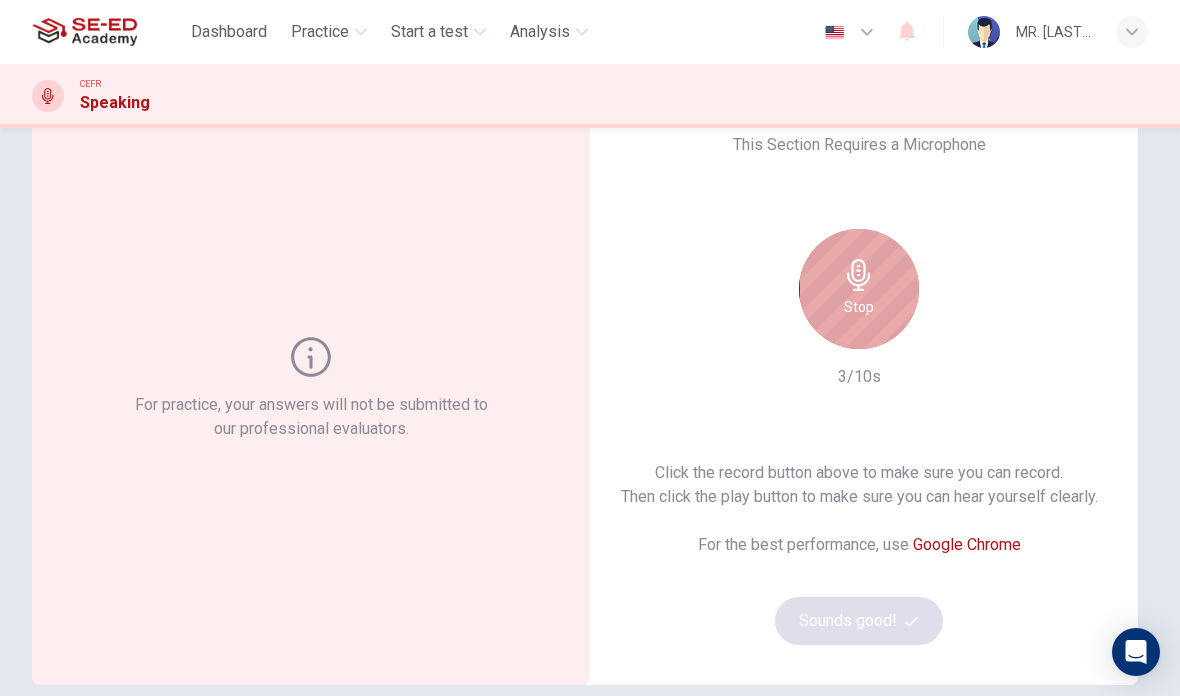 click on "Stop" at bounding box center [859, 289] 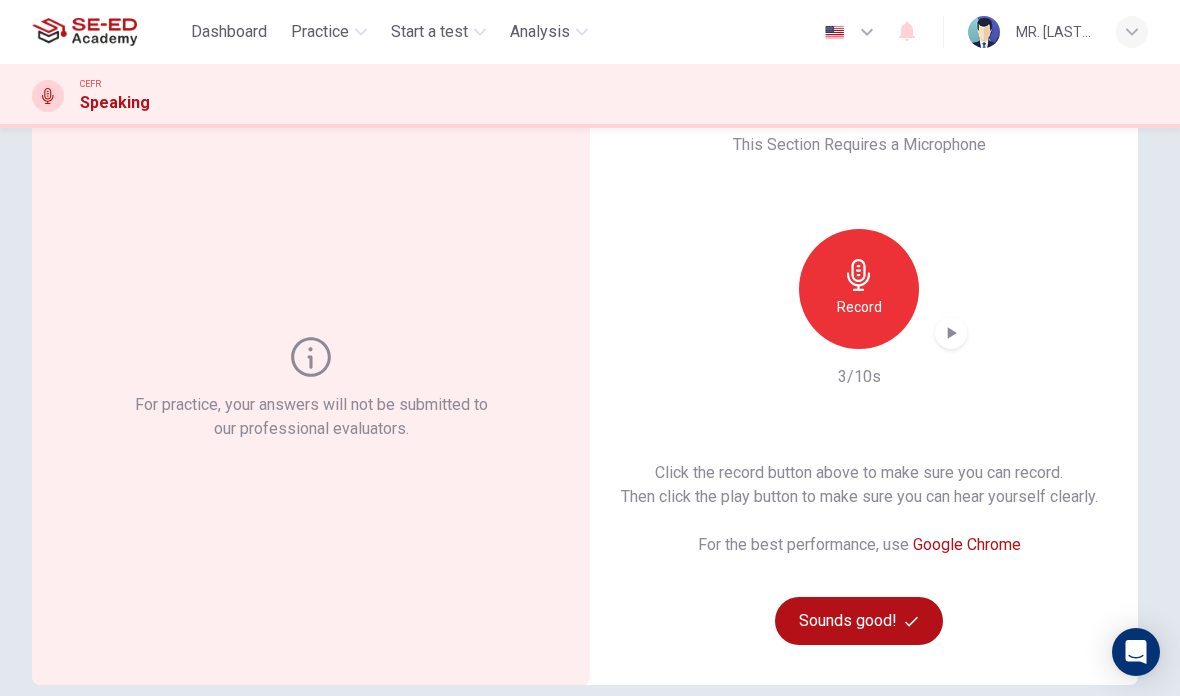 click at bounding box center (951, 333) 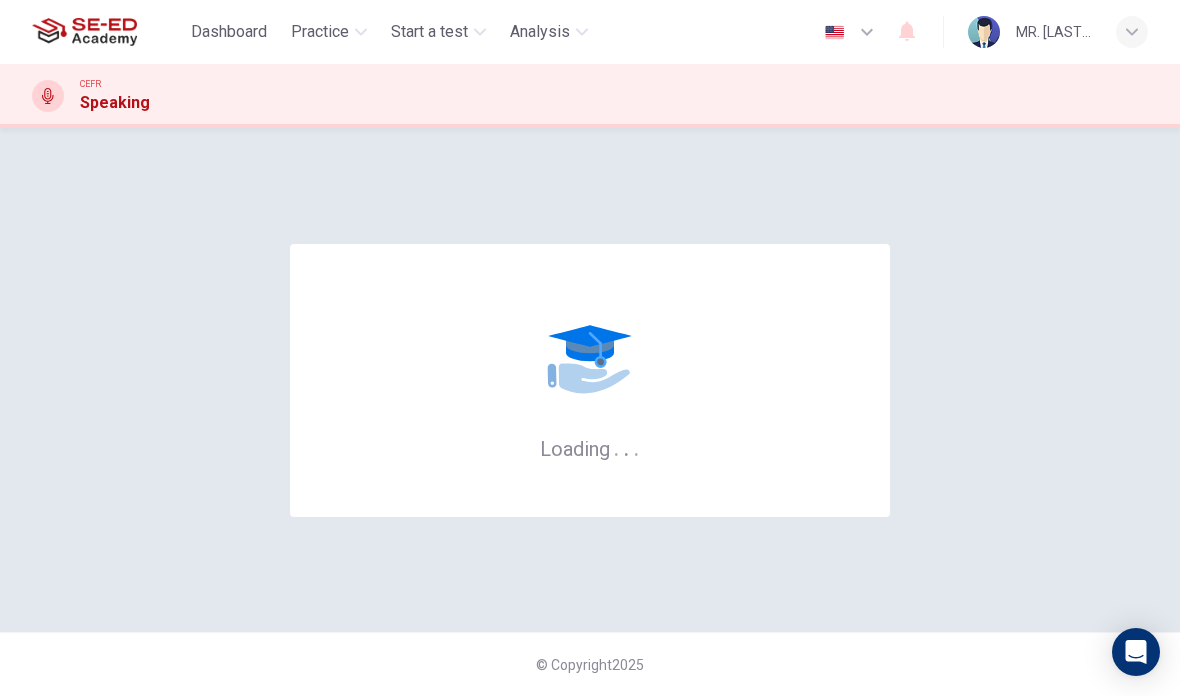 scroll, scrollTop: 0, scrollLeft: 0, axis: both 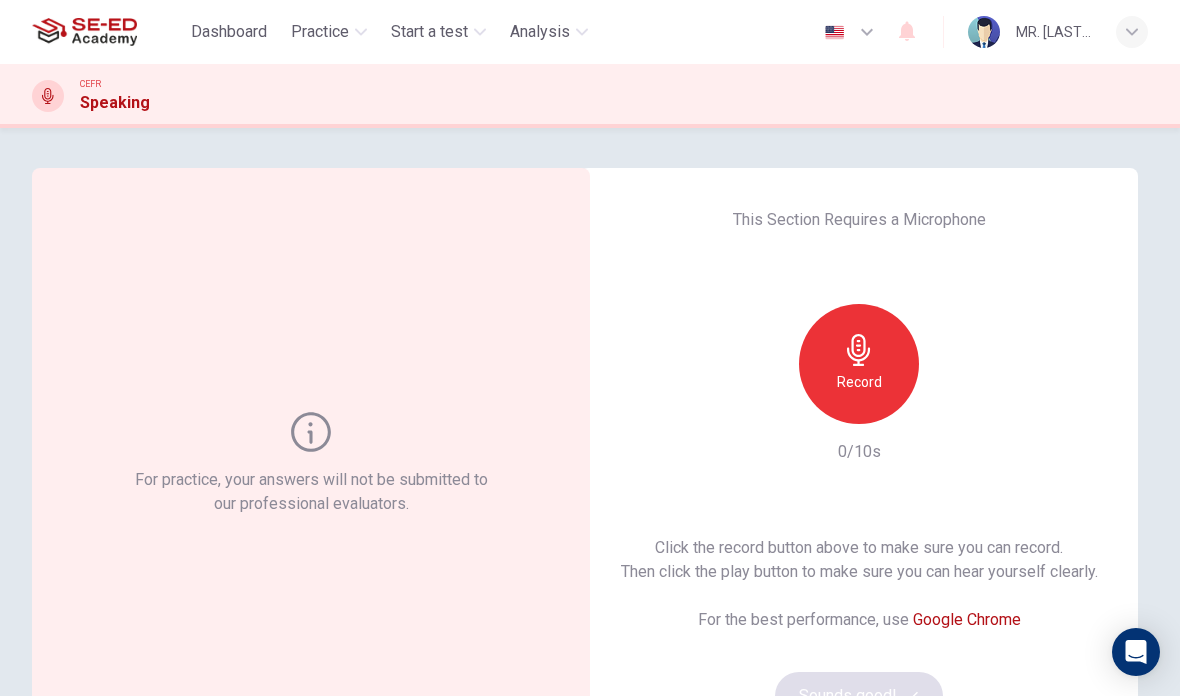 click on "Record" at bounding box center [859, 382] 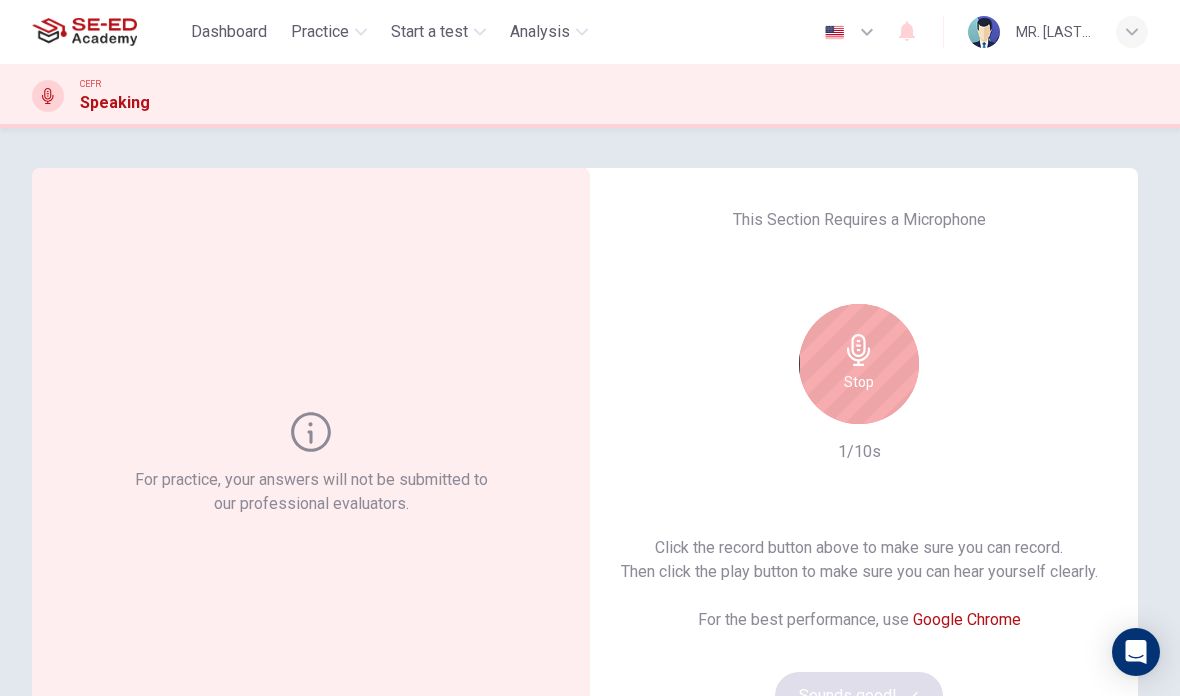 click on "Stop" at bounding box center (859, 382) 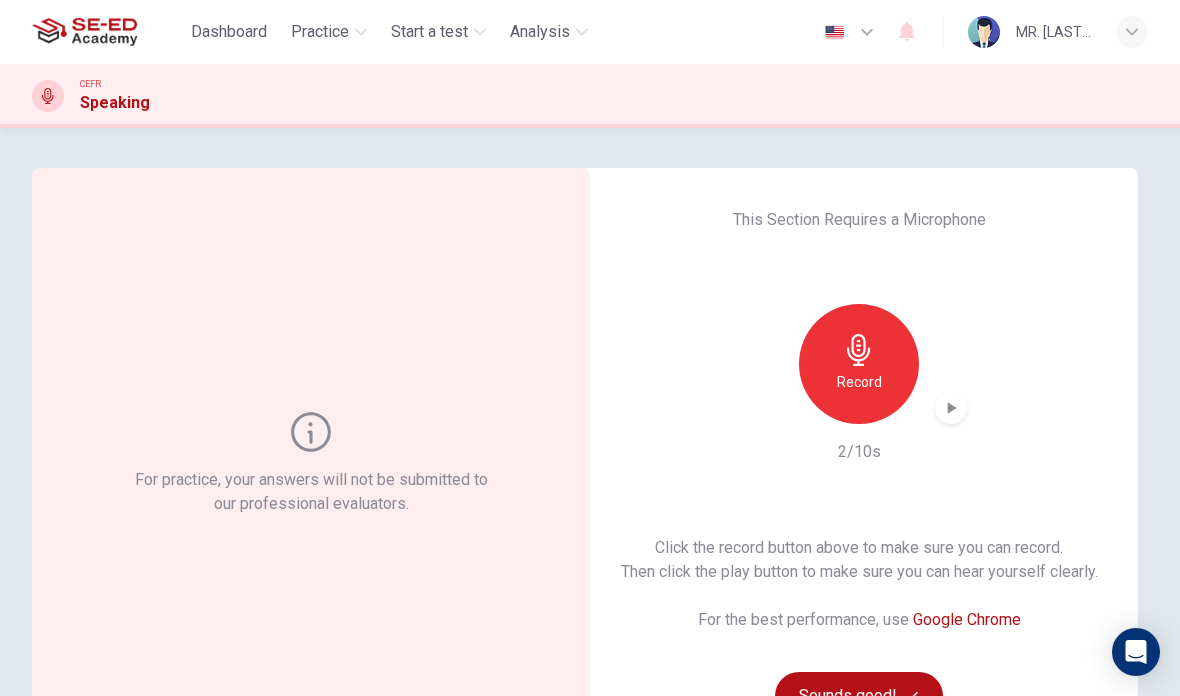 click at bounding box center [951, 408] 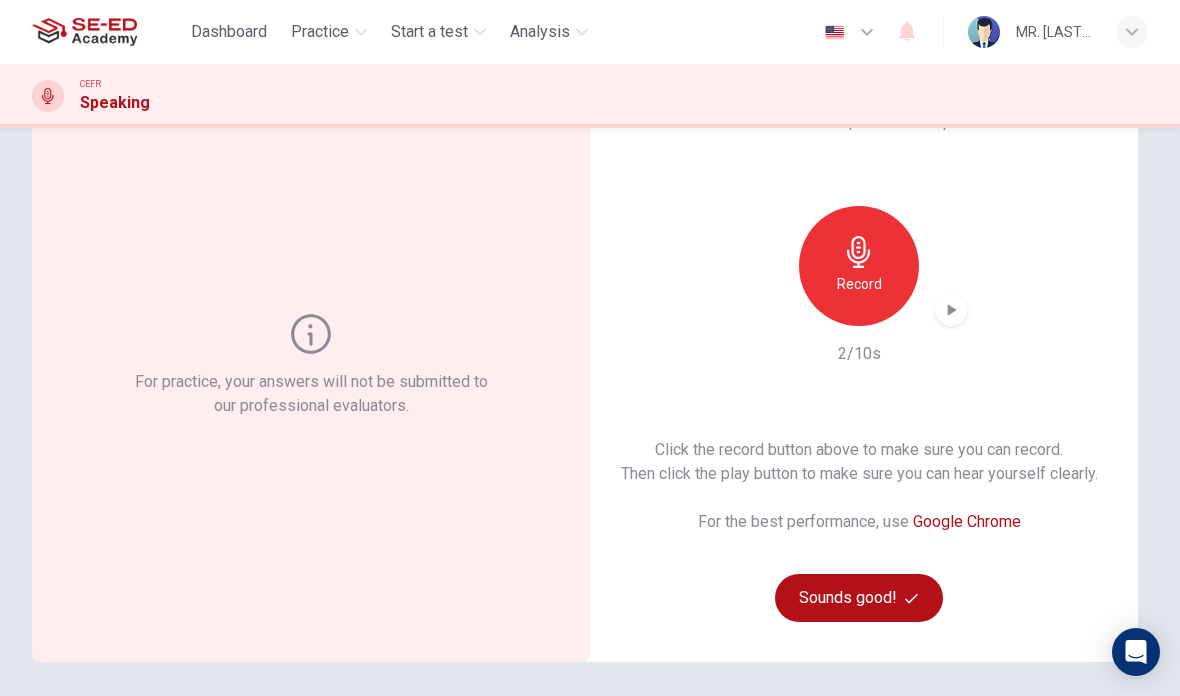 scroll, scrollTop: 102, scrollLeft: 0, axis: vertical 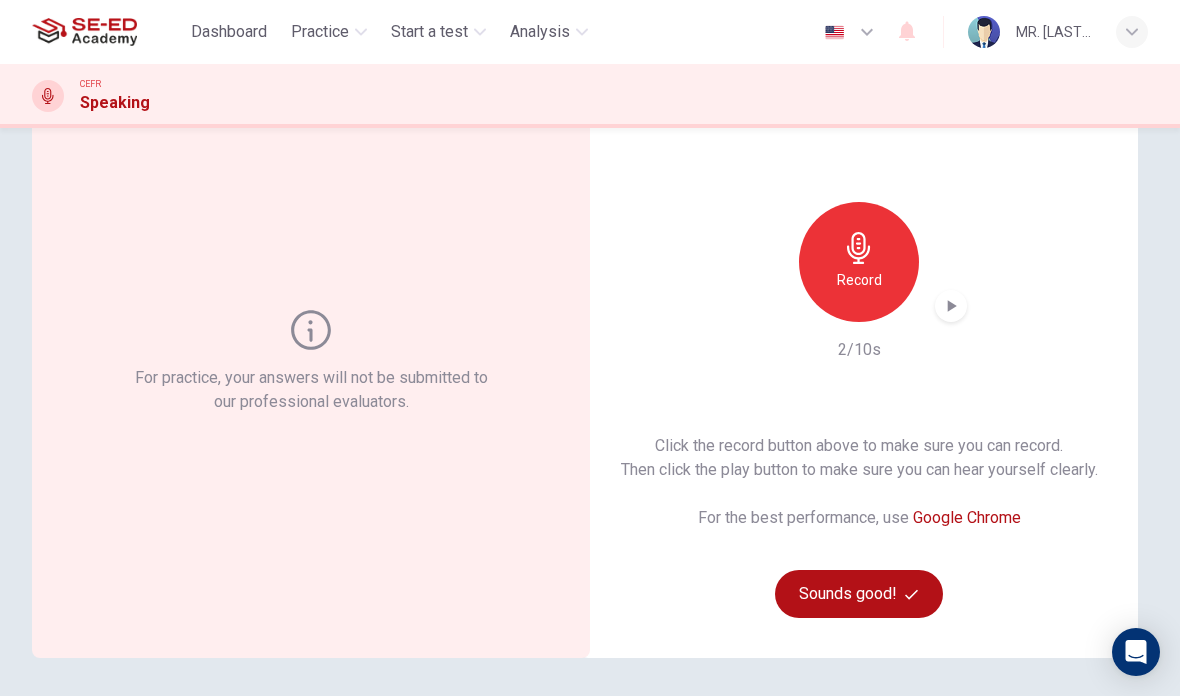 click on "Sounds good!" at bounding box center [859, 594] 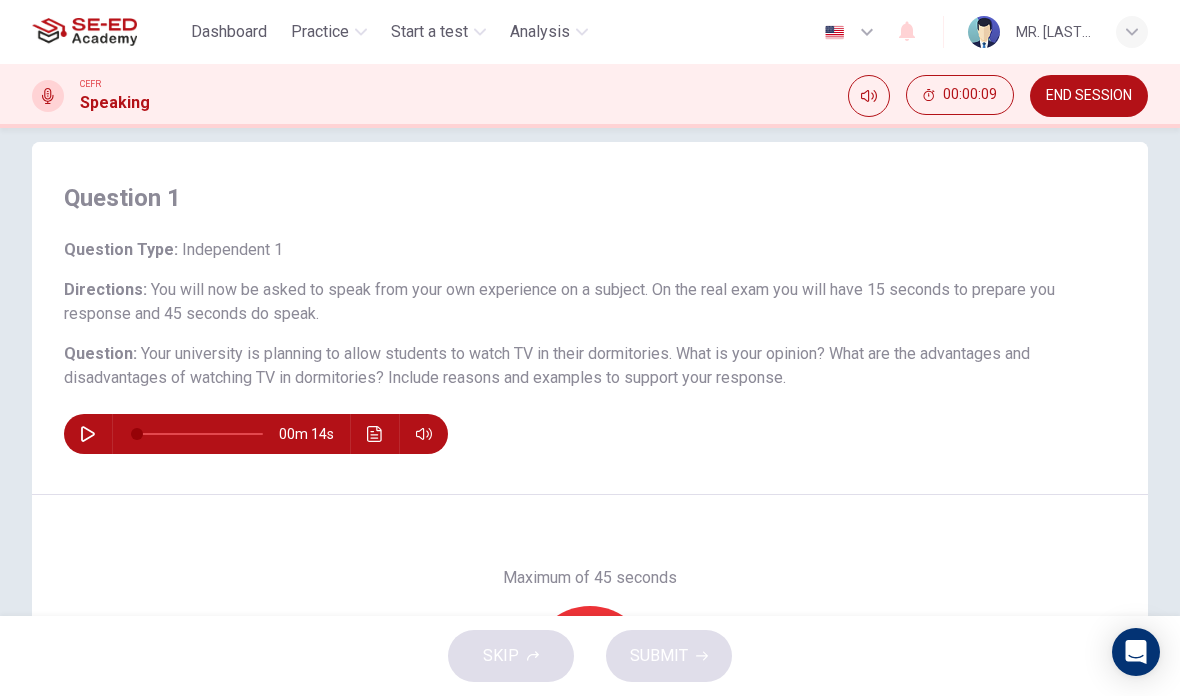 scroll, scrollTop: 10, scrollLeft: 0, axis: vertical 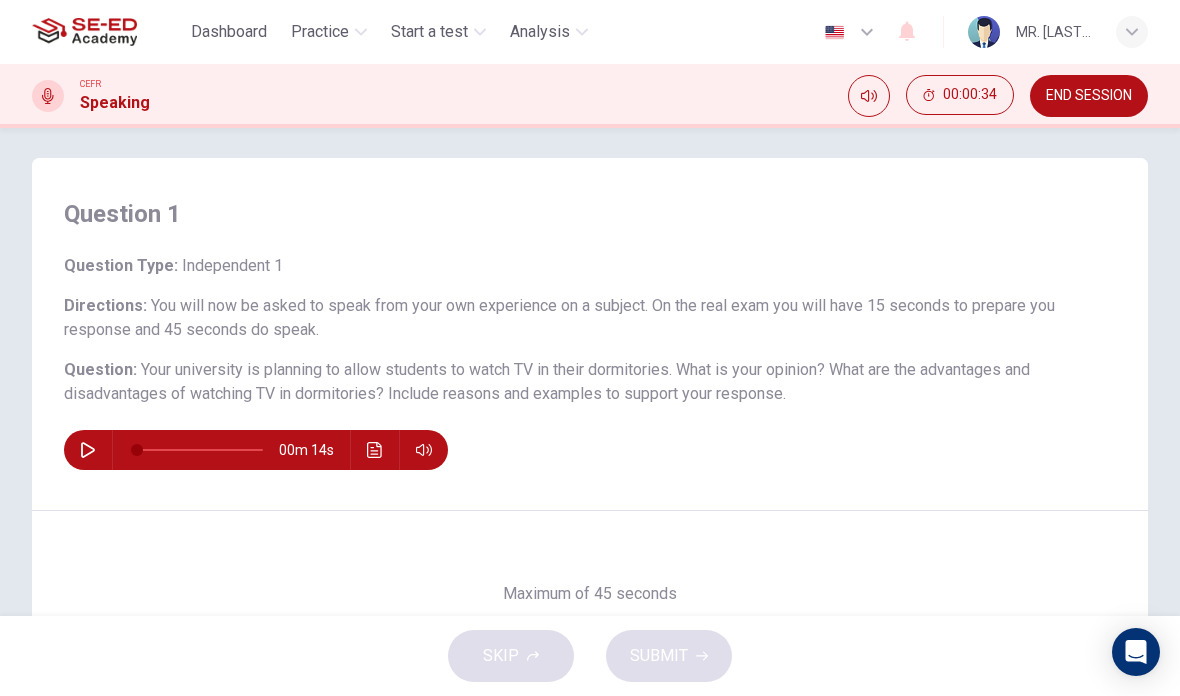 click on "END SESSION" at bounding box center [1089, 96] 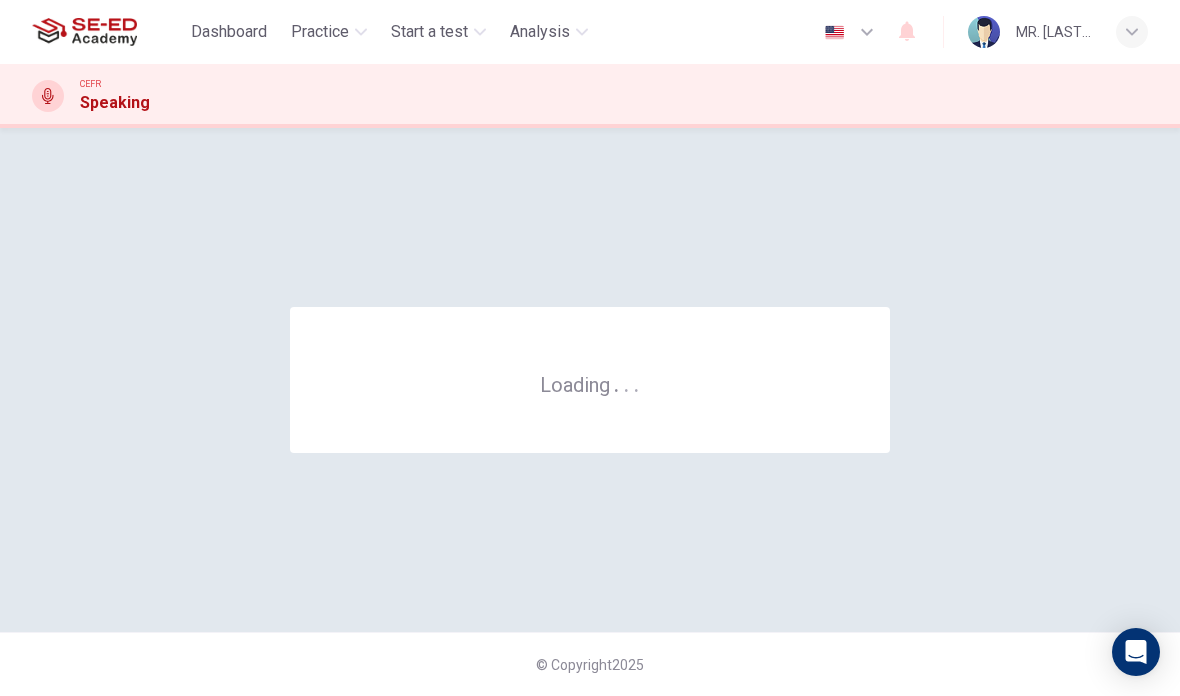 scroll, scrollTop: 0, scrollLeft: 0, axis: both 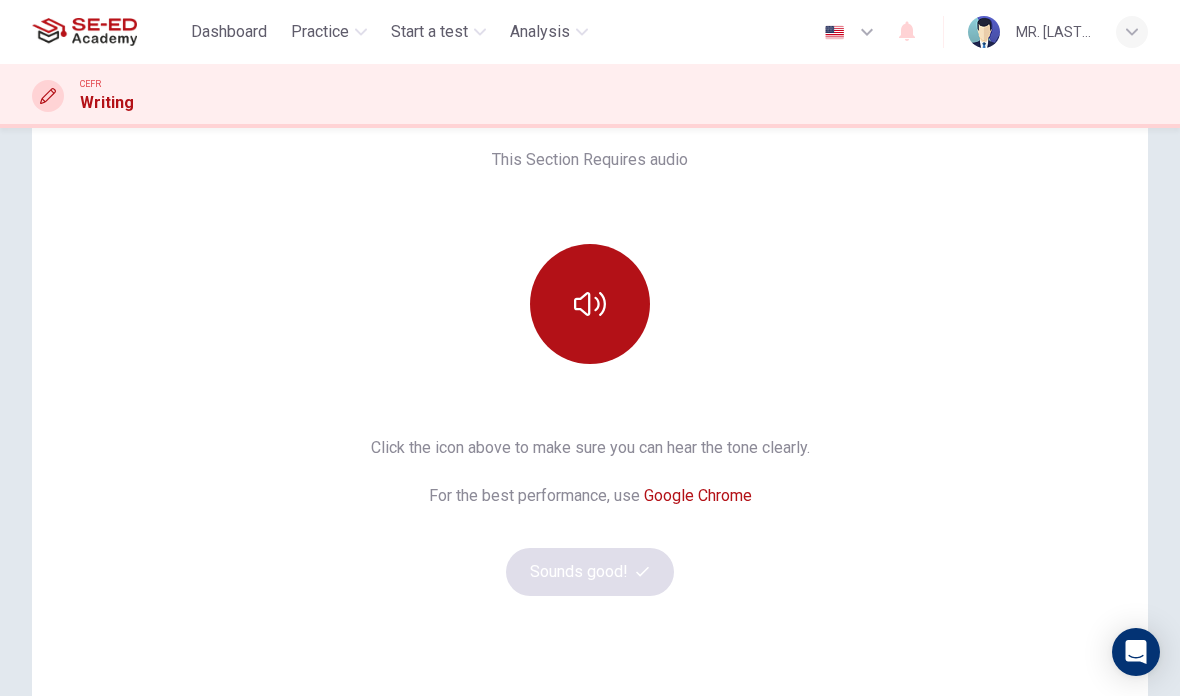 click at bounding box center [590, 304] 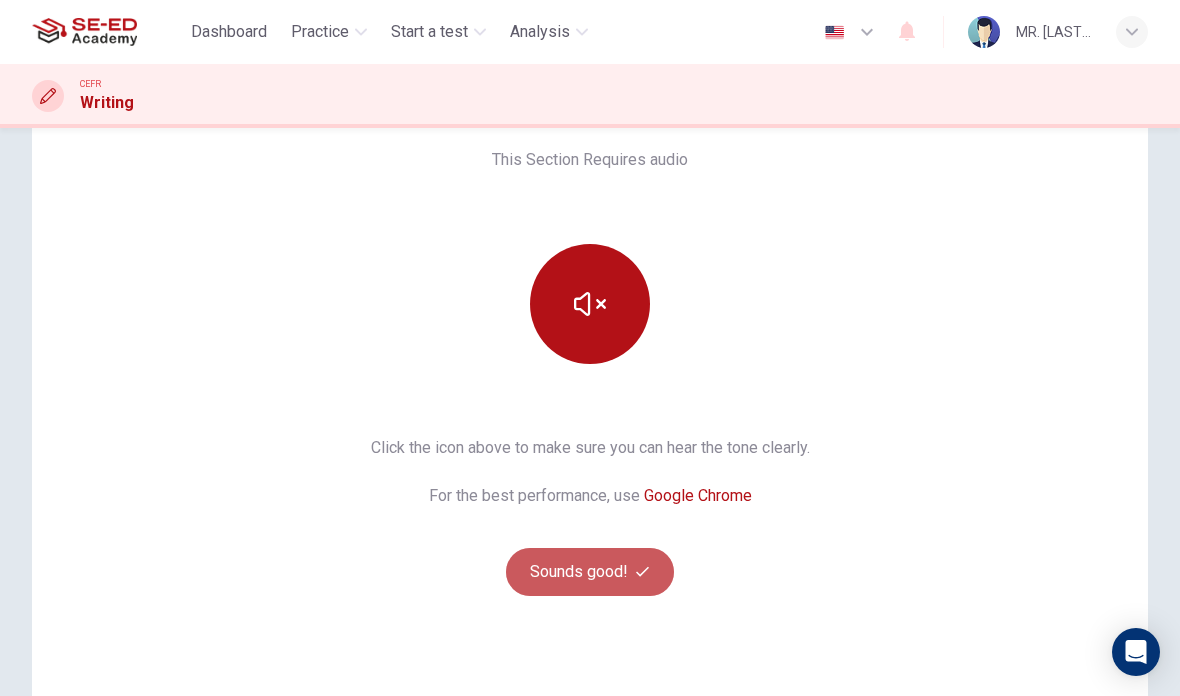 click on "Sounds good!" at bounding box center [590, 572] 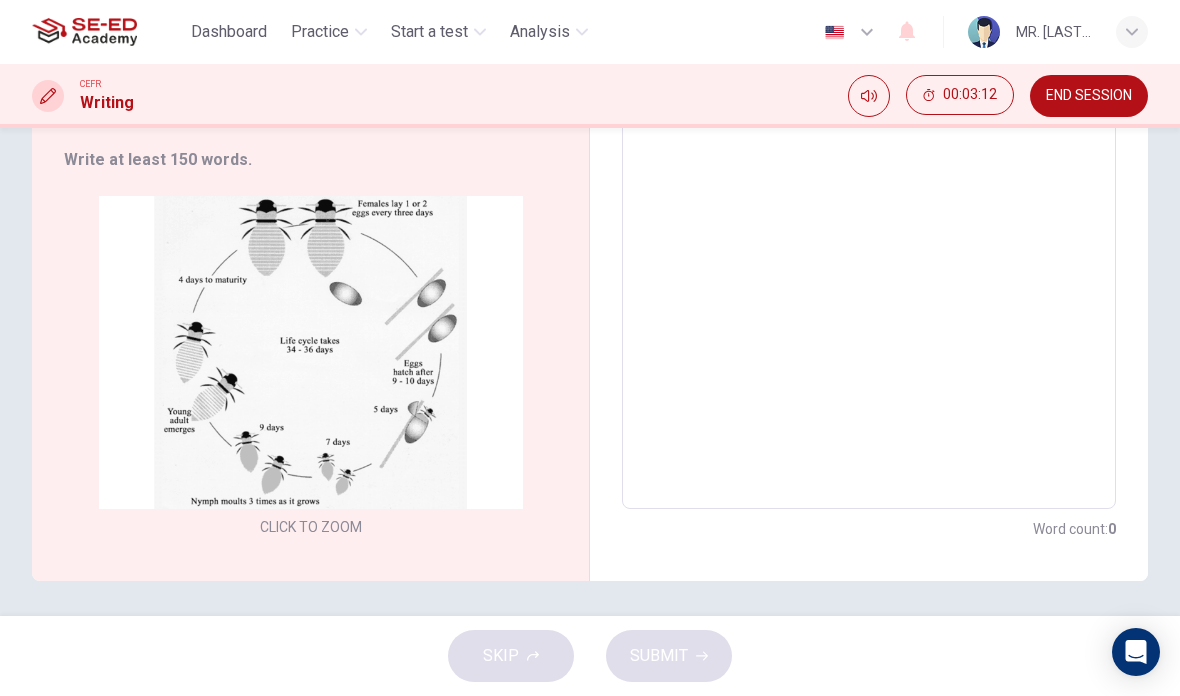scroll, scrollTop: 325, scrollLeft: 0, axis: vertical 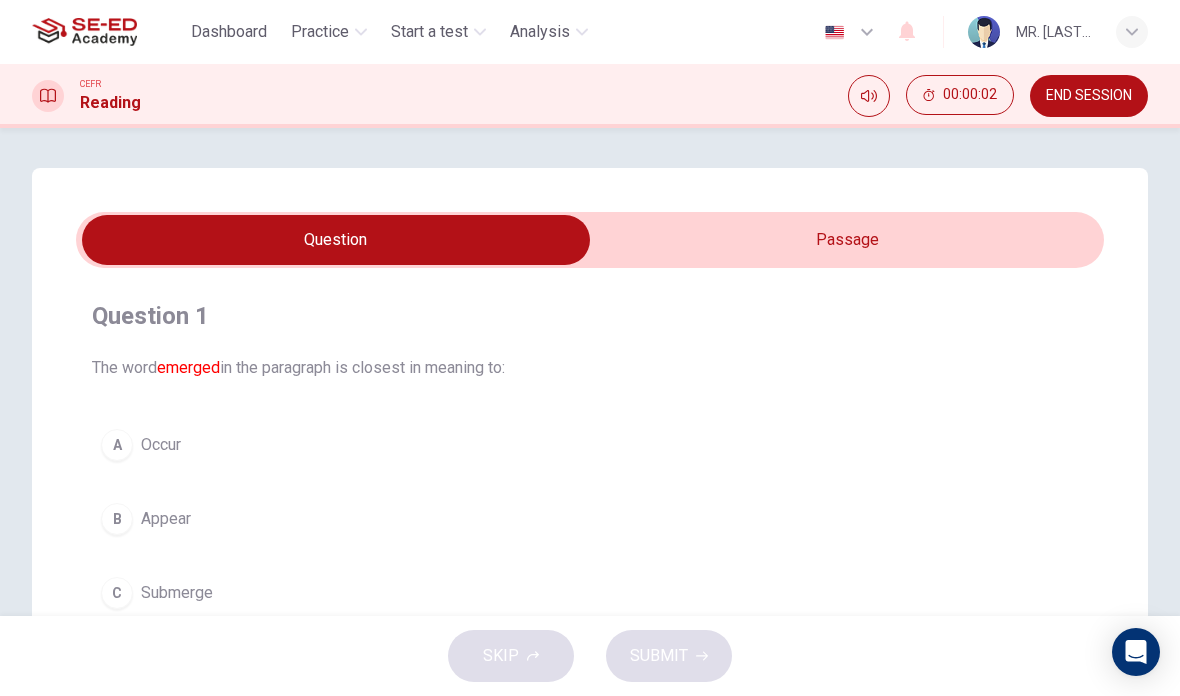 click at bounding box center [336, 240] 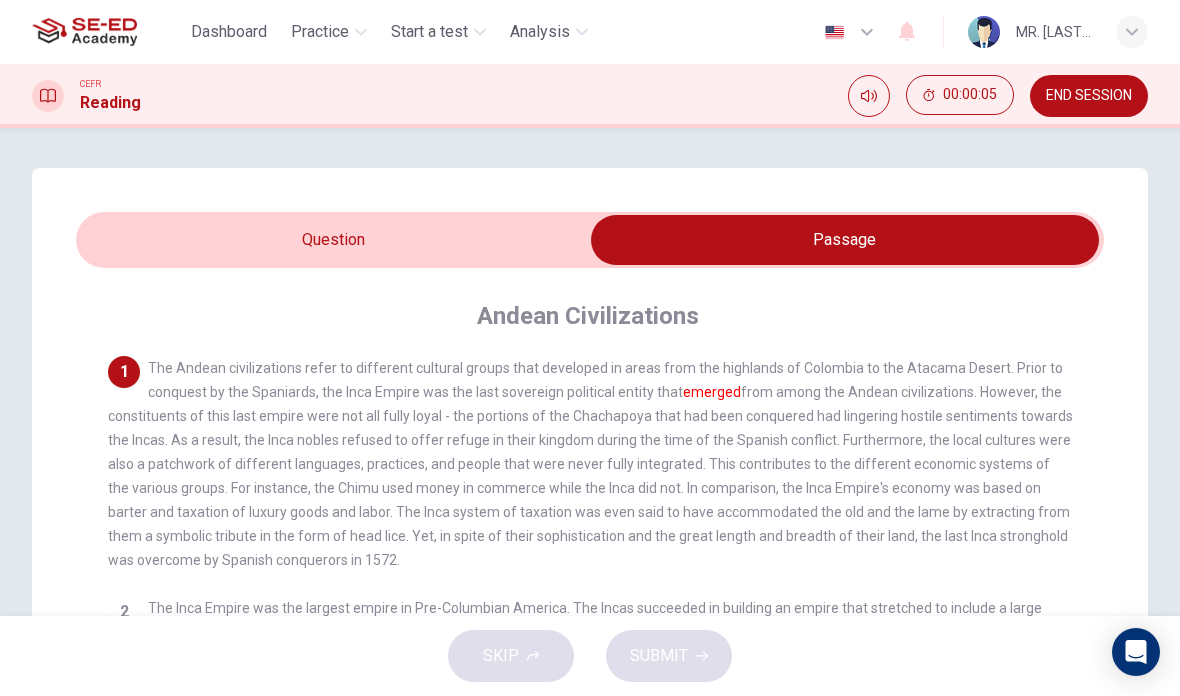 scroll, scrollTop: -2, scrollLeft: 0, axis: vertical 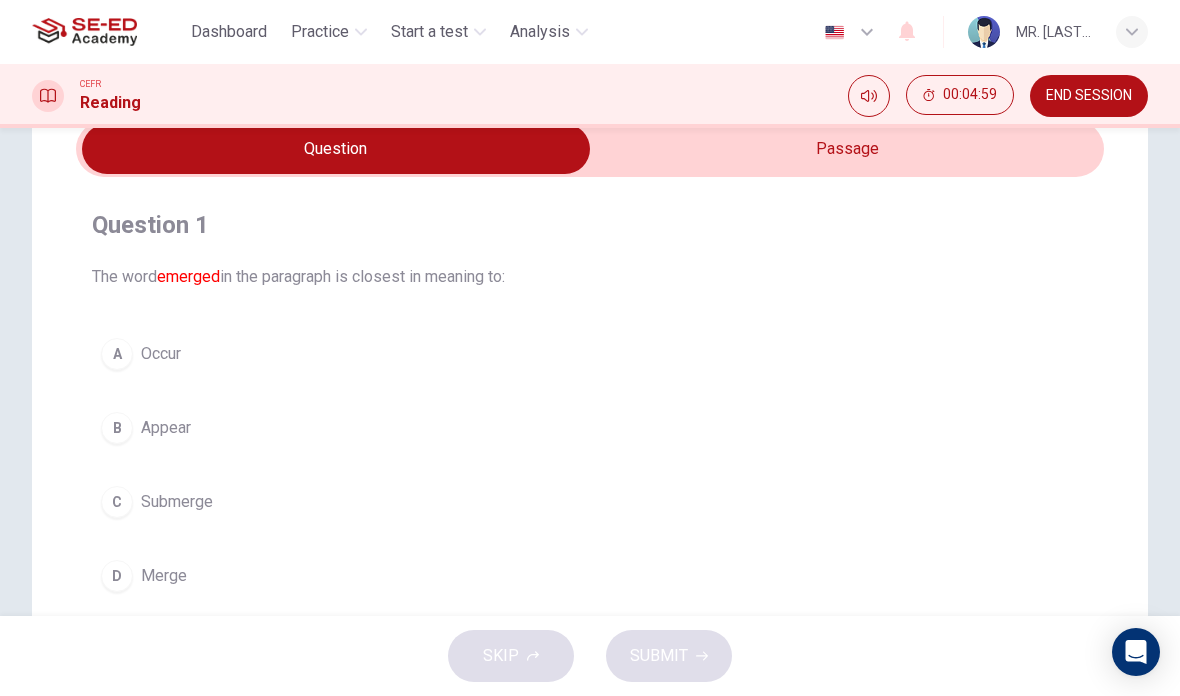 click on "SKIP SUBMIT" at bounding box center [590, 656] 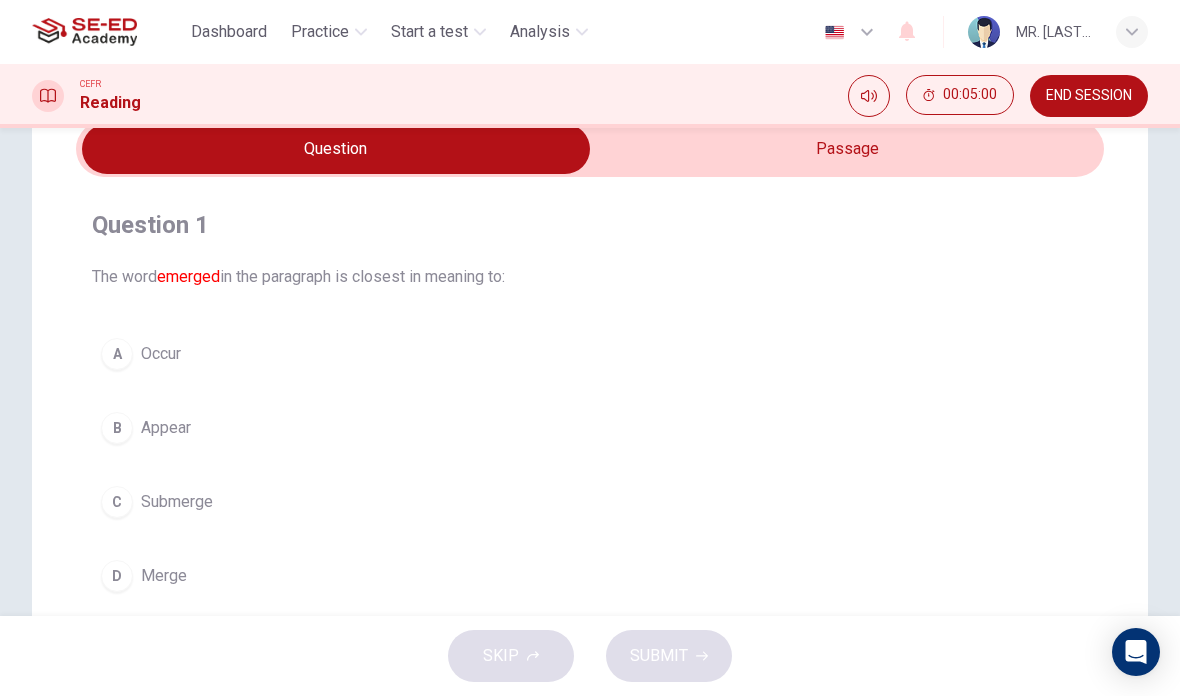 click on "SKIP SUBMIT" at bounding box center [590, 656] 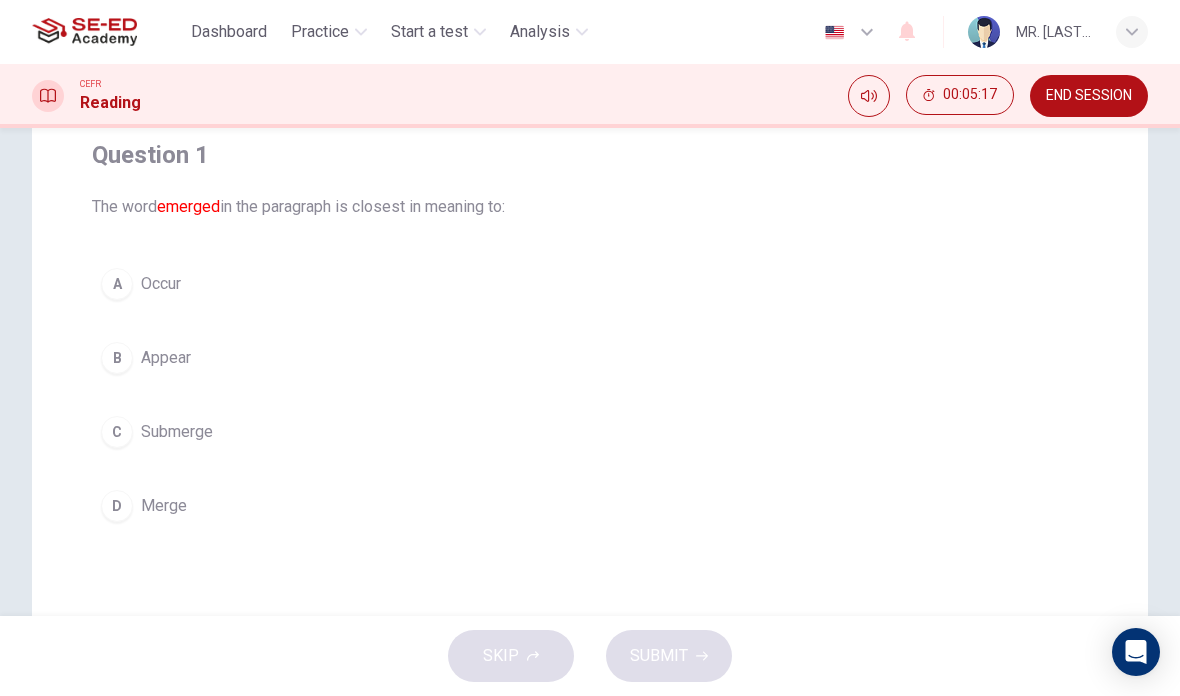 scroll, scrollTop: 164, scrollLeft: 0, axis: vertical 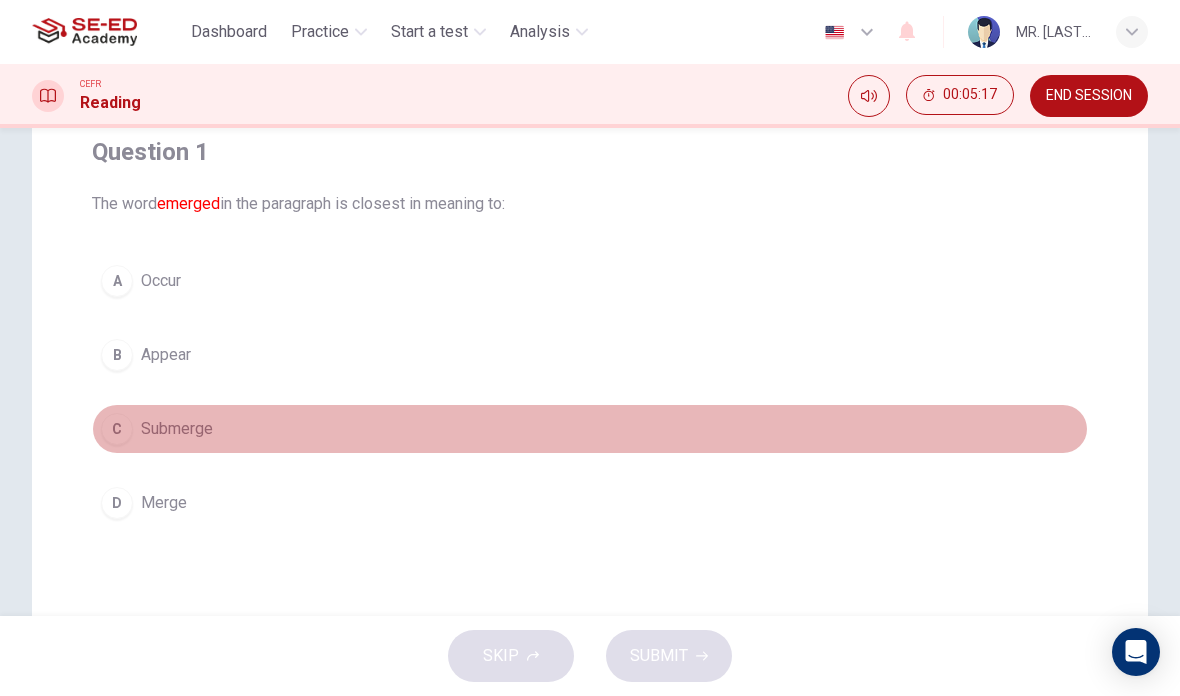 click on "C Submerge" at bounding box center [590, 429] 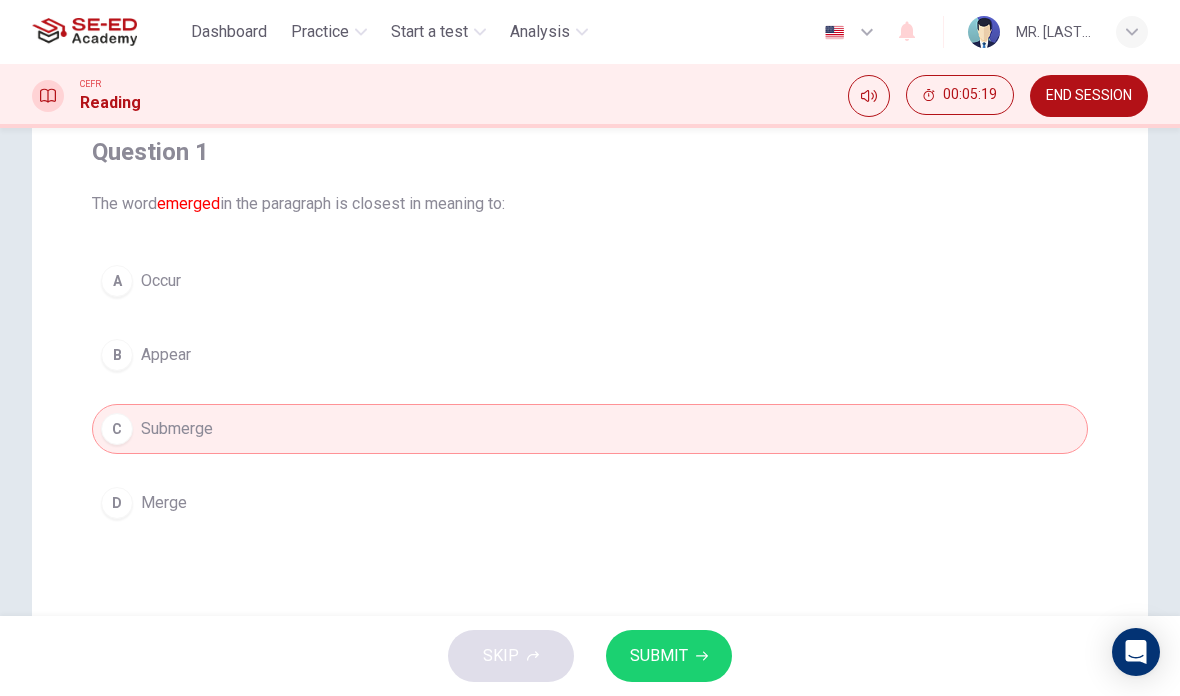 click on "SKIP SUBMIT" at bounding box center (590, 656) 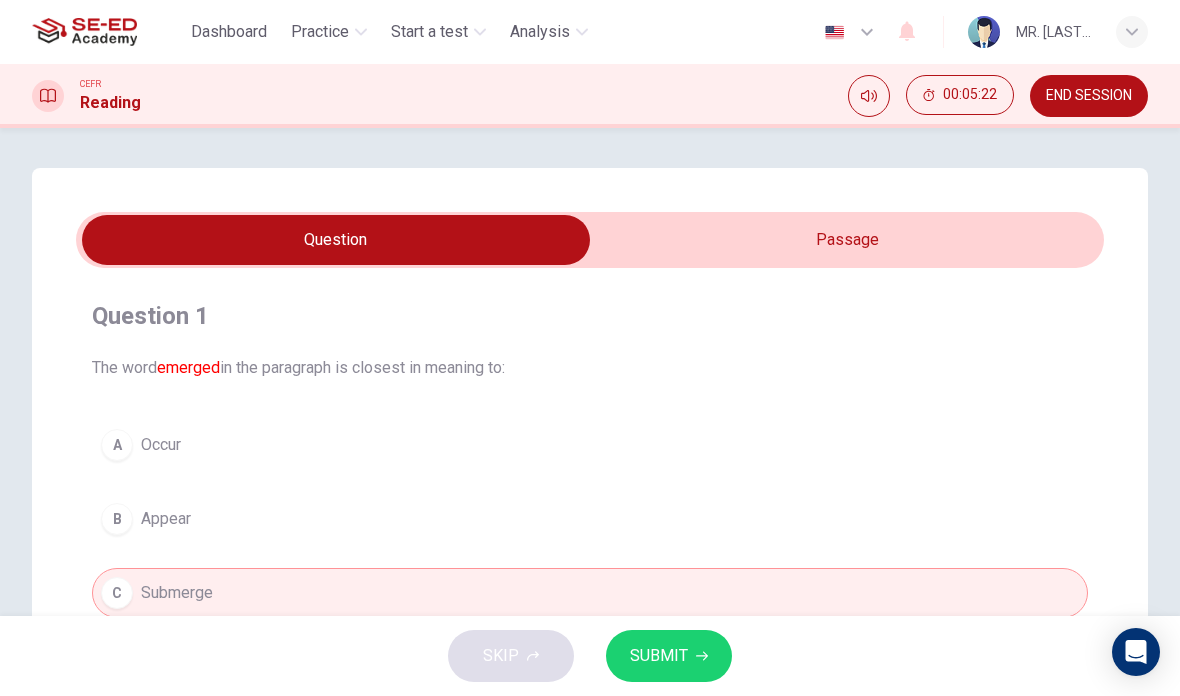 scroll, scrollTop: 0, scrollLeft: 0, axis: both 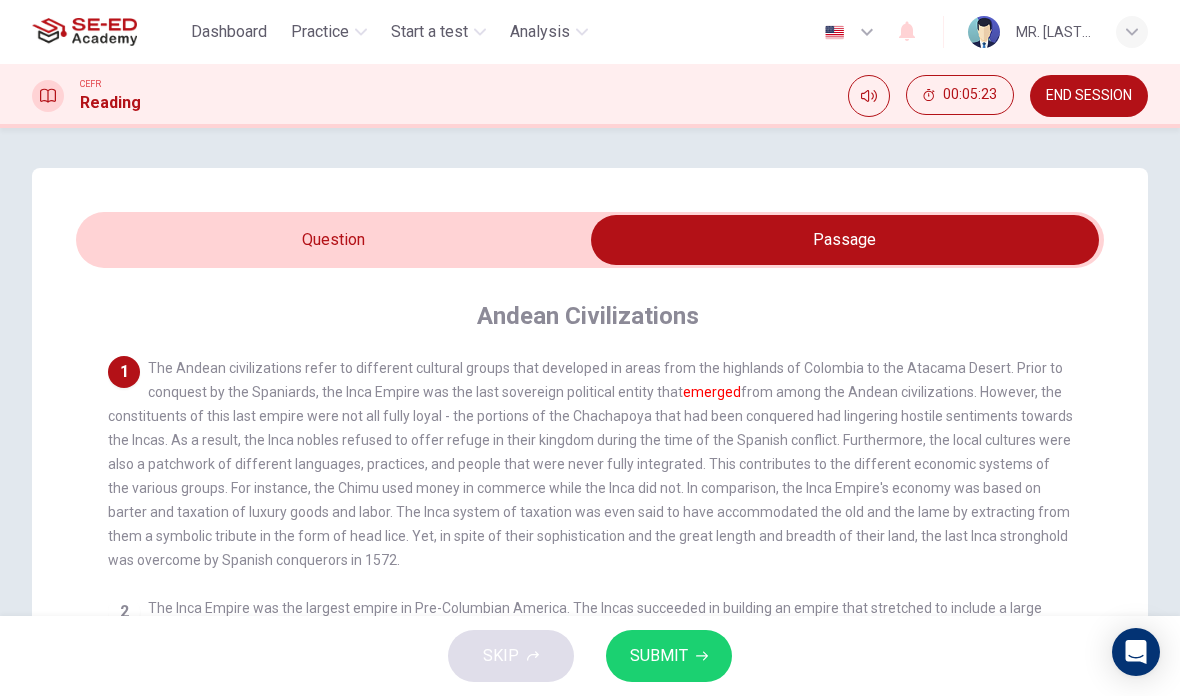 click at bounding box center [845, 240] 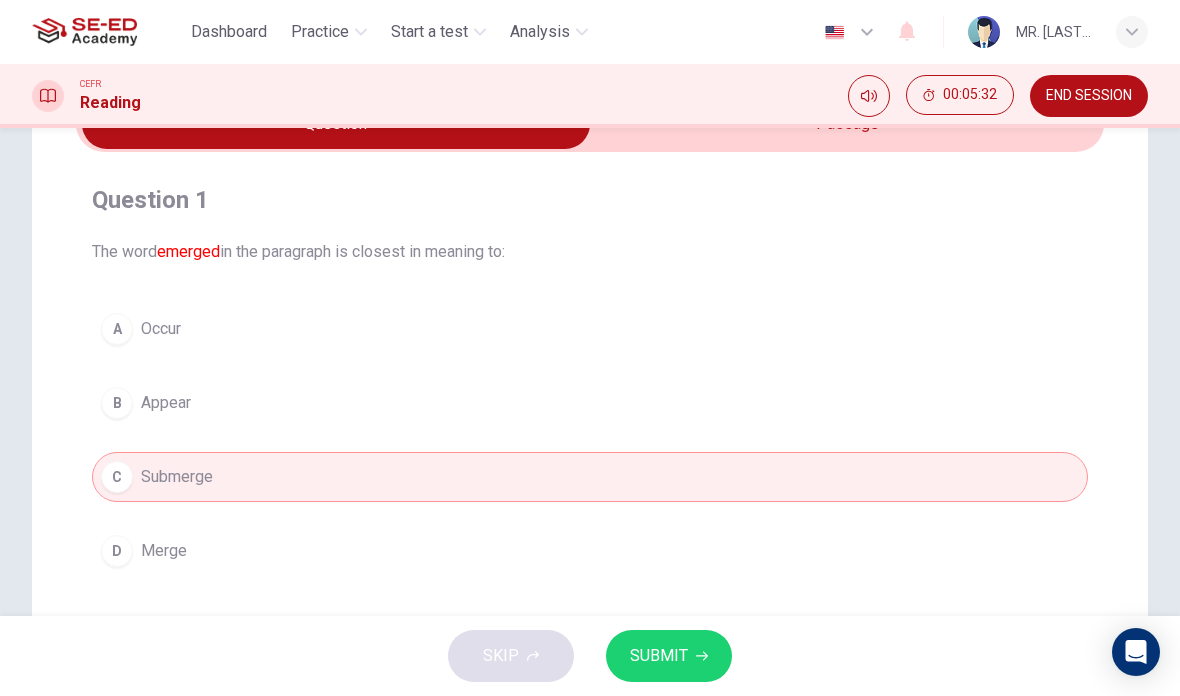 scroll, scrollTop: 115, scrollLeft: 0, axis: vertical 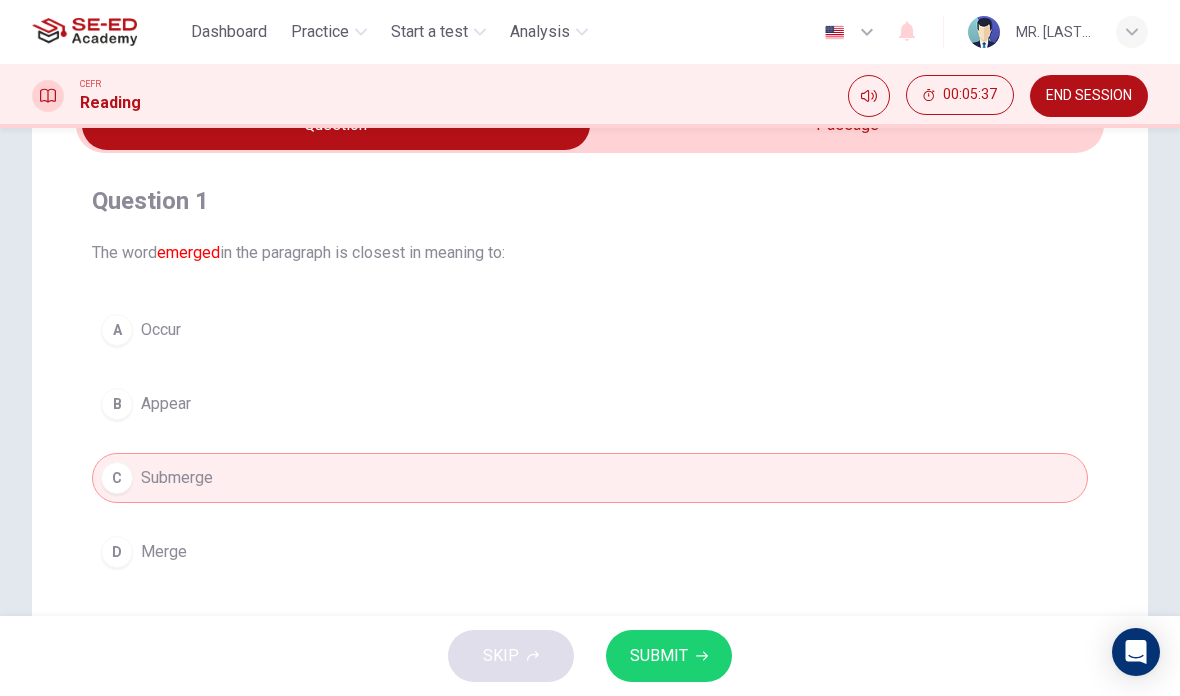 click on "Occur" at bounding box center [161, 330] 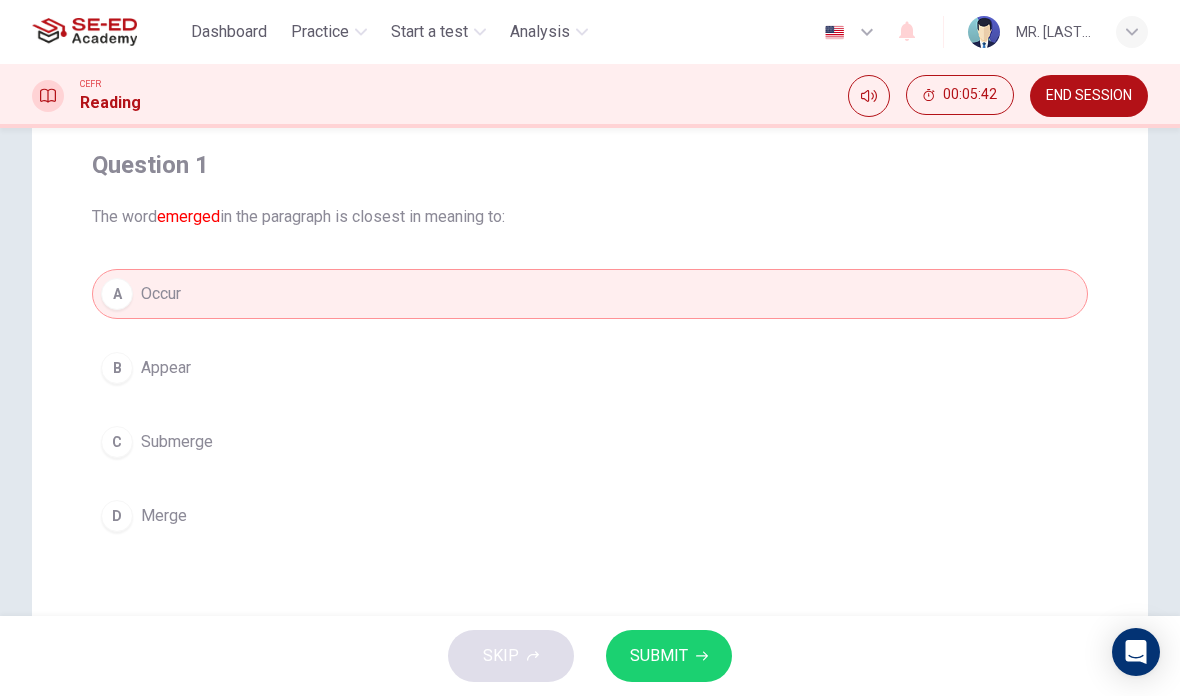 scroll, scrollTop: 150, scrollLeft: 0, axis: vertical 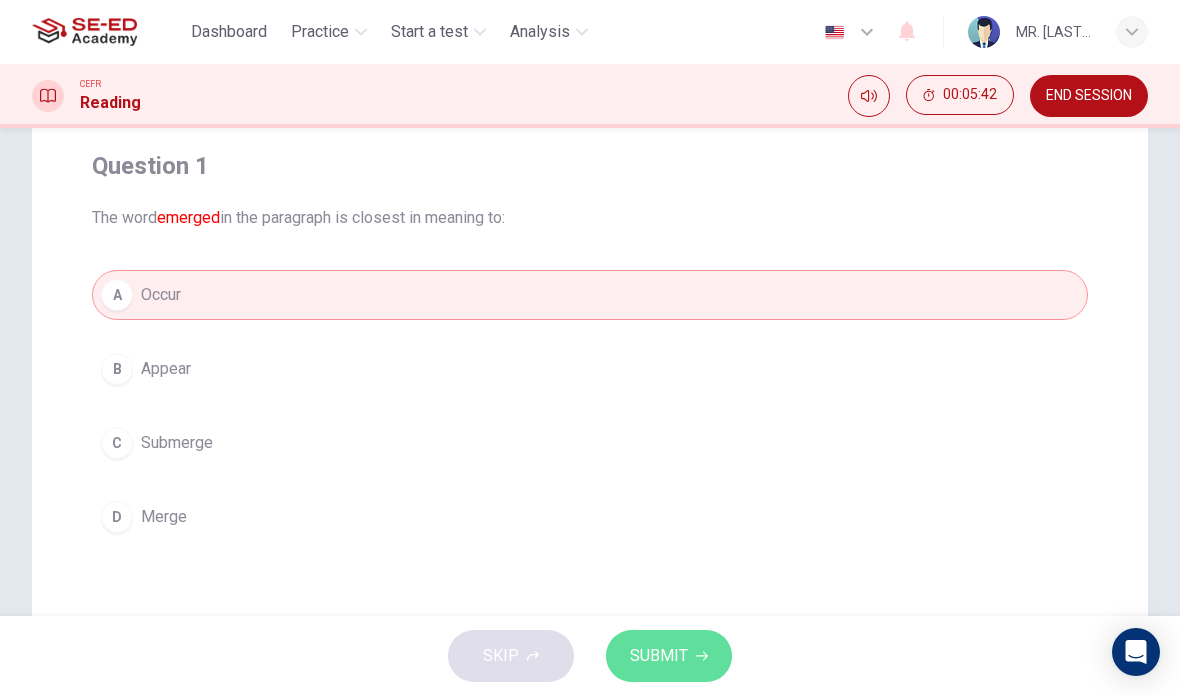 click on "SUBMIT" at bounding box center [669, 656] 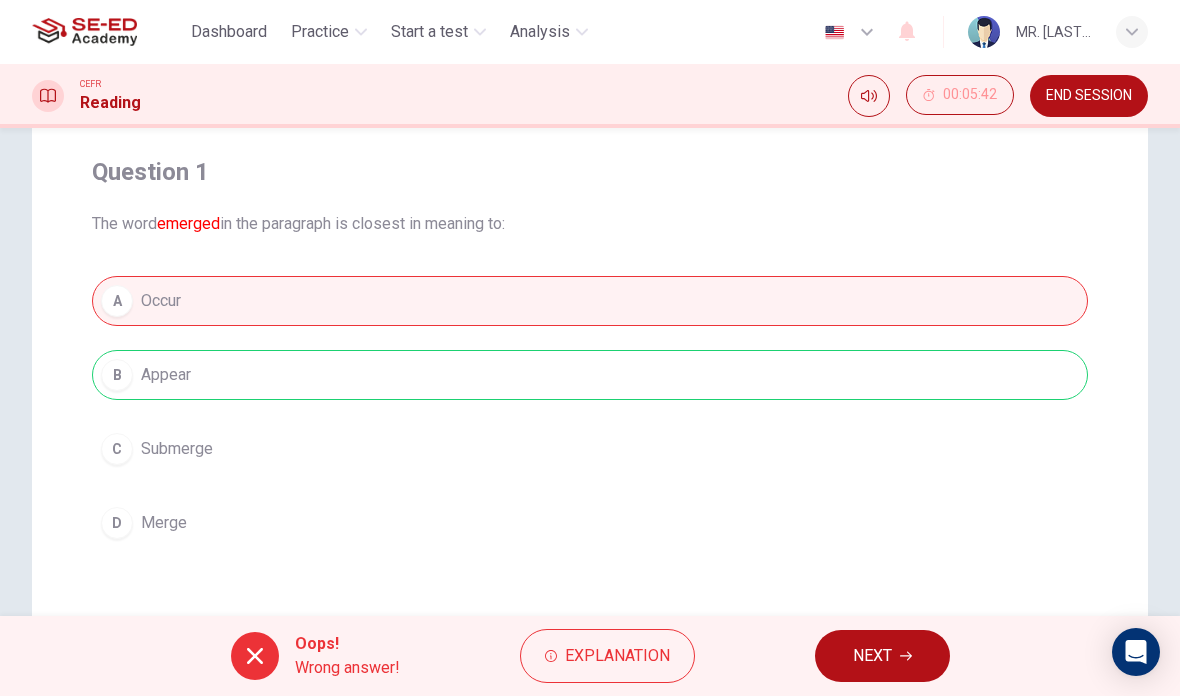 scroll, scrollTop: 145, scrollLeft: 0, axis: vertical 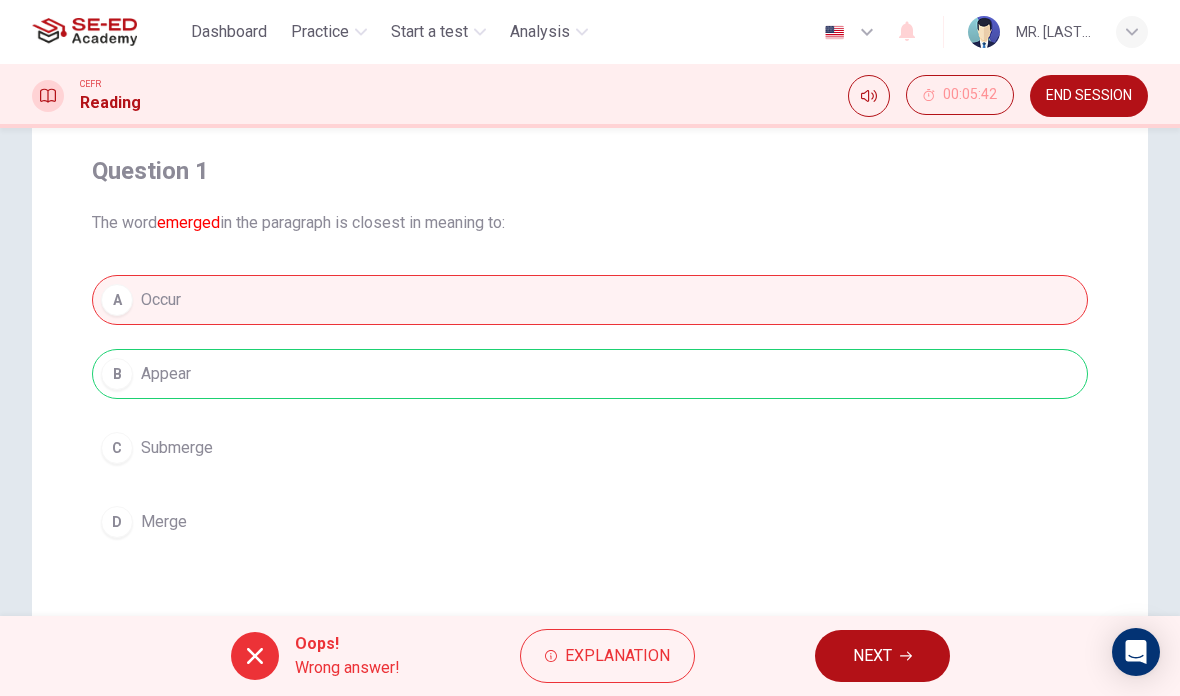 click at bounding box center [906, 656] 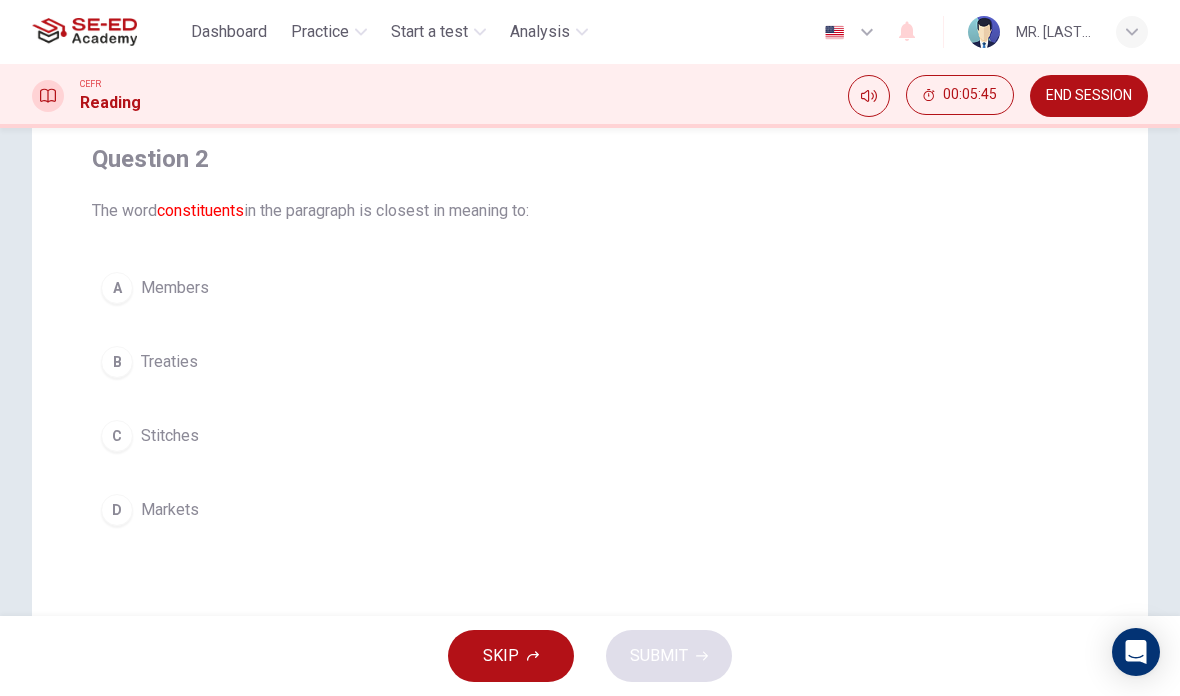 scroll, scrollTop: 155, scrollLeft: 0, axis: vertical 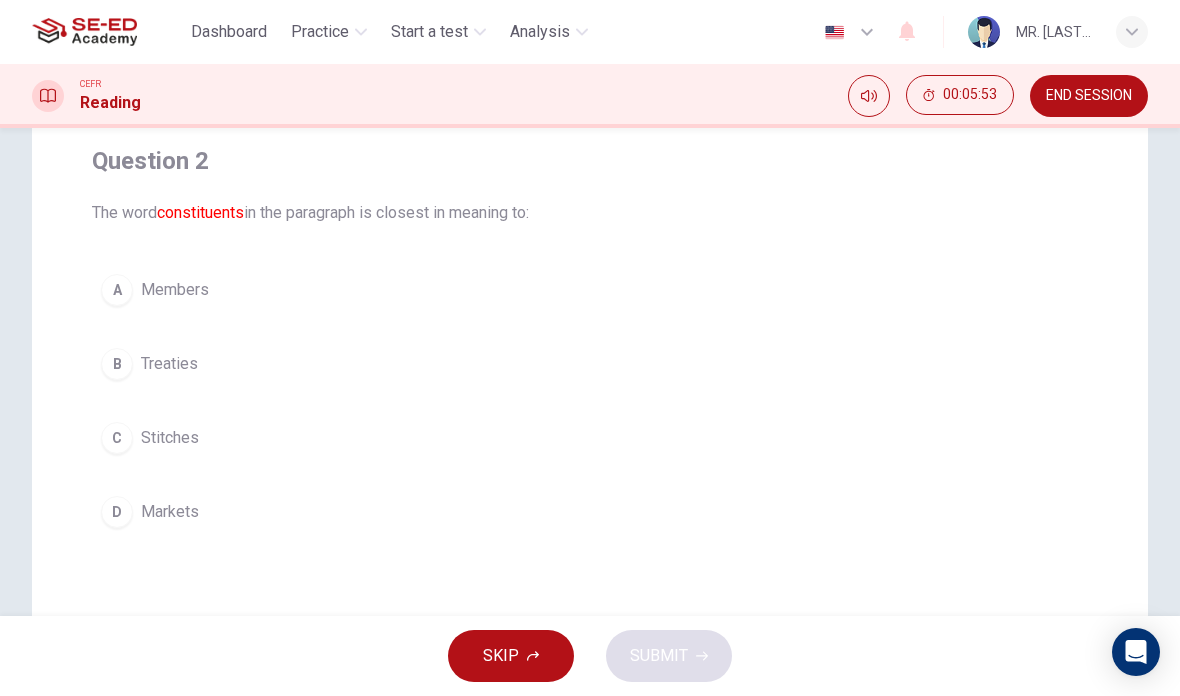 click at bounding box center [533, 656] 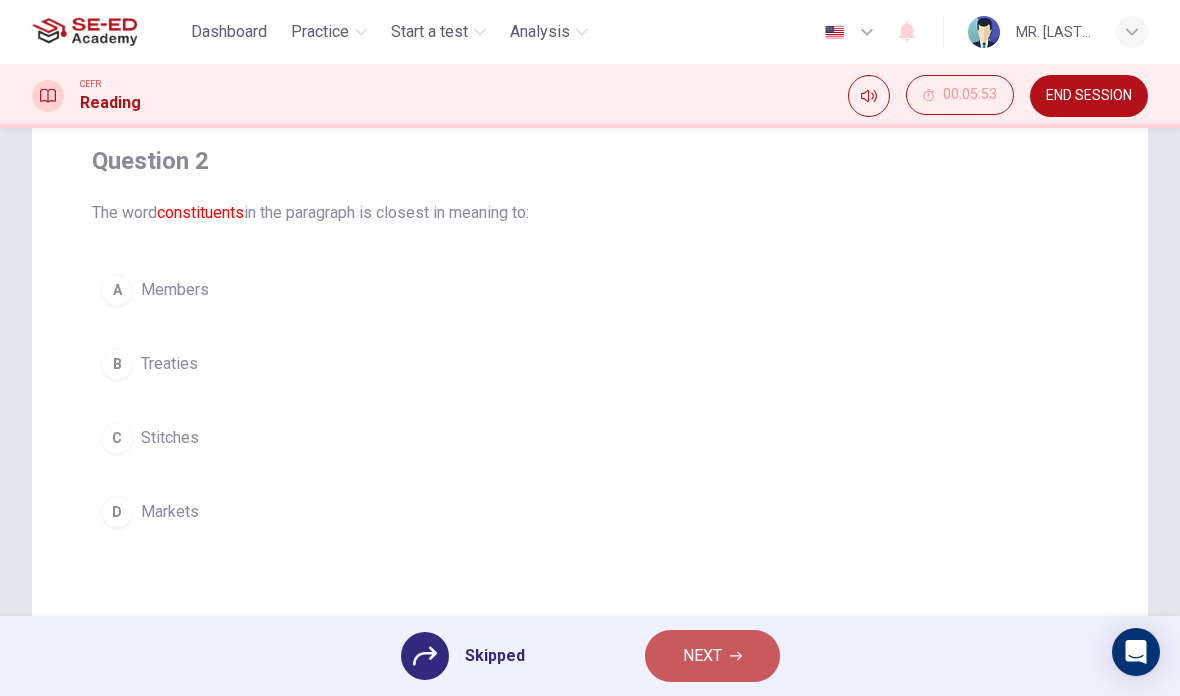click at bounding box center [736, 656] 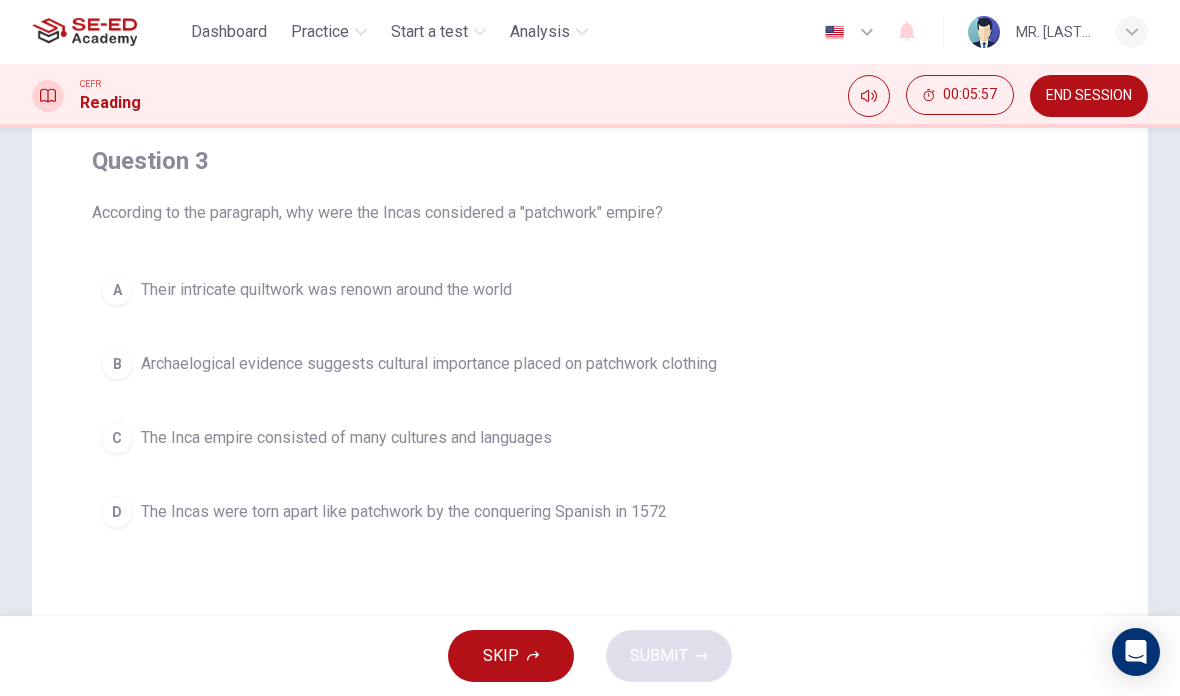 click at bounding box center [533, 656] 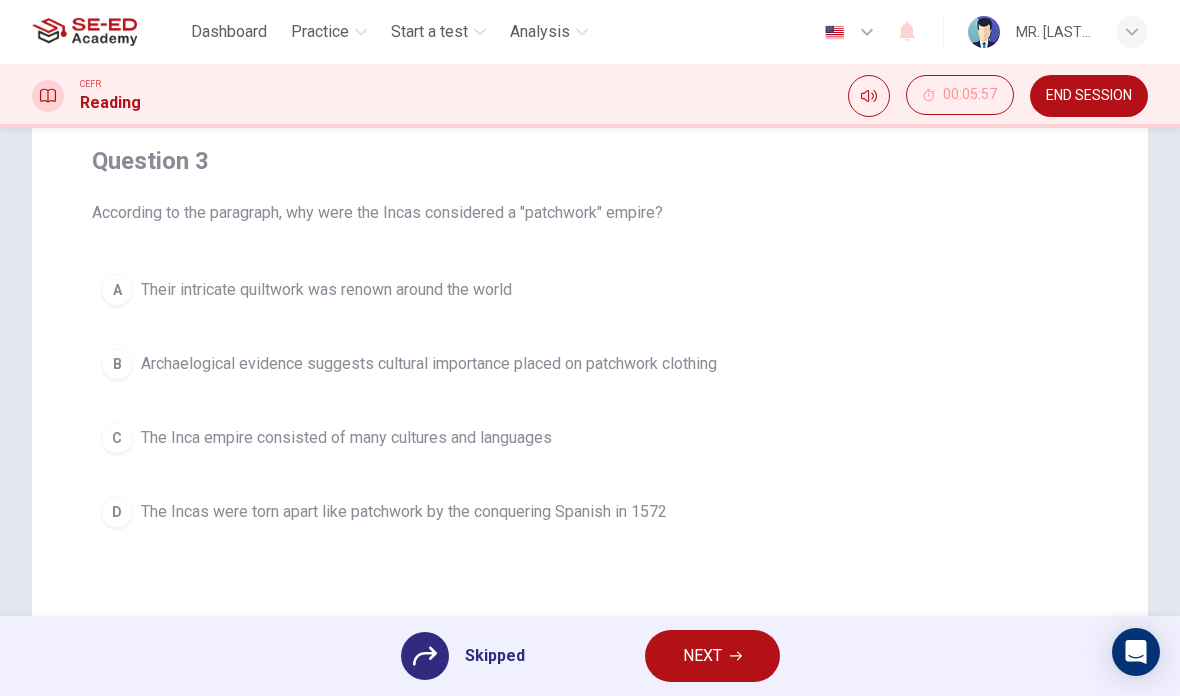 click on "NEXT" at bounding box center (712, 656) 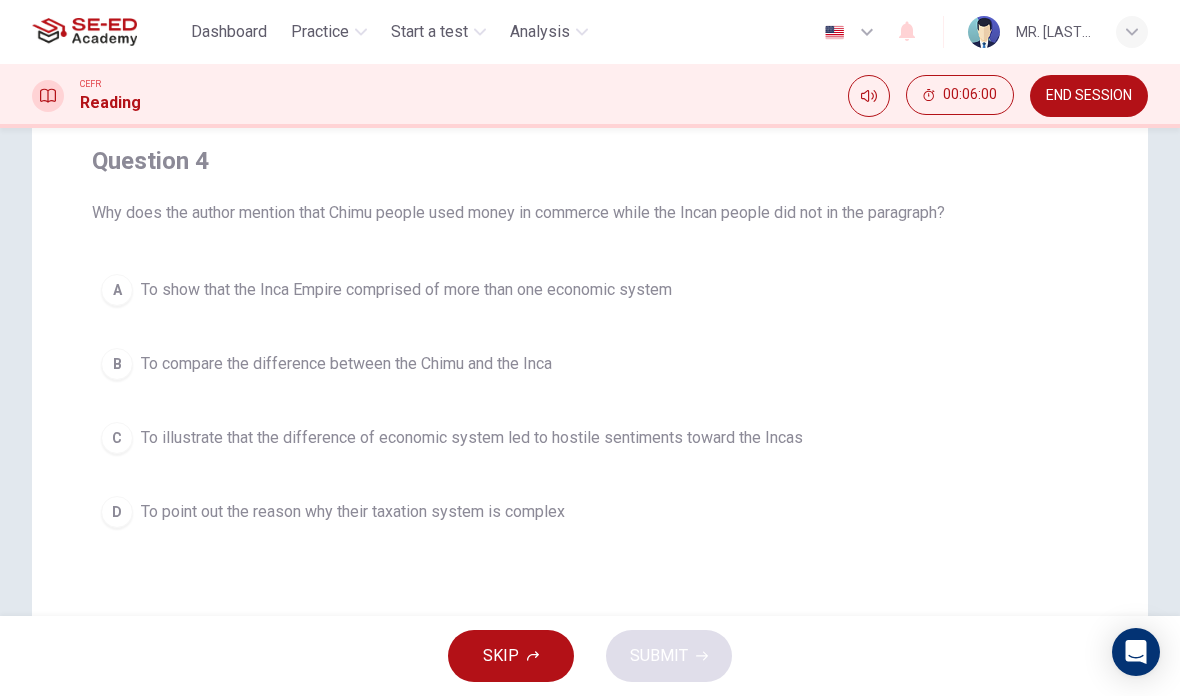 click on "D To point out the reason why their taxation system is complex" at bounding box center (590, 512) 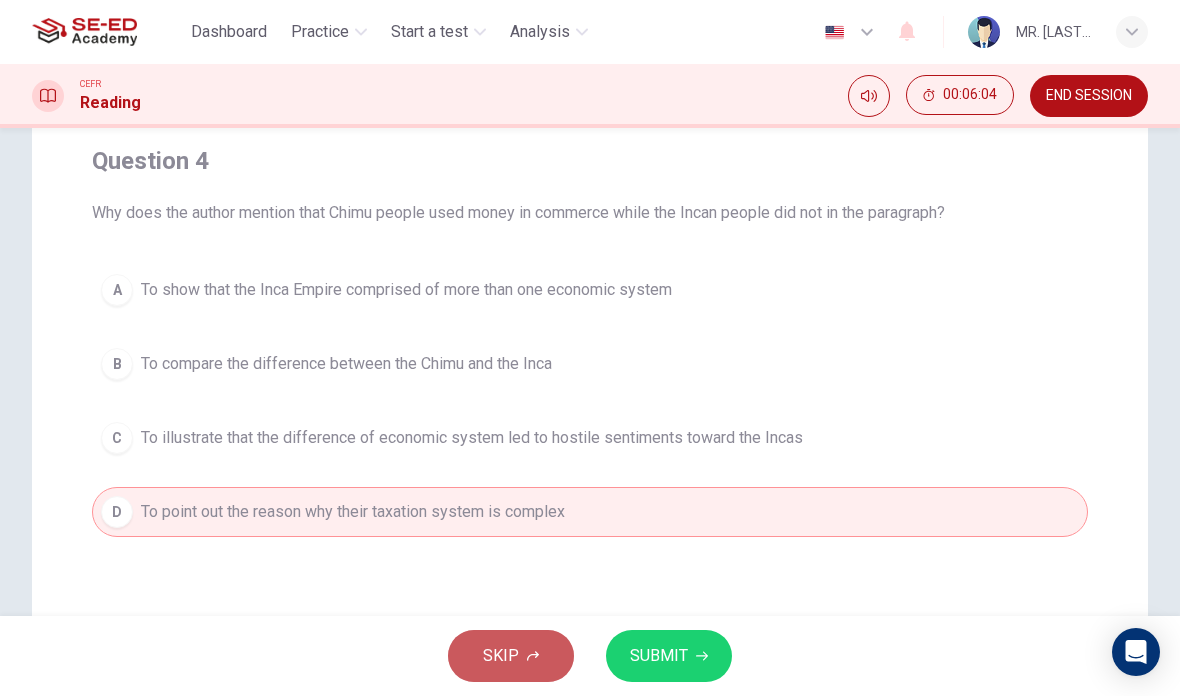 click at bounding box center [533, 656] 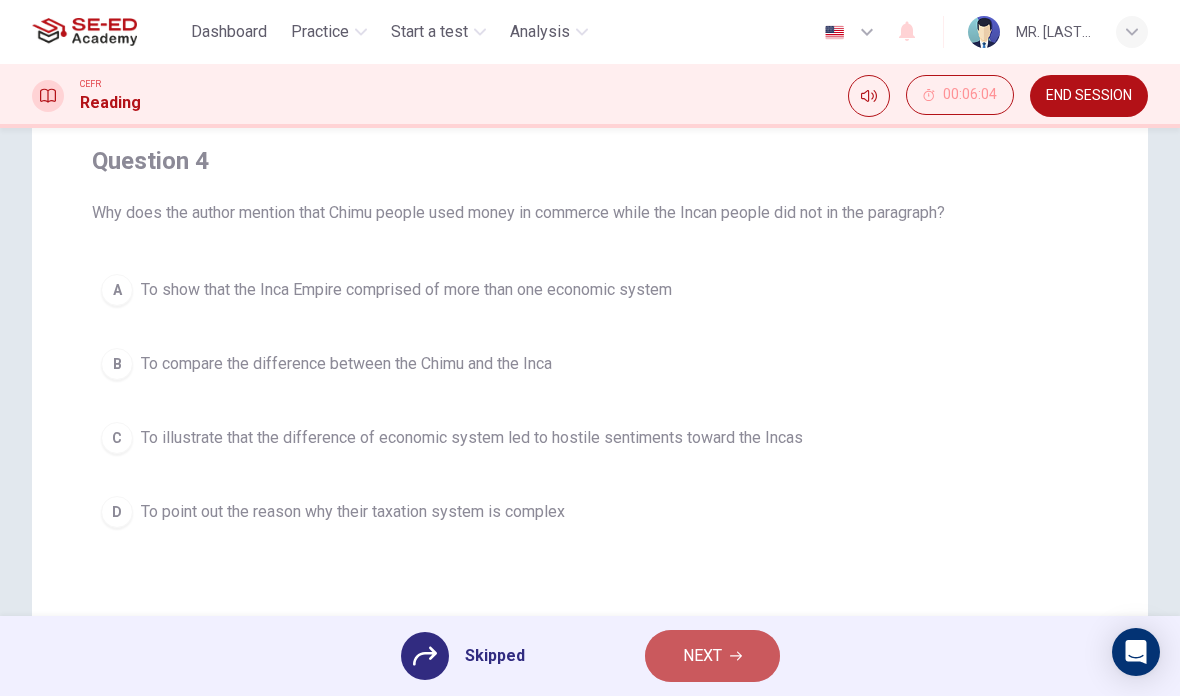 click on "NEXT" at bounding box center [712, 656] 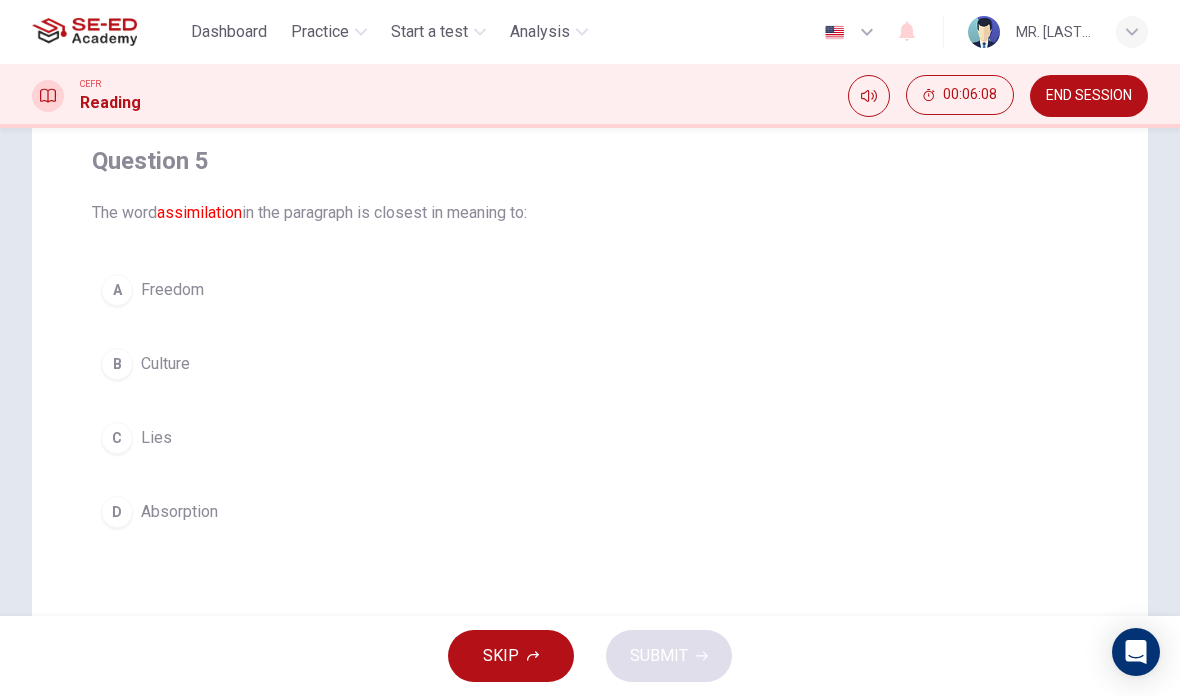 click at bounding box center (533, 656) 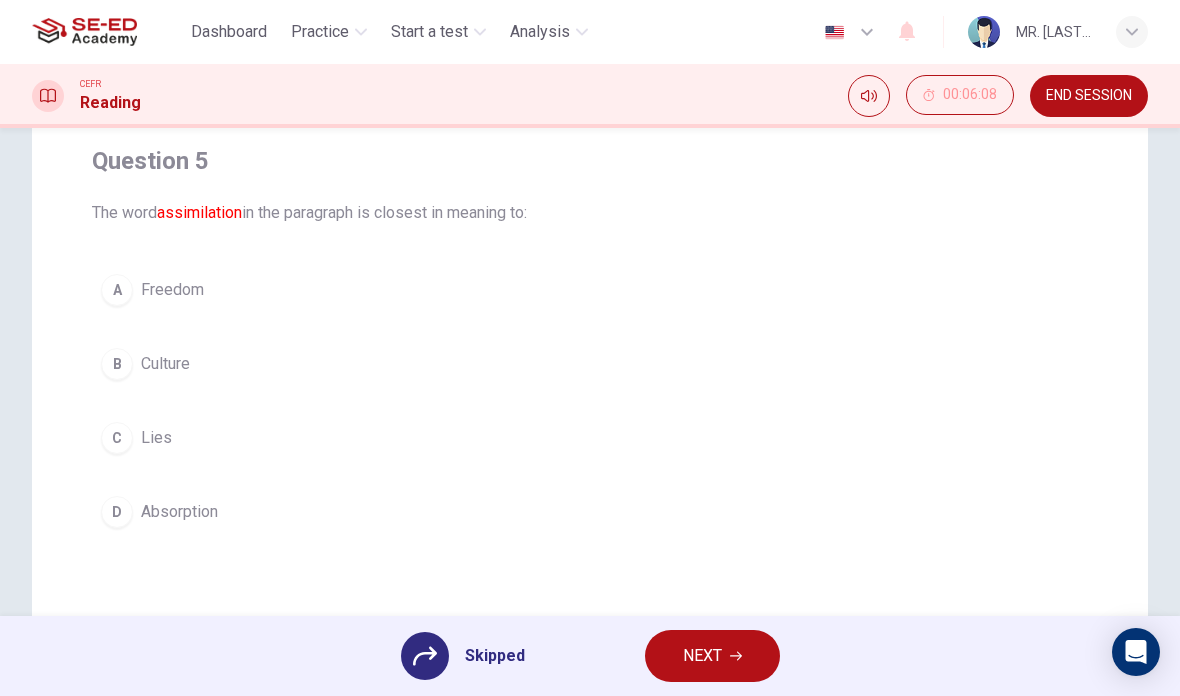 click at bounding box center (736, 656) 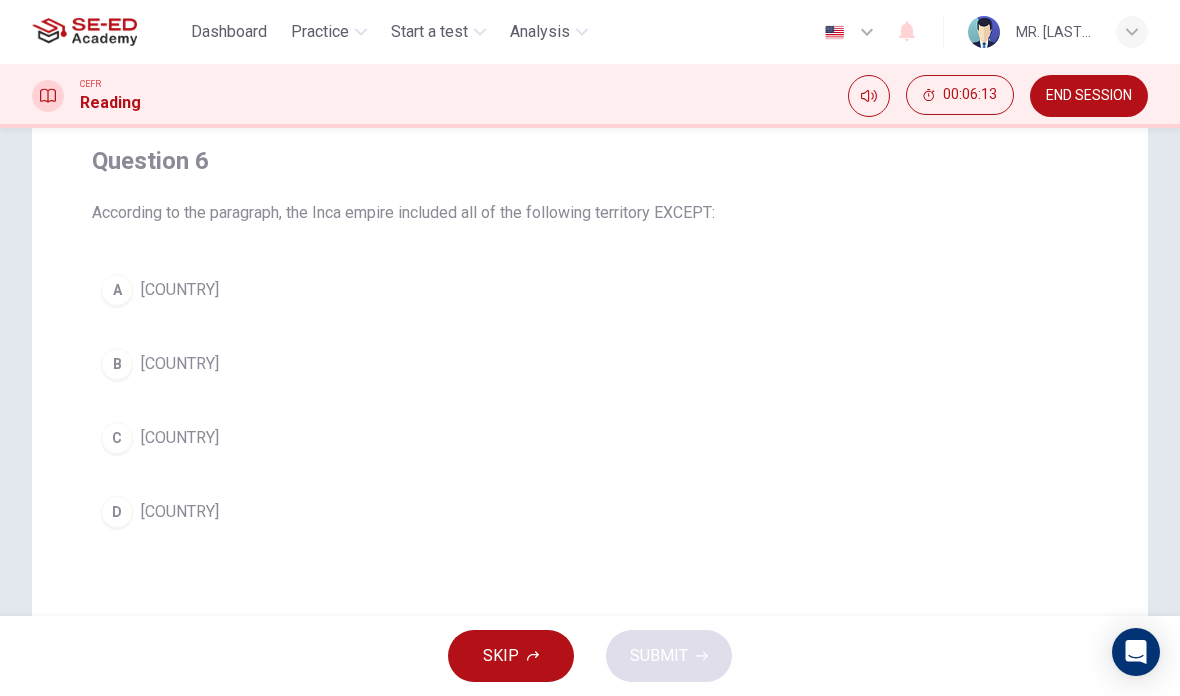 click on "SKIP" at bounding box center [511, 656] 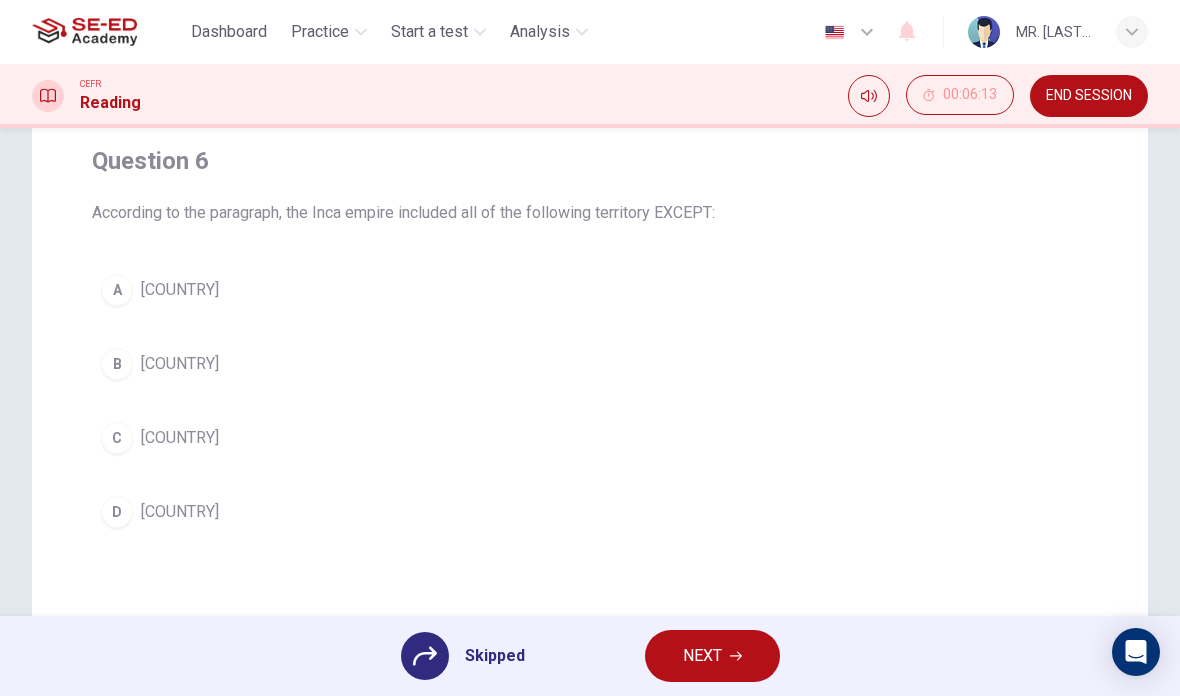 click at bounding box center (736, 656) 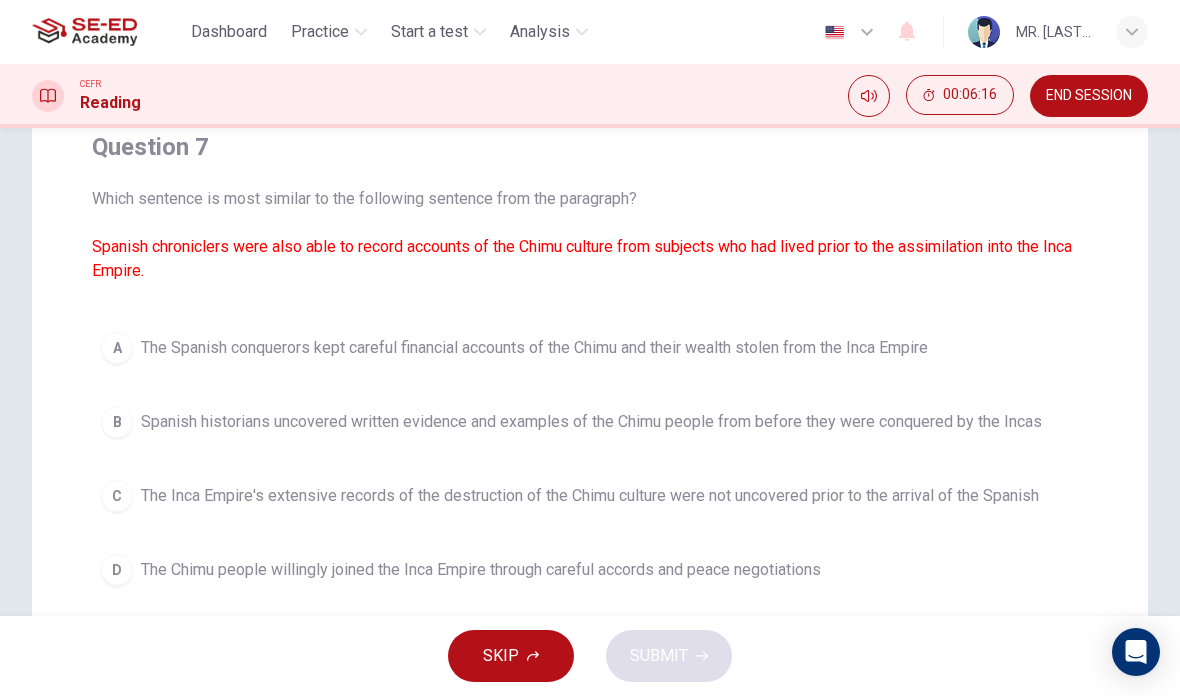 scroll, scrollTop: 171, scrollLeft: 0, axis: vertical 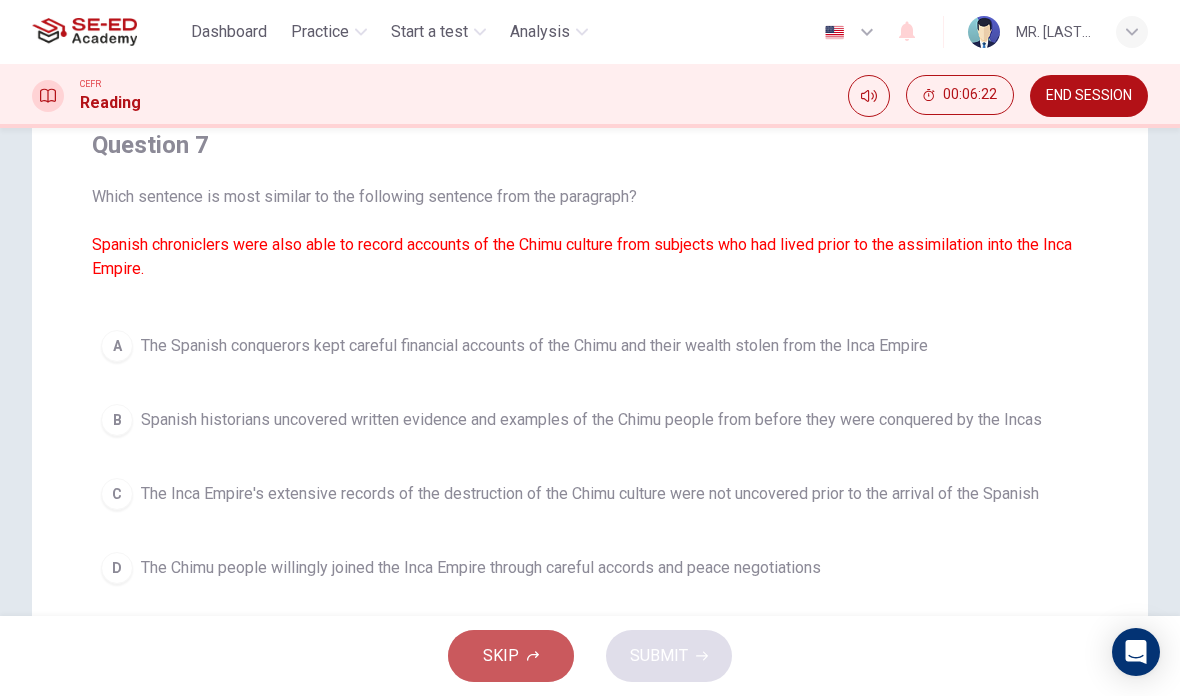 click at bounding box center (533, 656) 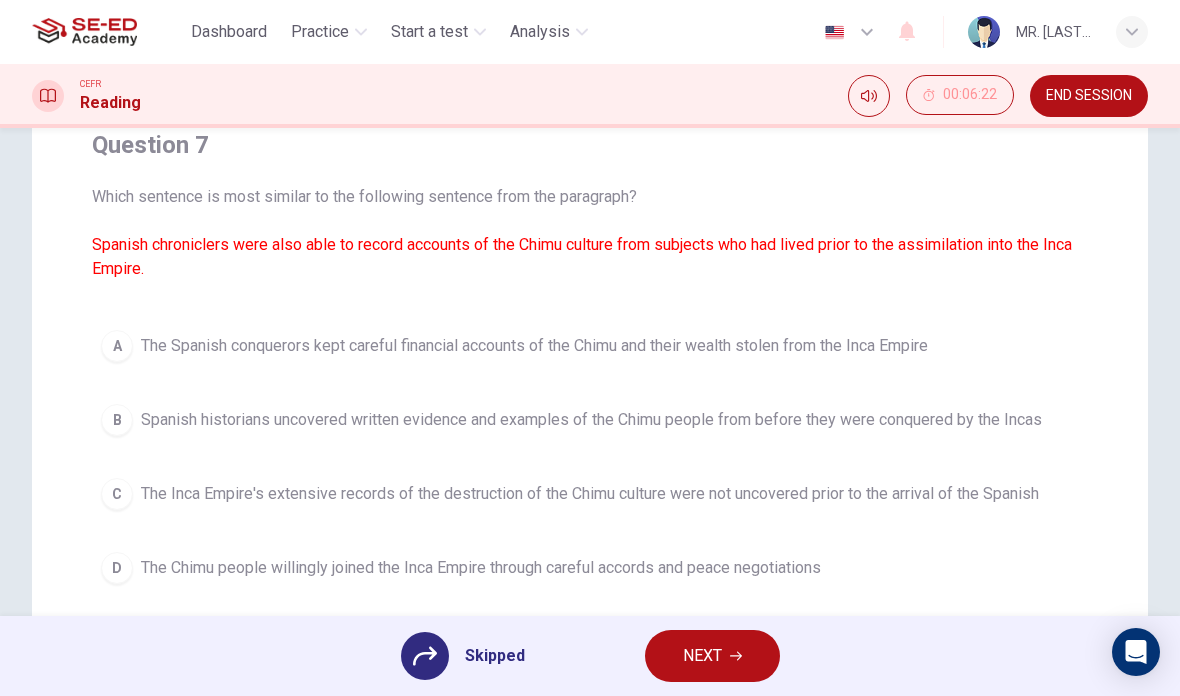 click at bounding box center [736, 656] 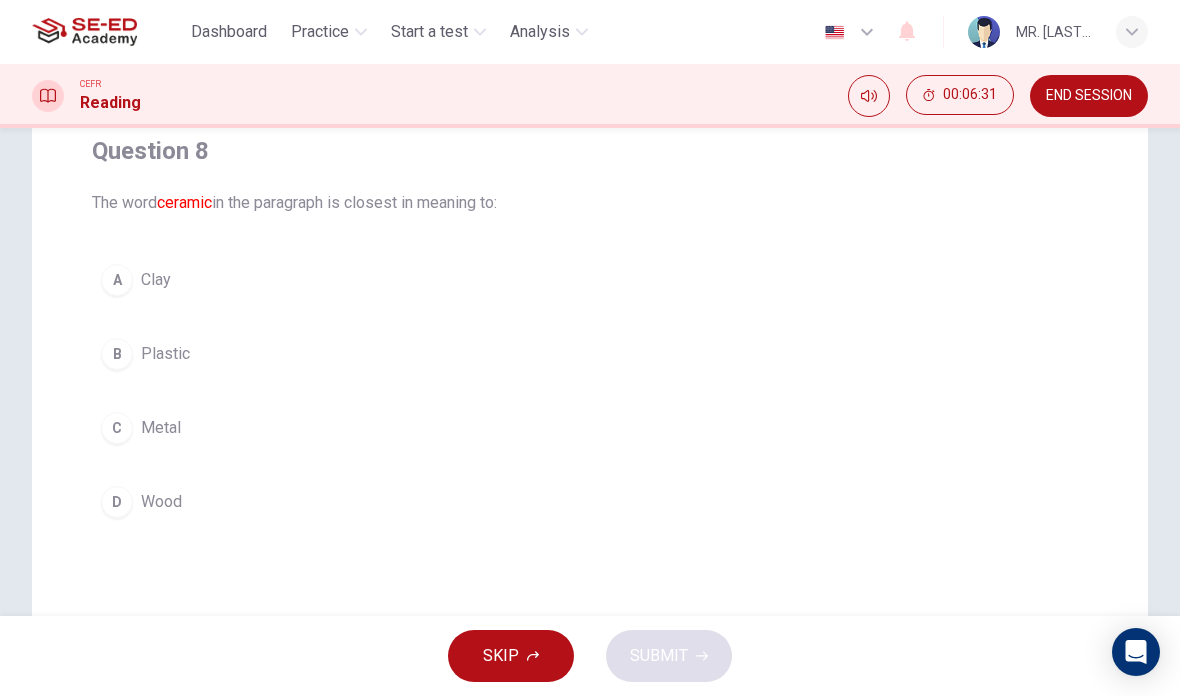 scroll, scrollTop: 163, scrollLeft: 0, axis: vertical 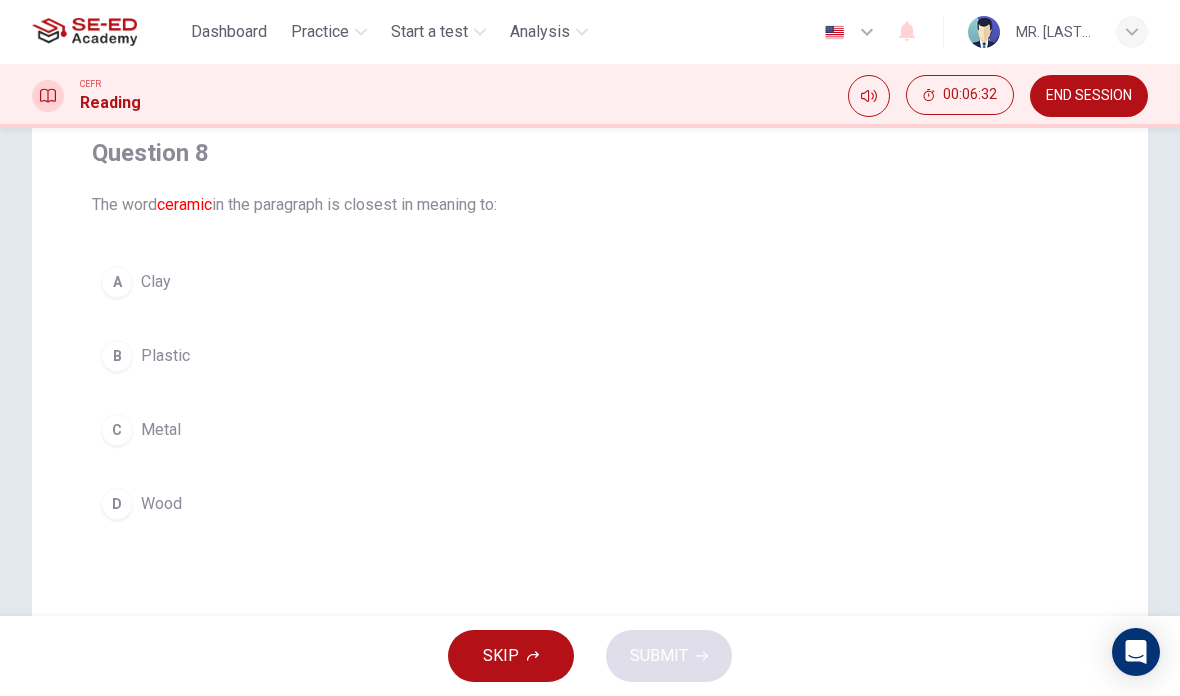 click on "SKIP" at bounding box center [511, 656] 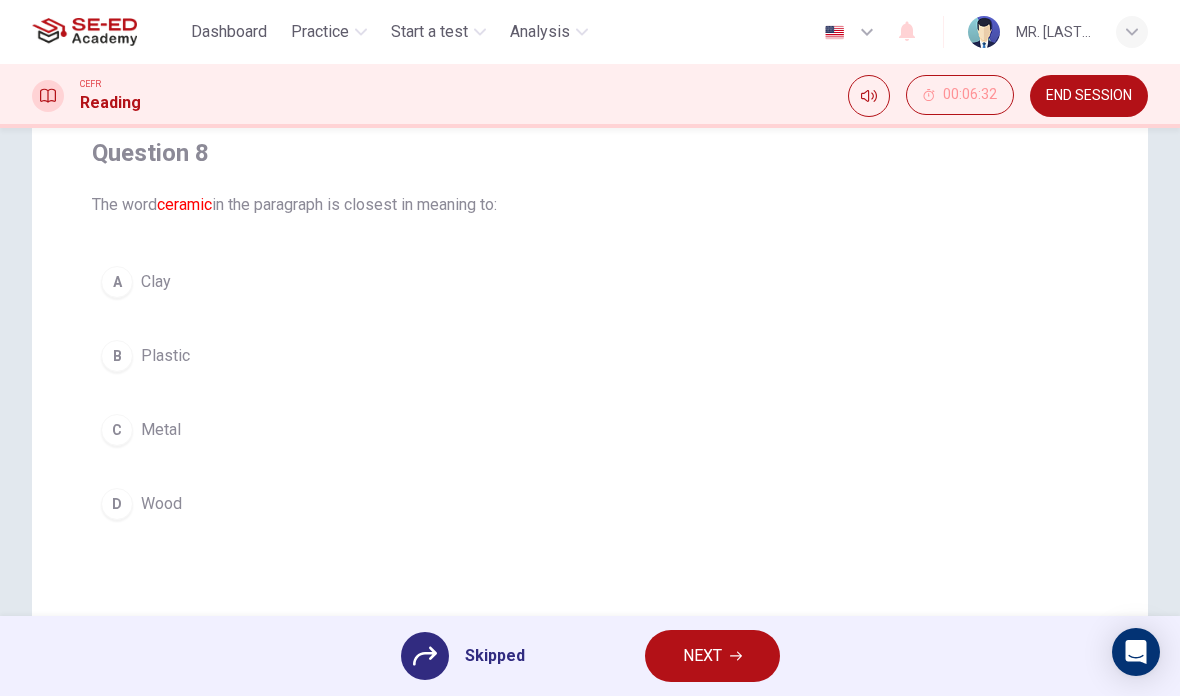 click at bounding box center [736, 656] 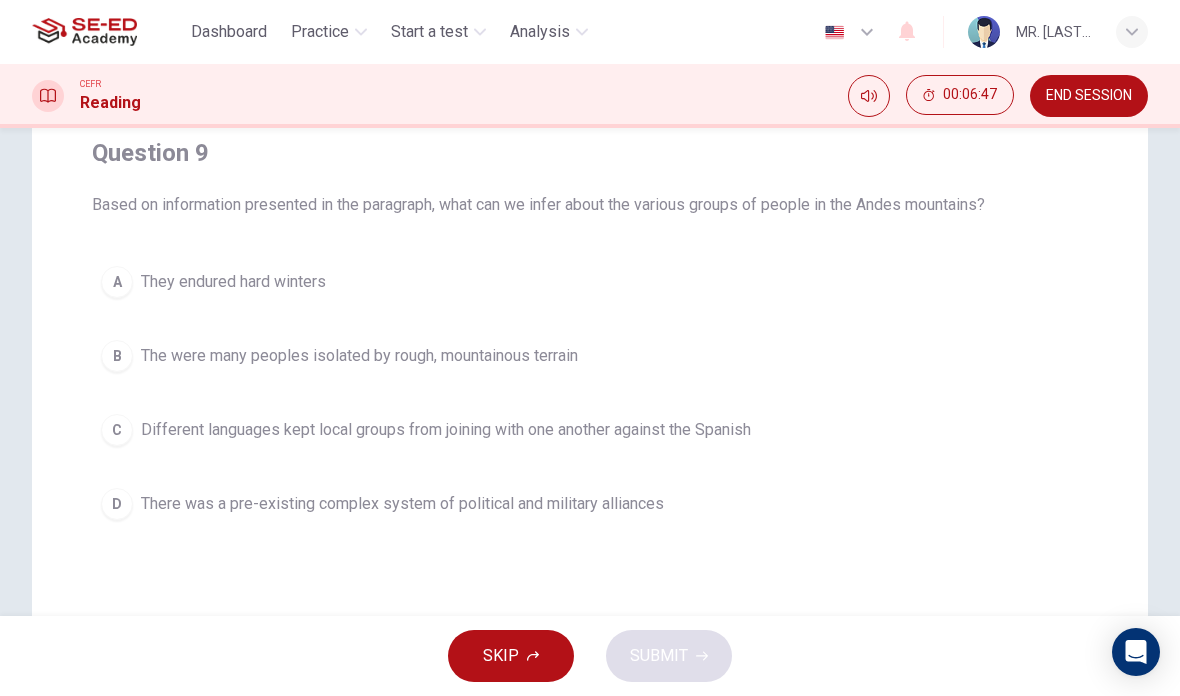 click on "SKIP" at bounding box center [511, 656] 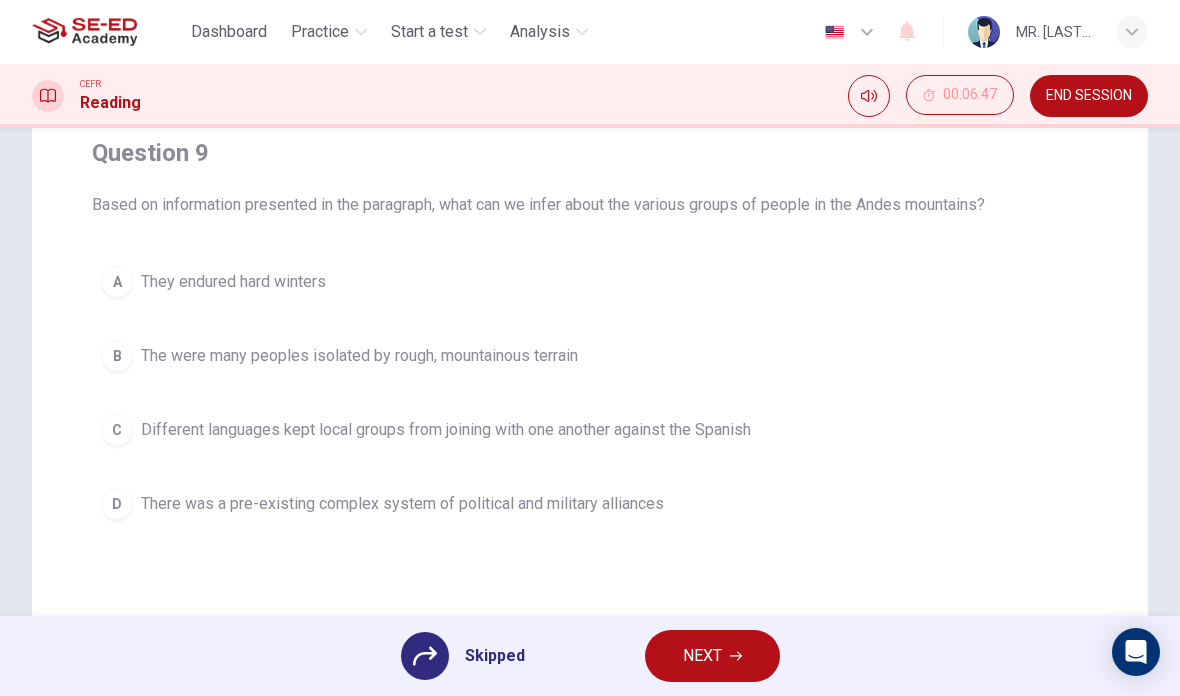 click at bounding box center (736, 656) 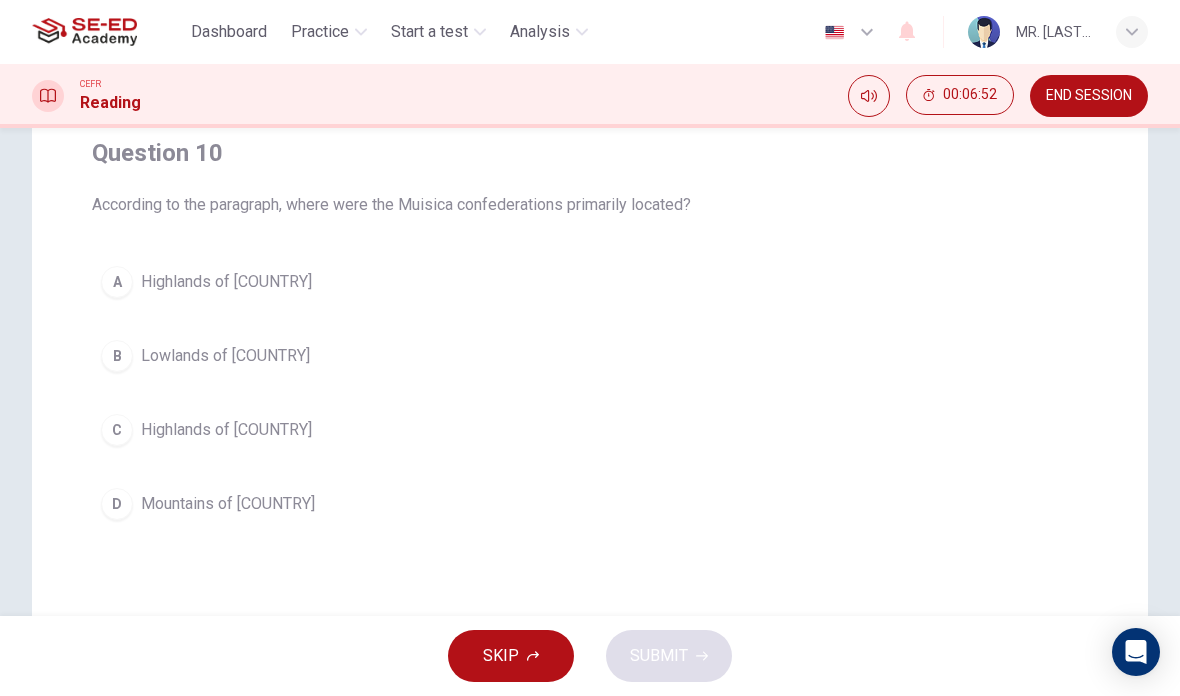 click on "SKIP" at bounding box center [511, 656] 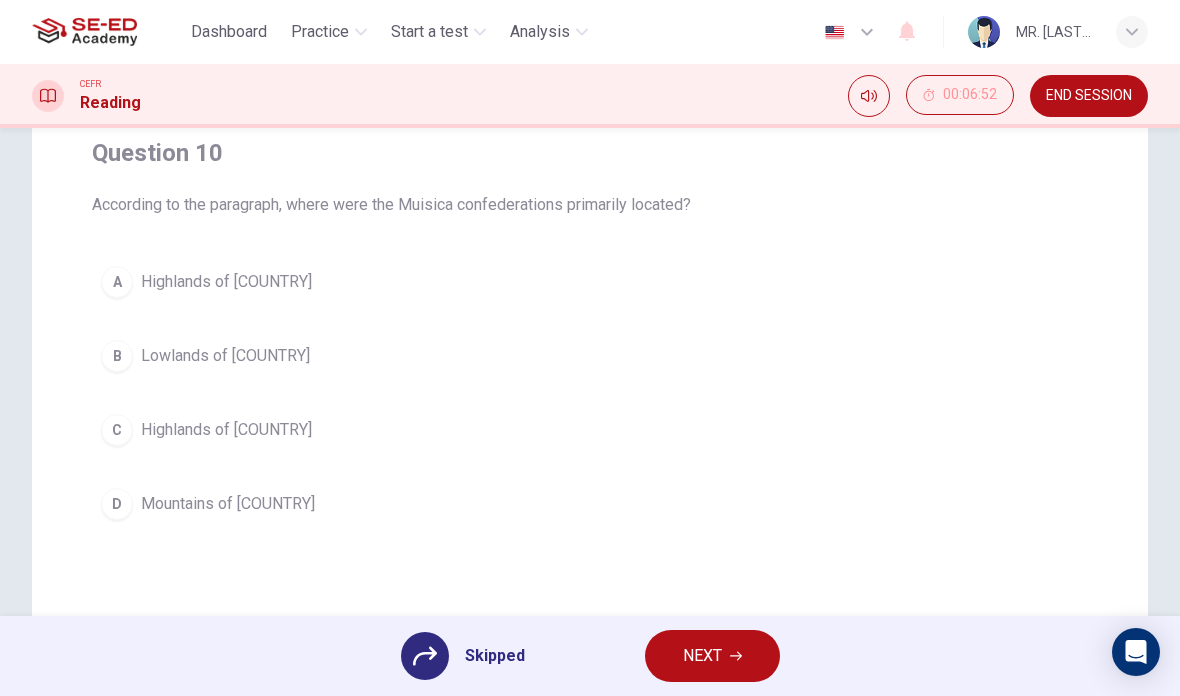 click on "NEXT" at bounding box center (712, 656) 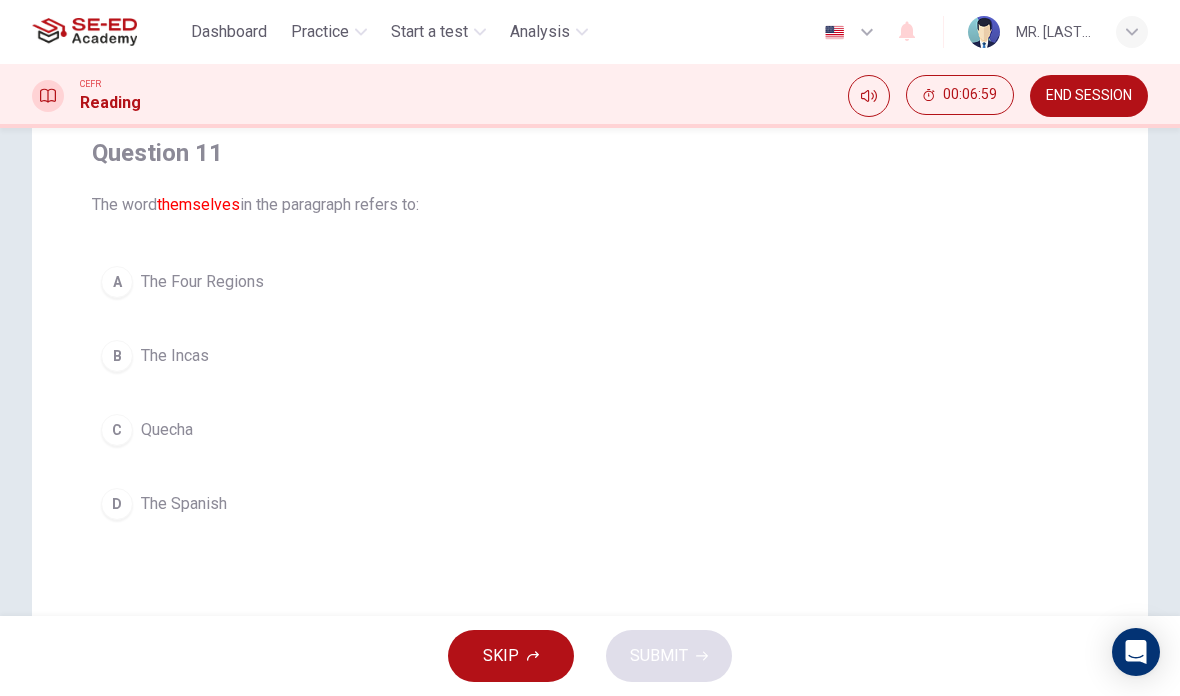 click on "C Quecha" at bounding box center [590, 430] 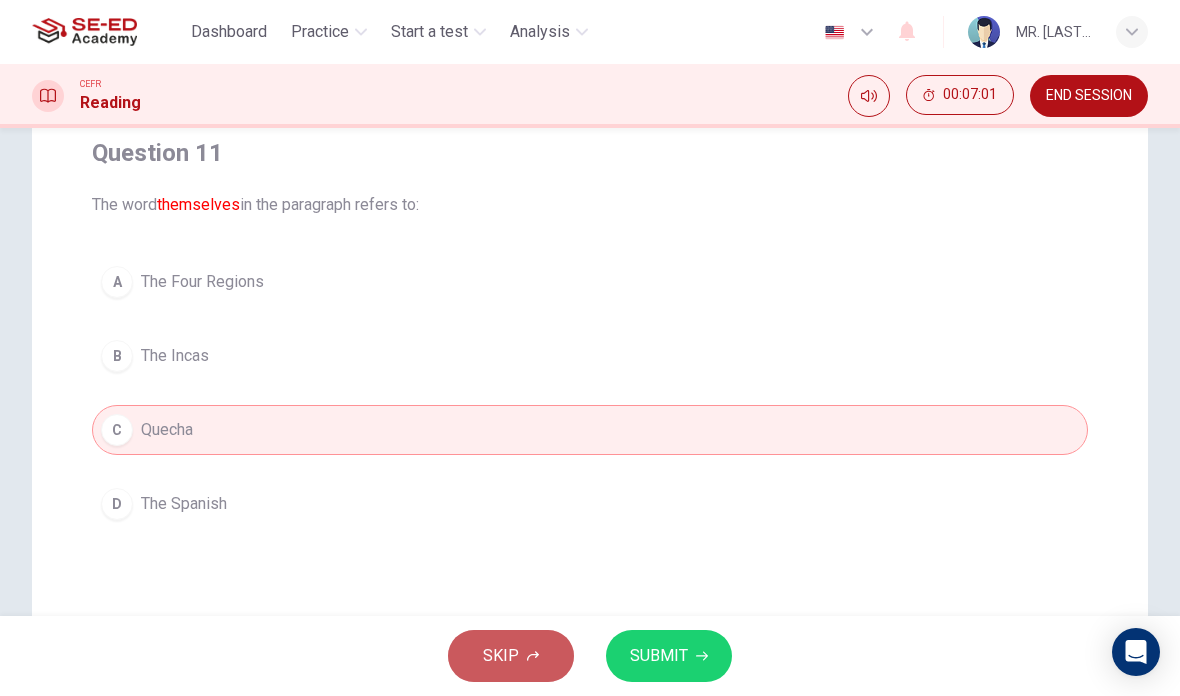 click on "SKIP" at bounding box center (511, 656) 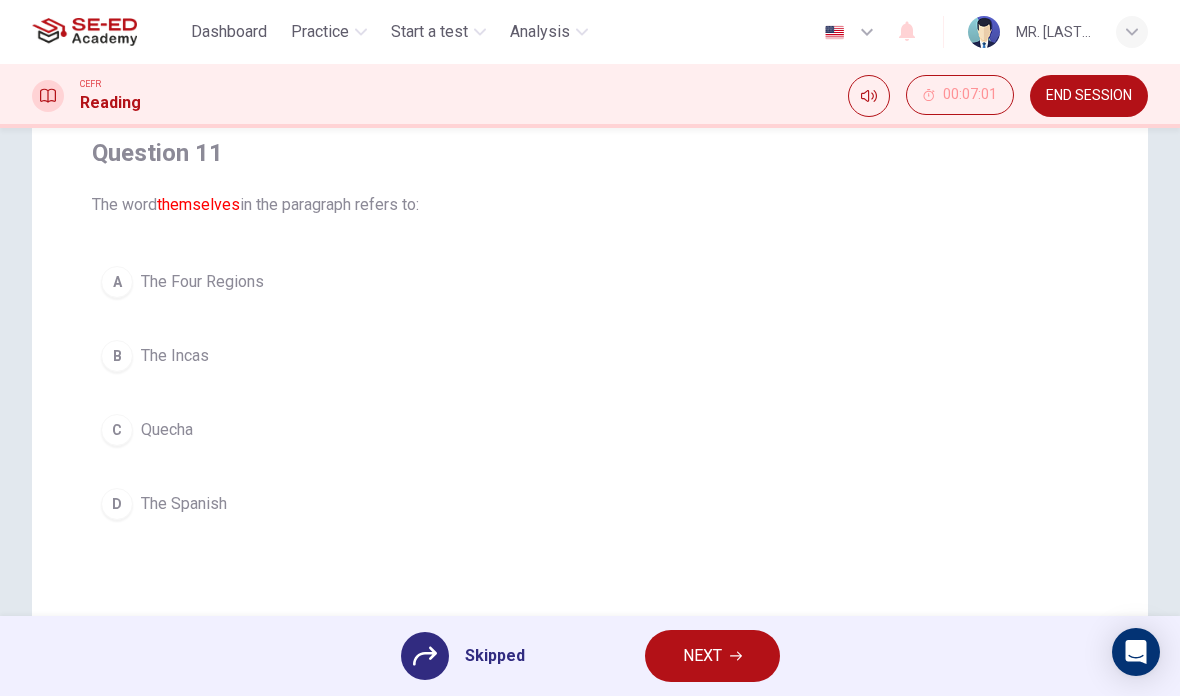 click at bounding box center (736, 656) 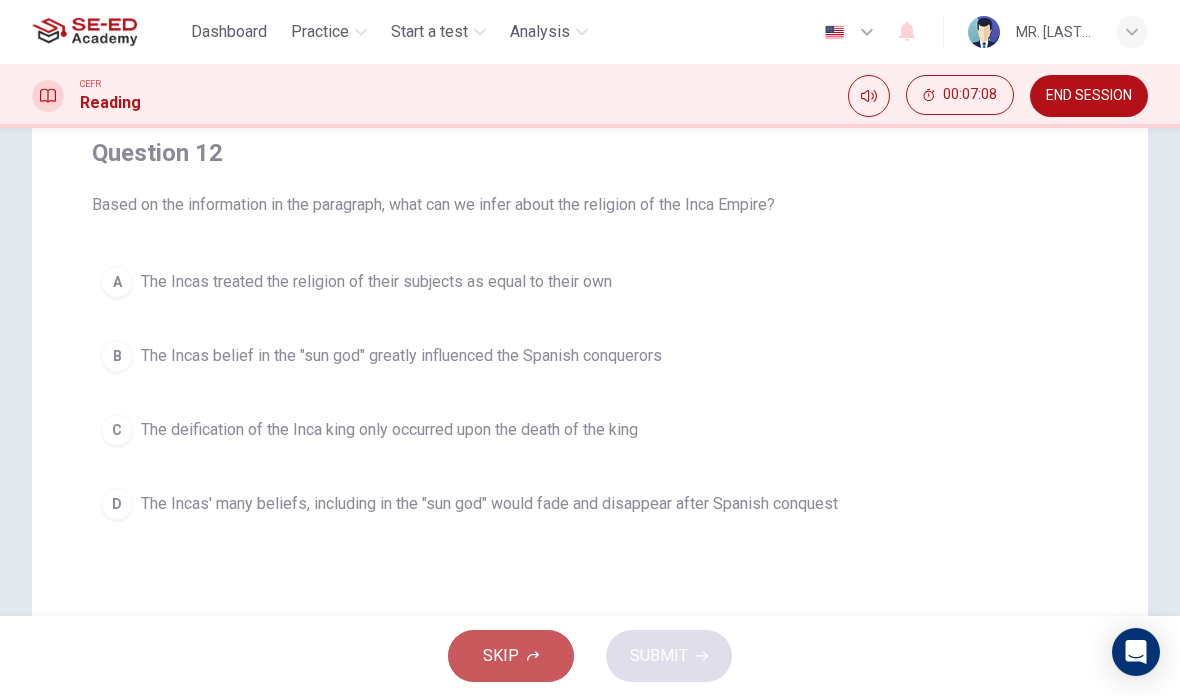 click at bounding box center [533, 656] 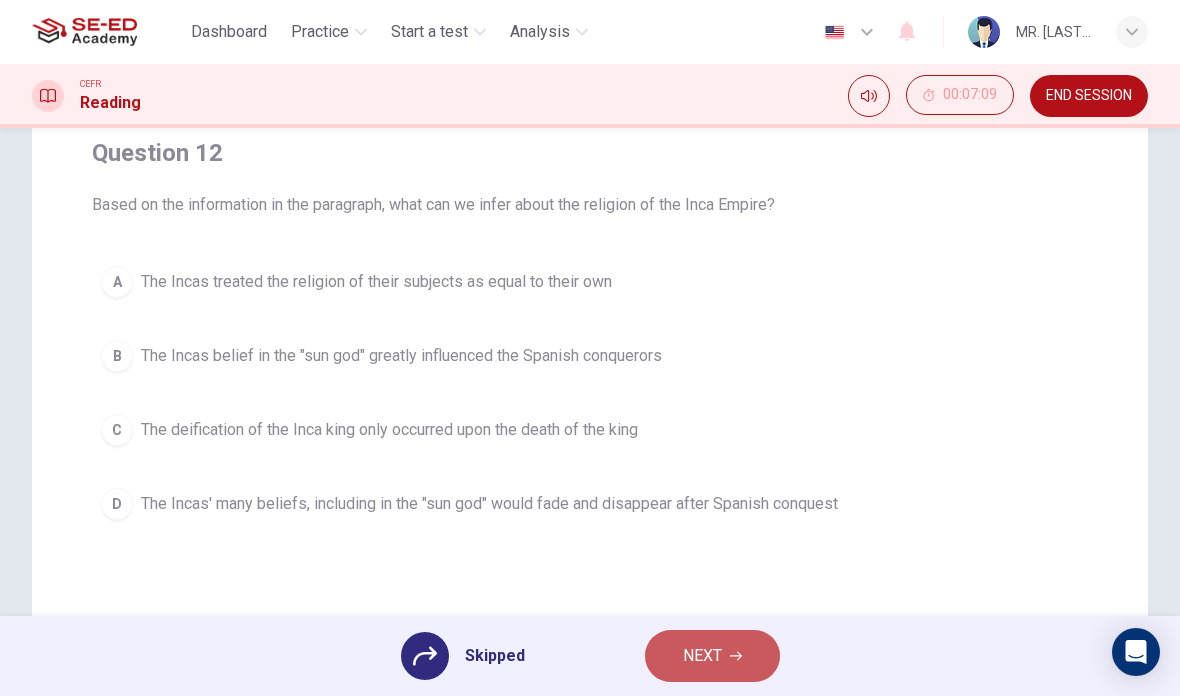 click on "NEXT" at bounding box center (702, 656) 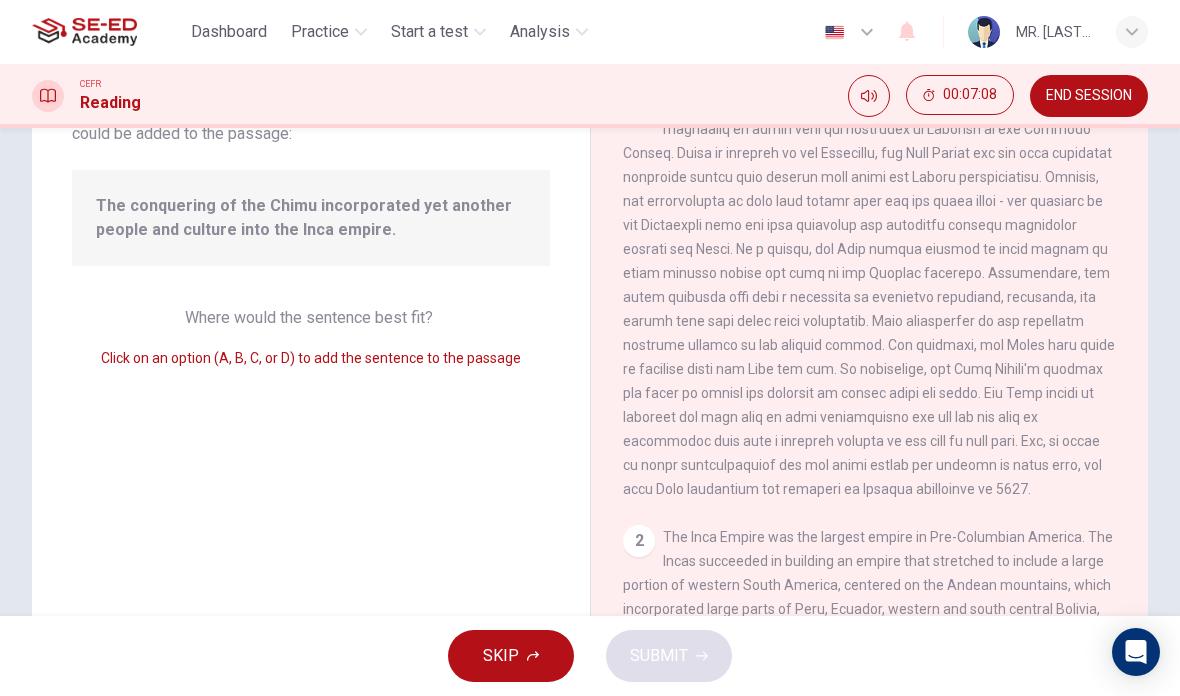 scroll, scrollTop: 597, scrollLeft: 0, axis: vertical 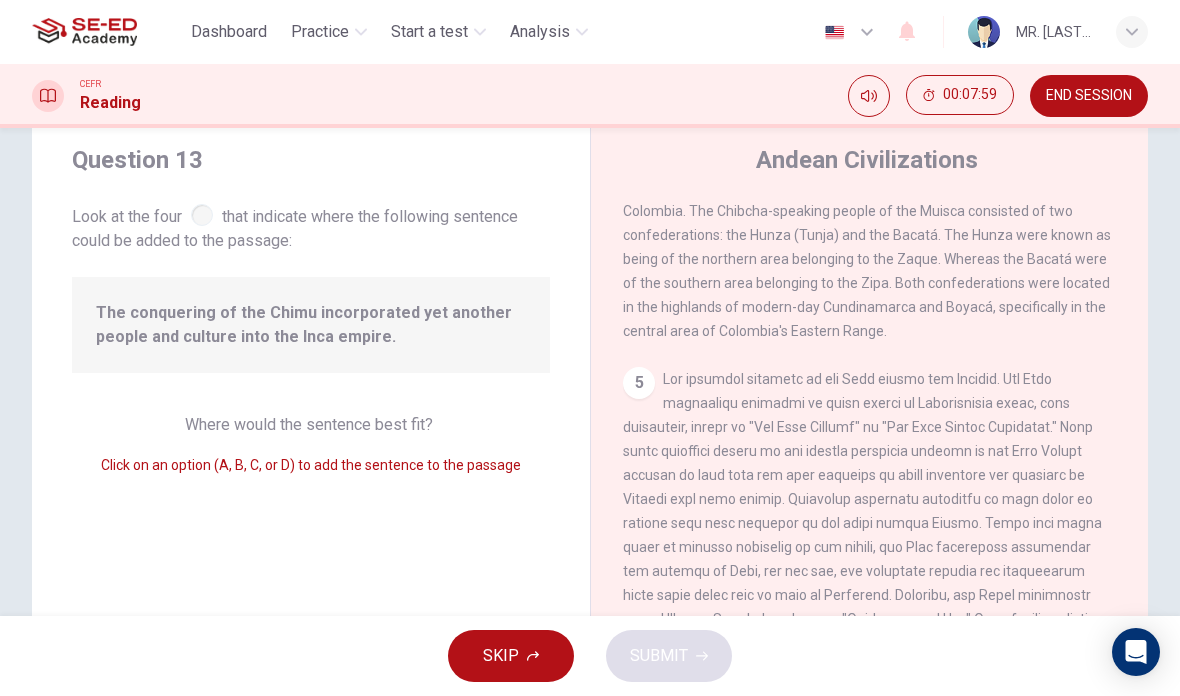 click on "SKIP" at bounding box center (511, 656) 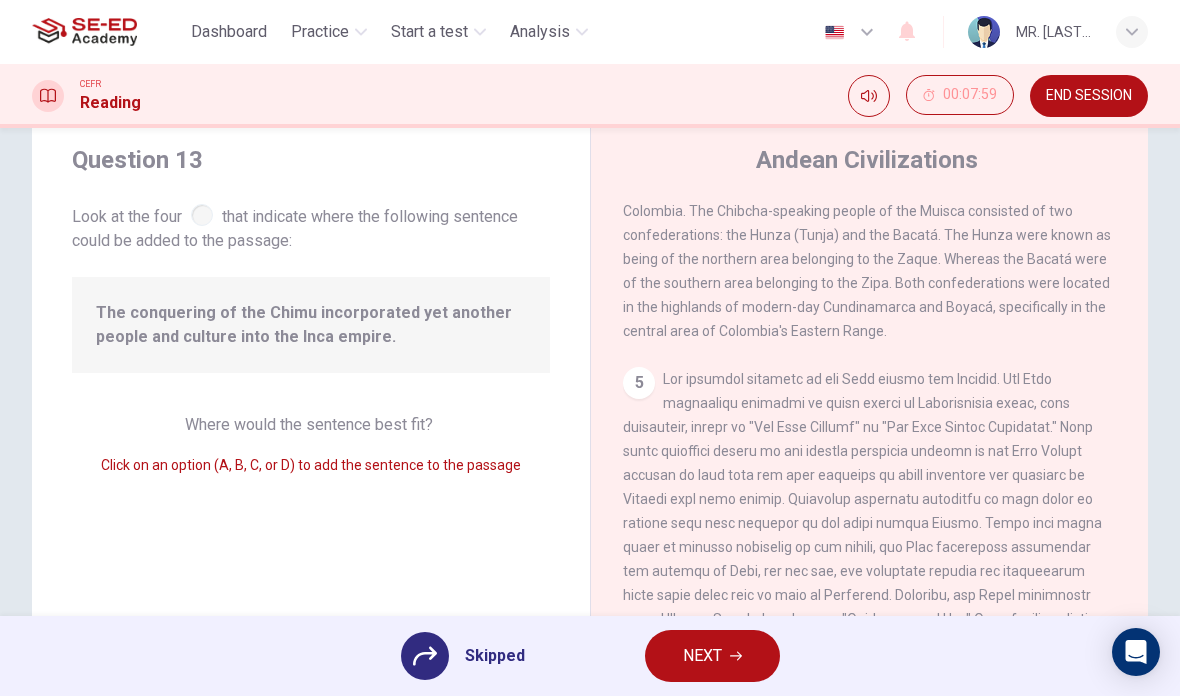 click at bounding box center (736, 656) 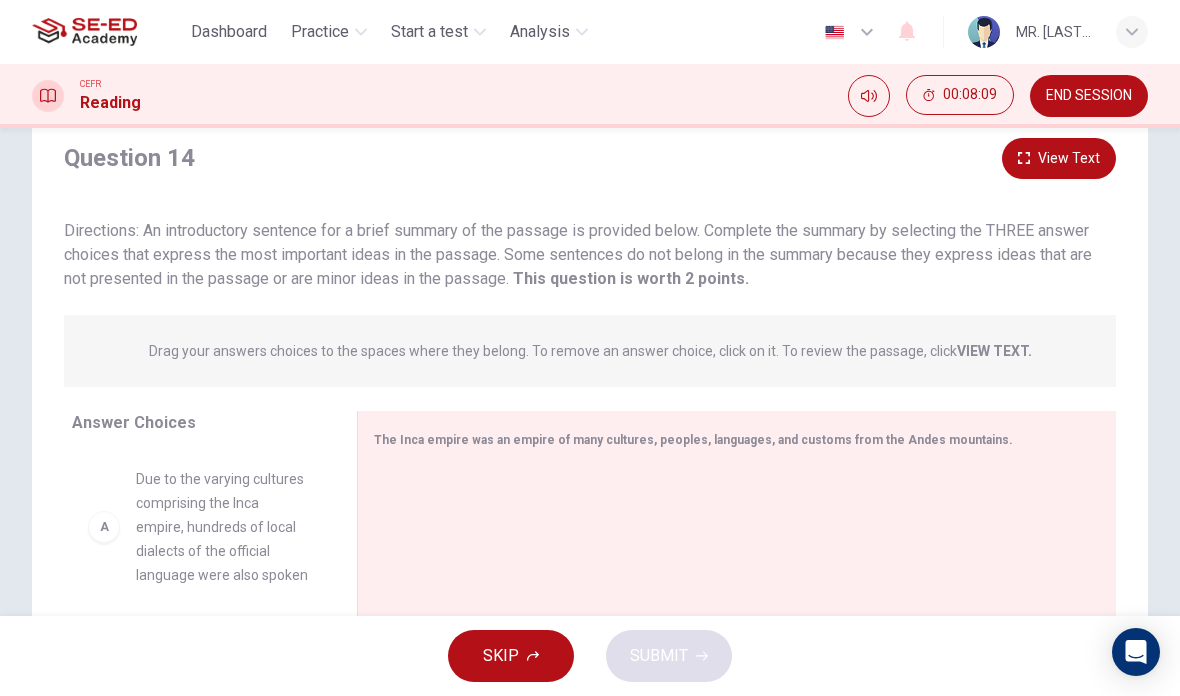 scroll, scrollTop: 72, scrollLeft: 0, axis: vertical 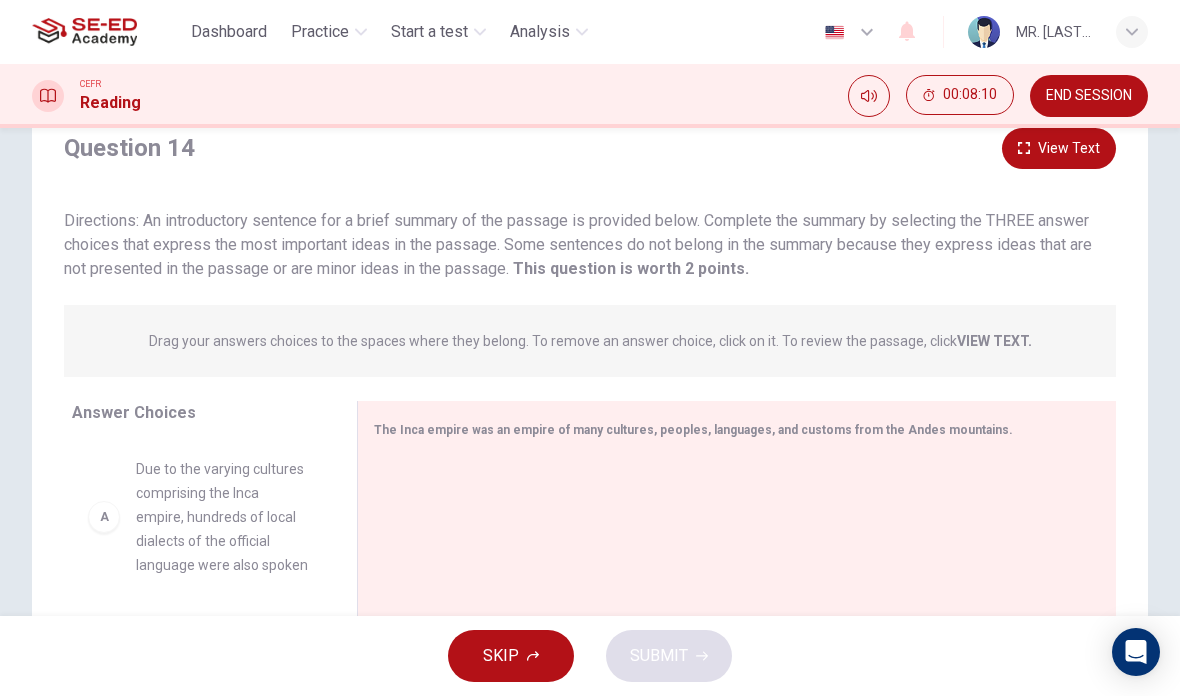 click on "View Text" at bounding box center (1059, 148) 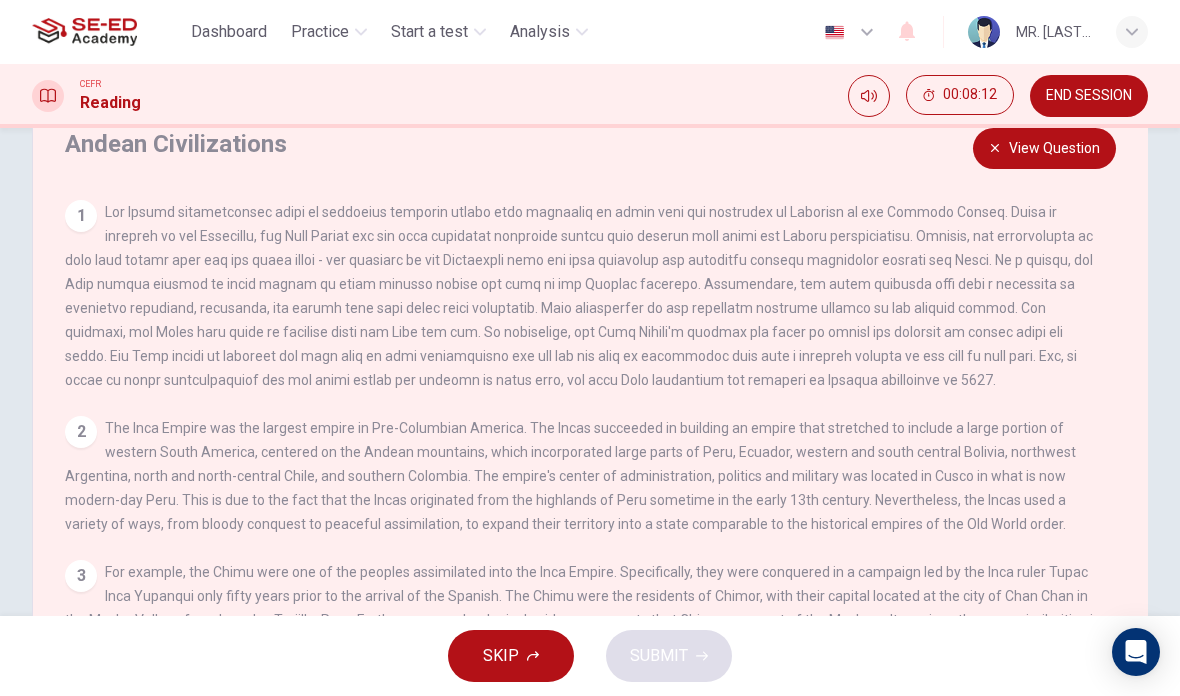 click on "View Question" at bounding box center (1044, 148) 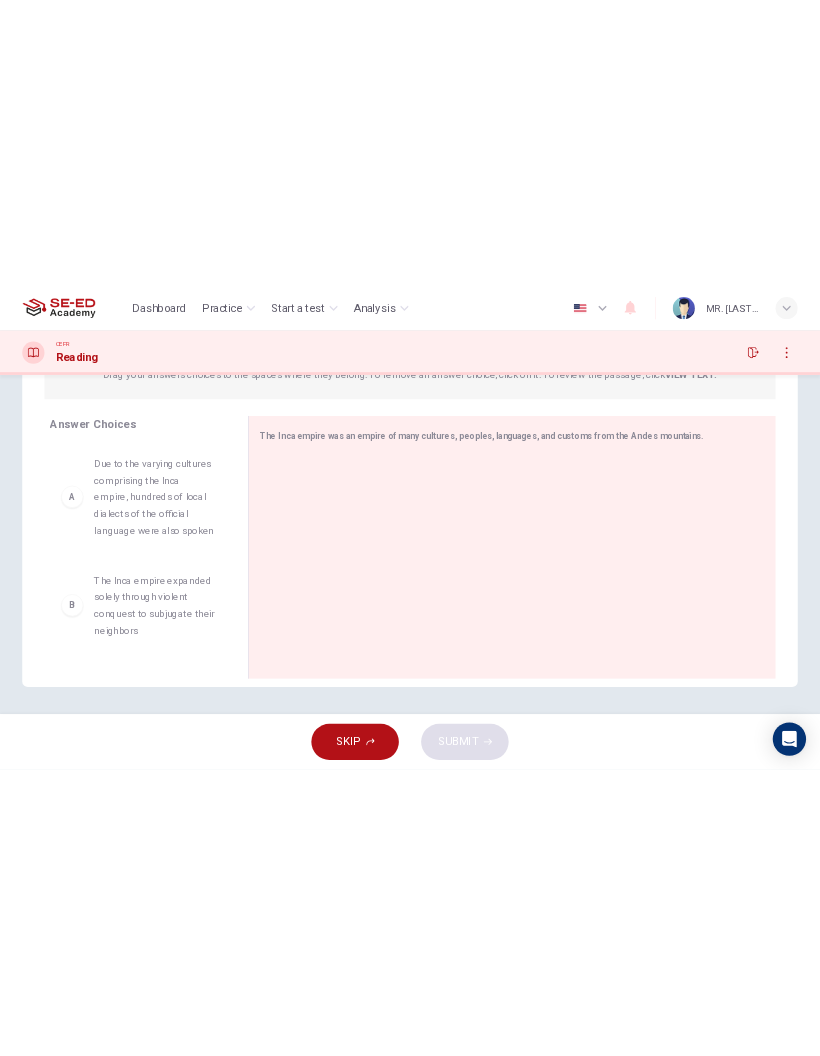 scroll, scrollTop: 0, scrollLeft: 0, axis: both 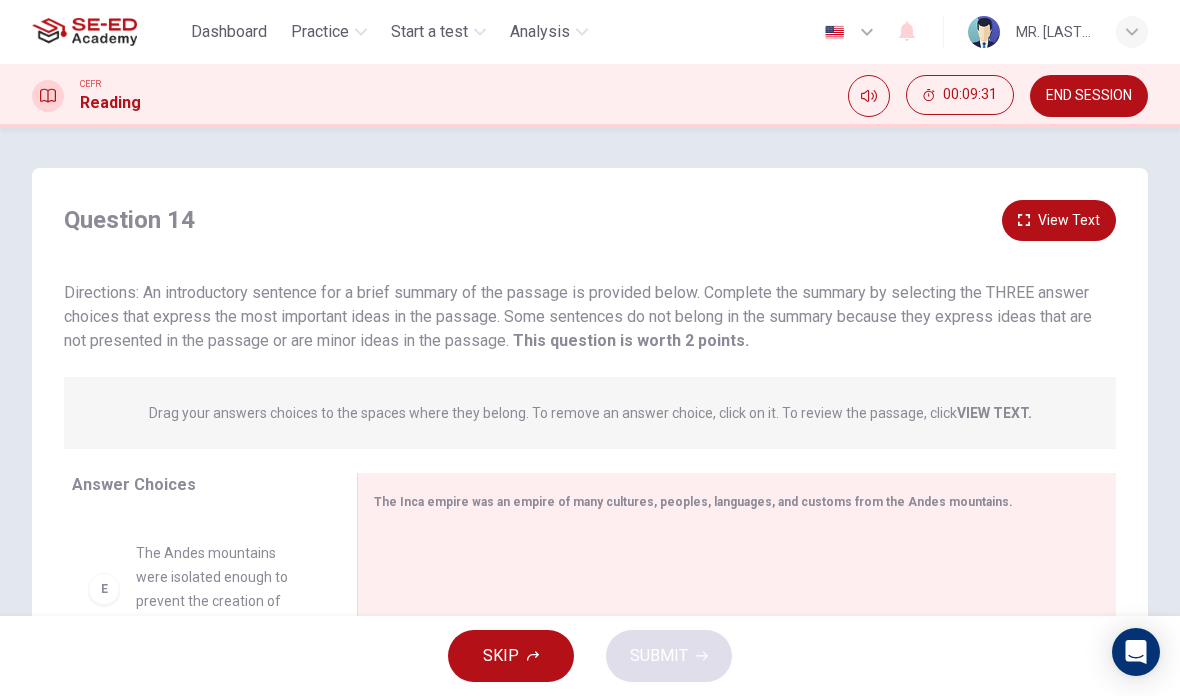 click on "SKIP" at bounding box center [501, 656] 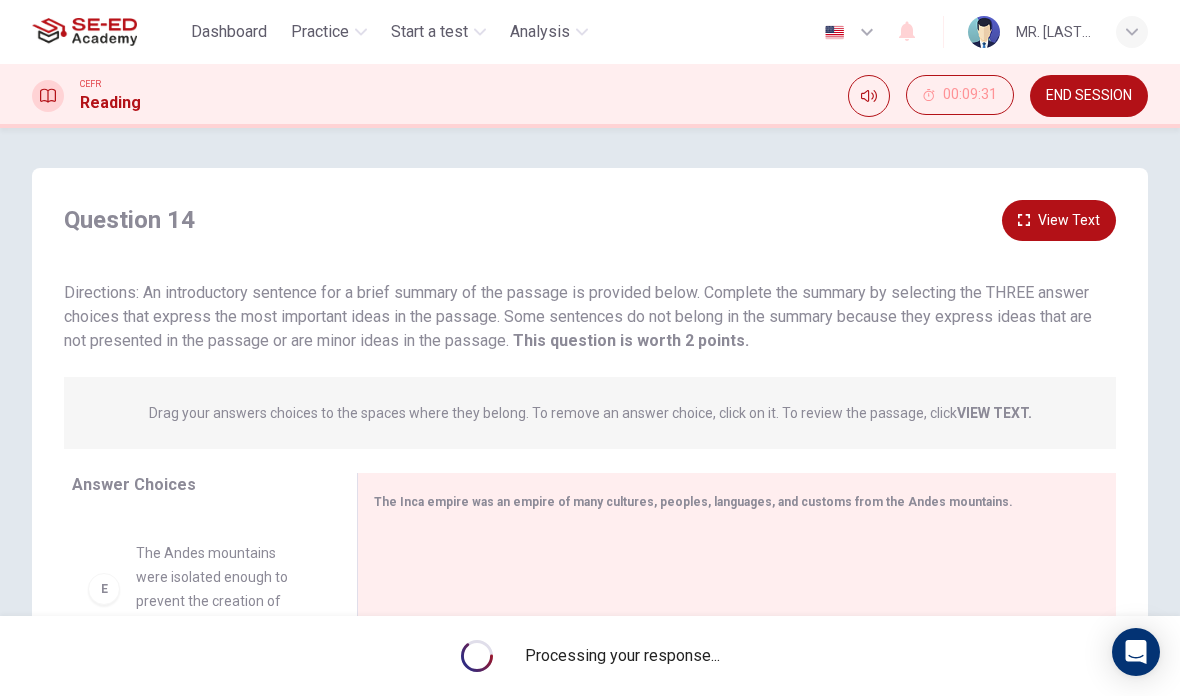scroll, scrollTop: 0, scrollLeft: 0, axis: both 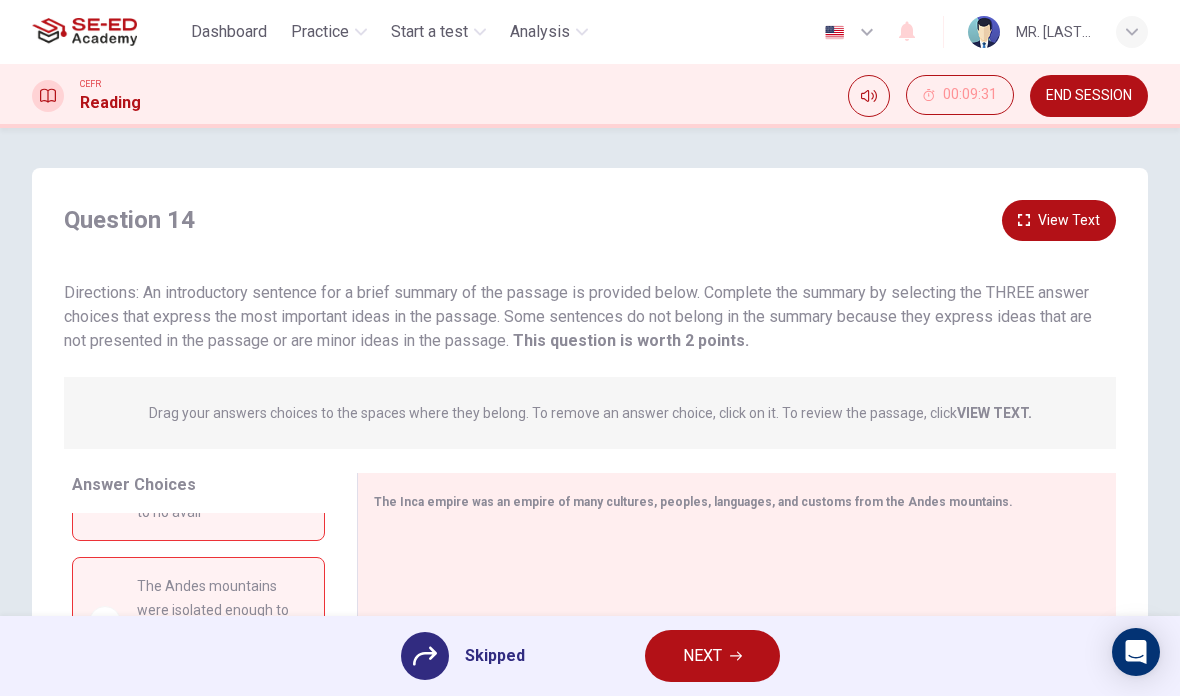 click on "NEXT" at bounding box center [712, 656] 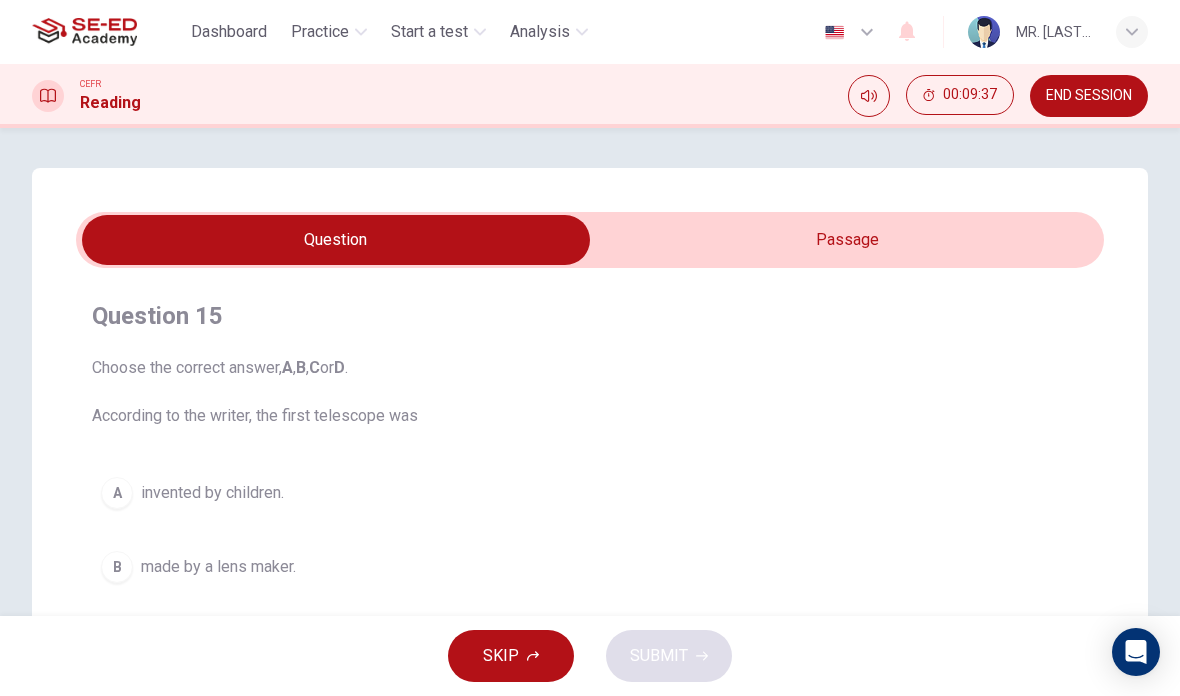 scroll, scrollTop: 0, scrollLeft: 0, axis: both 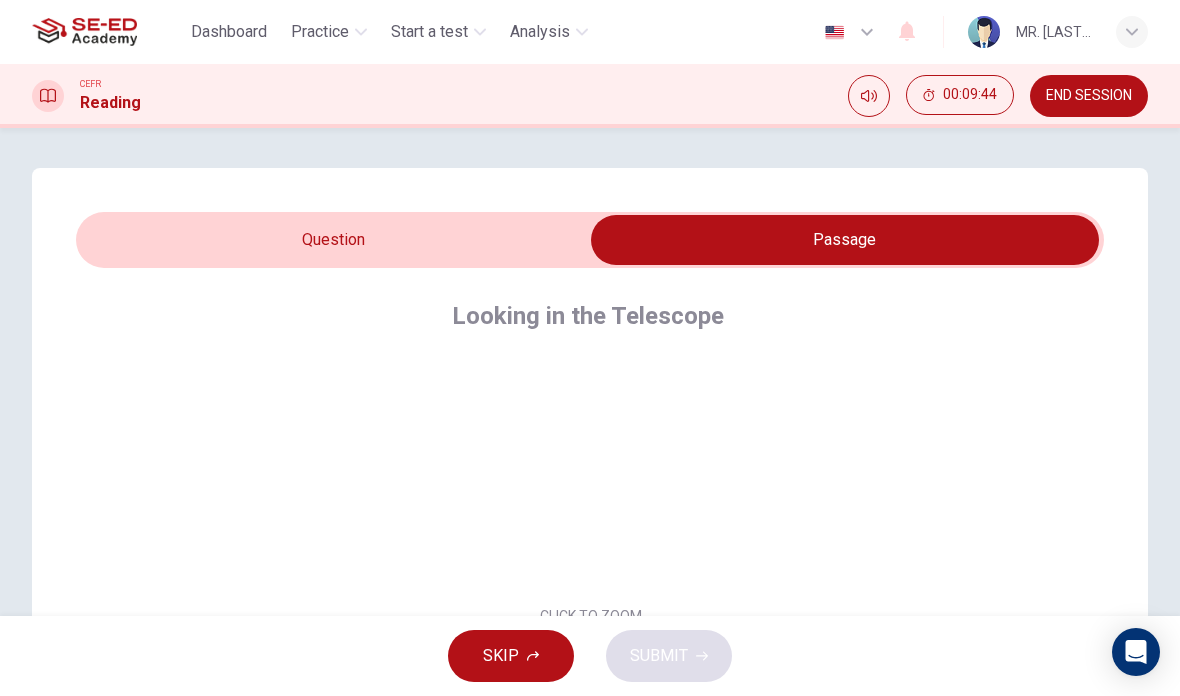 click at bounding box center (845, 240) 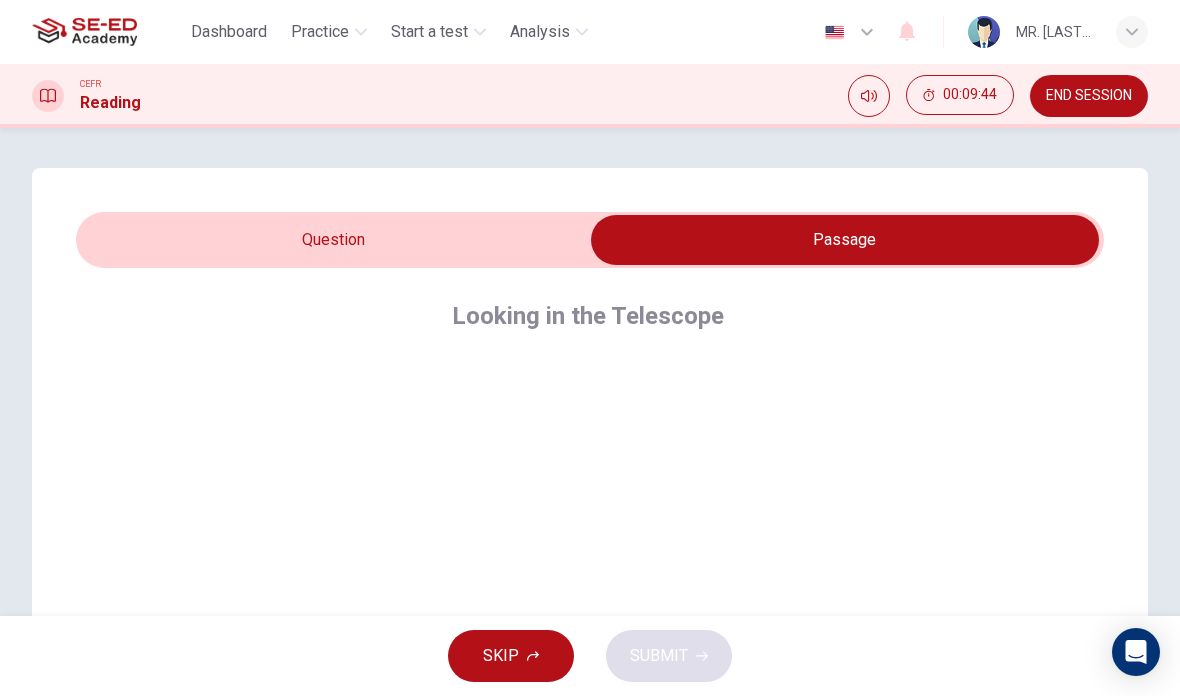 checkbox on "false" 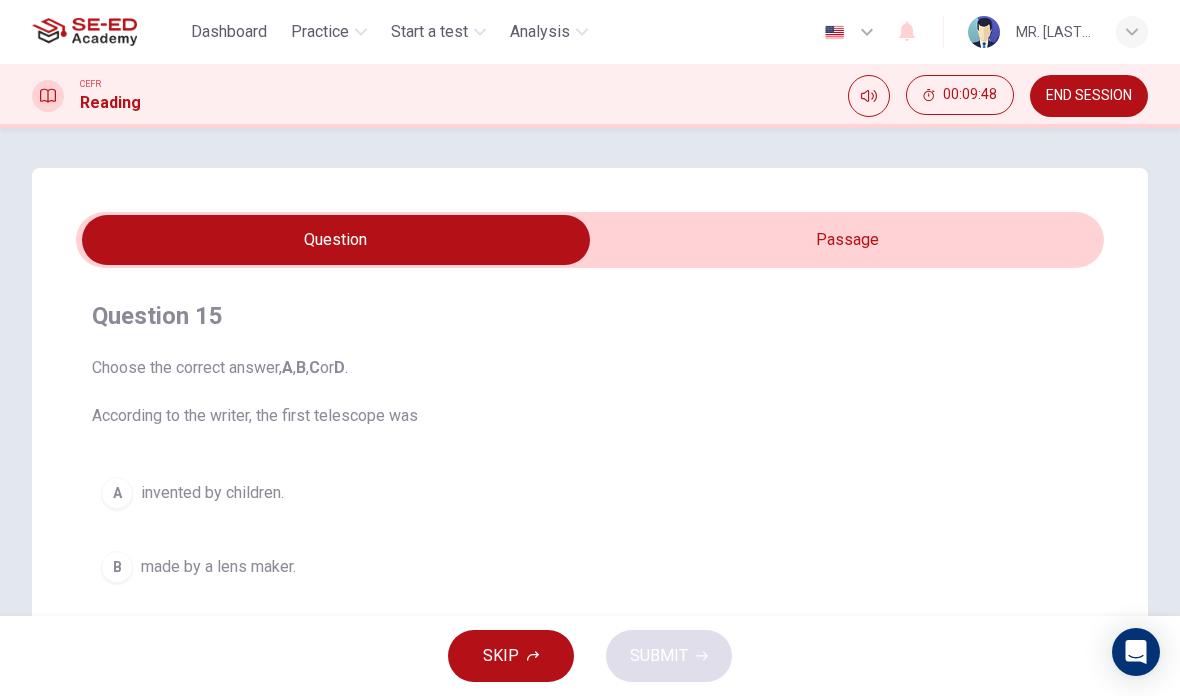 click on "END SESSION" at bounding box center [1089, 96] 